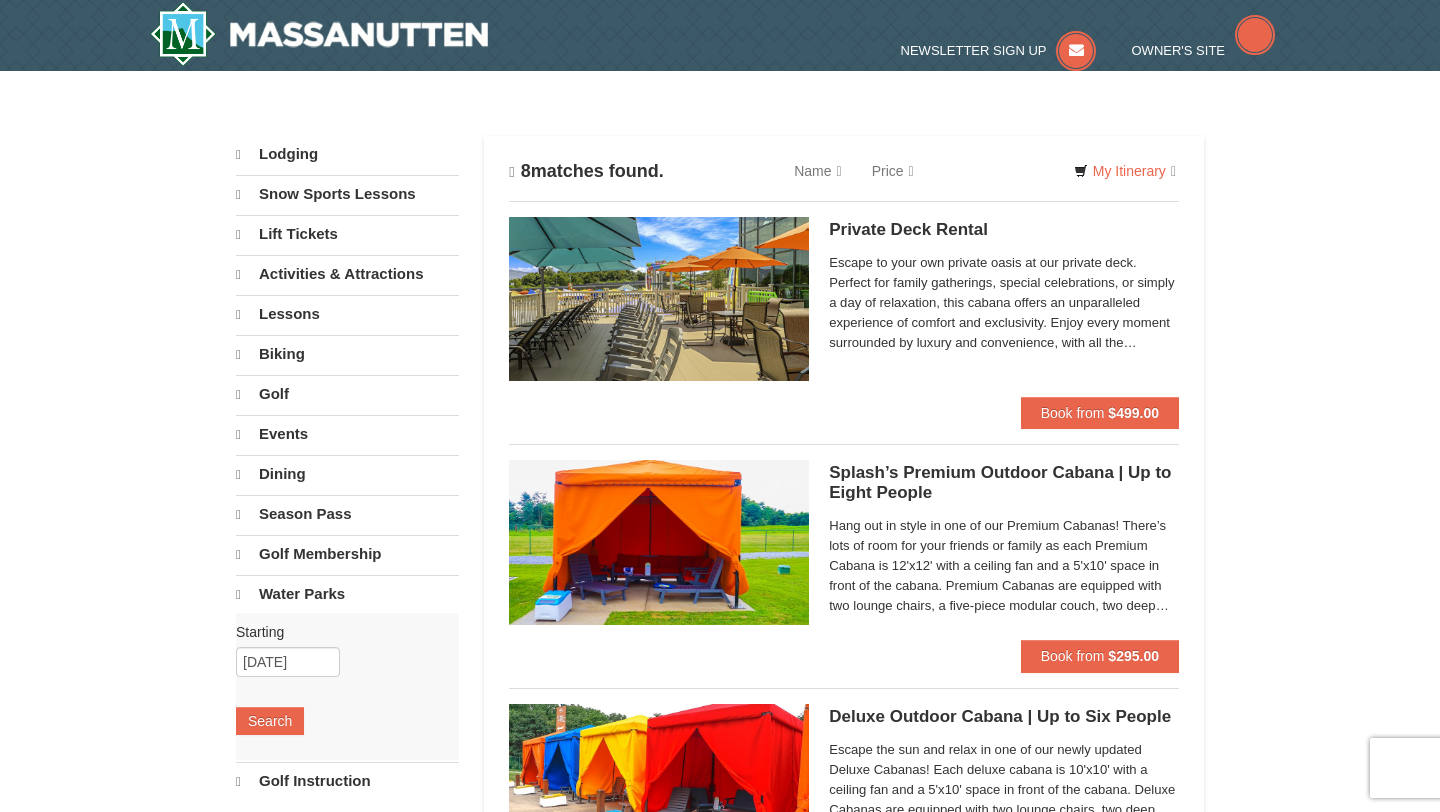 scroll, scrollTop: 0, scrollLeft: 0, axis: both 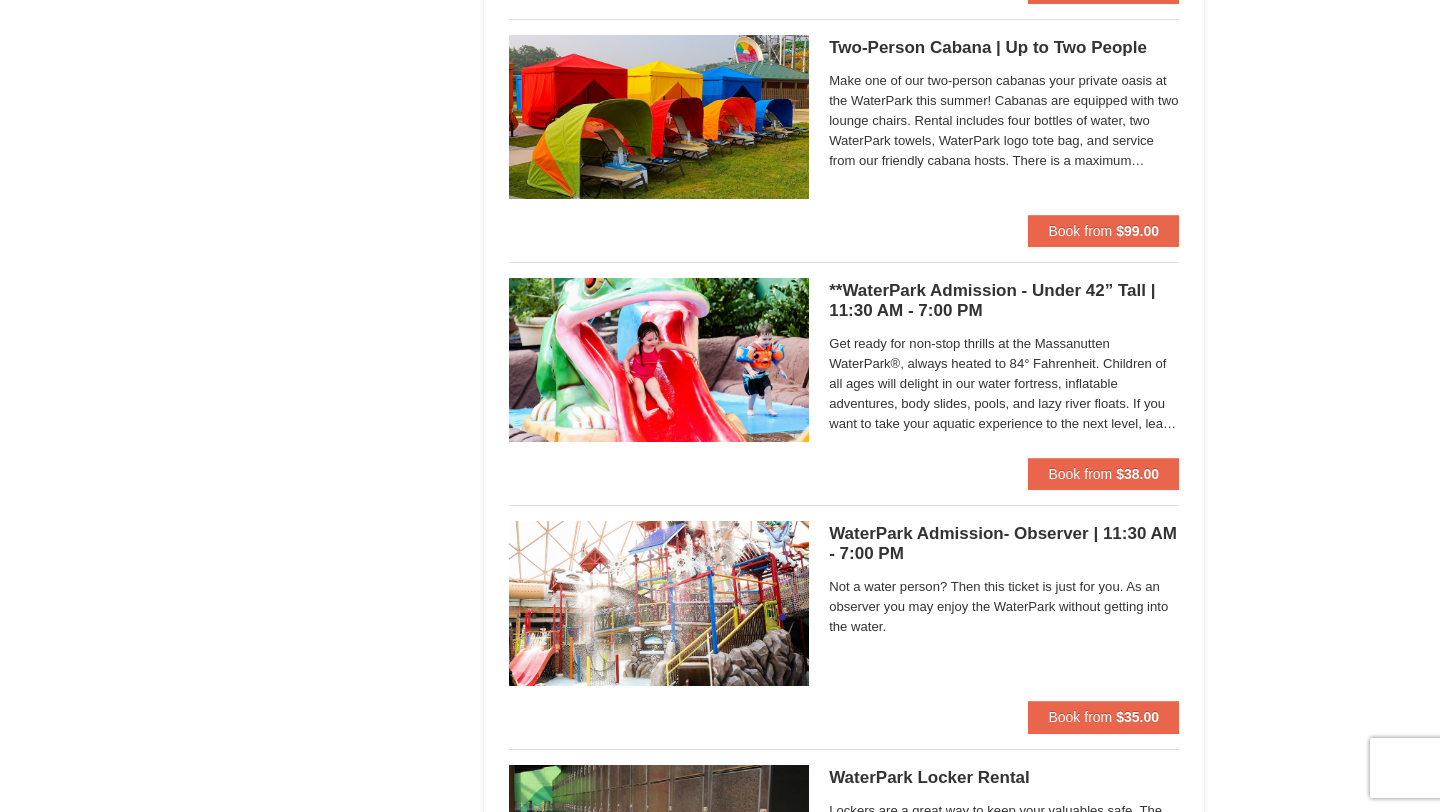click on "Get ready for non-stop thrills at the Massanutten WaterPark®, always heated to 84° Fahrenheit. Children of all ages will delight in our water fortress, inflatable adventures, body slides, pools, and lazy river floats. If you want to take your aquatic experience to the next level, learn how to surf on our FlowRider® Endless Wave. No matter what adventure you choose, you’ll be sure to meet new friends along the way! Don't forget to bring a towel." at bounding box center (1004, 384) 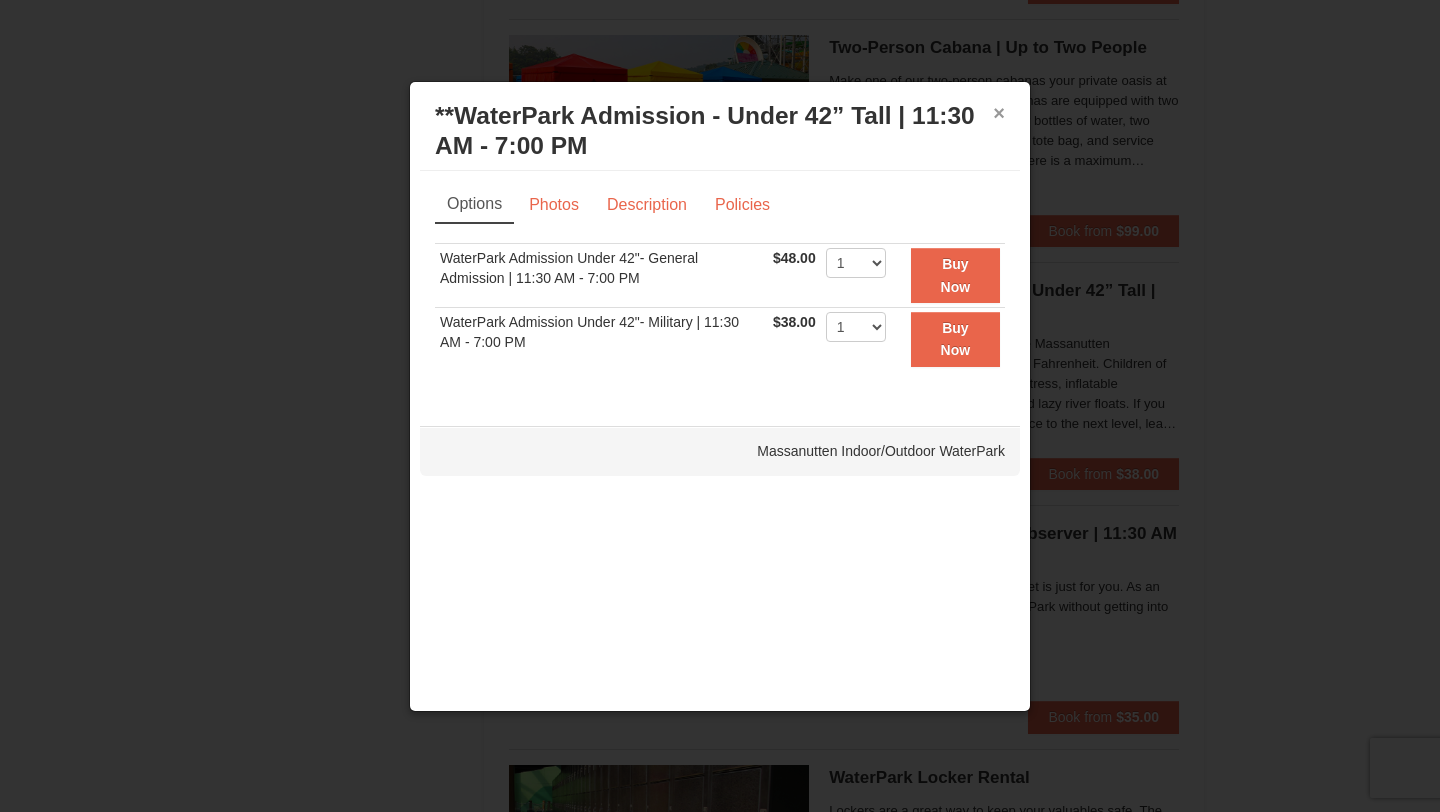 click on "×" at bounding box center [999, 113] 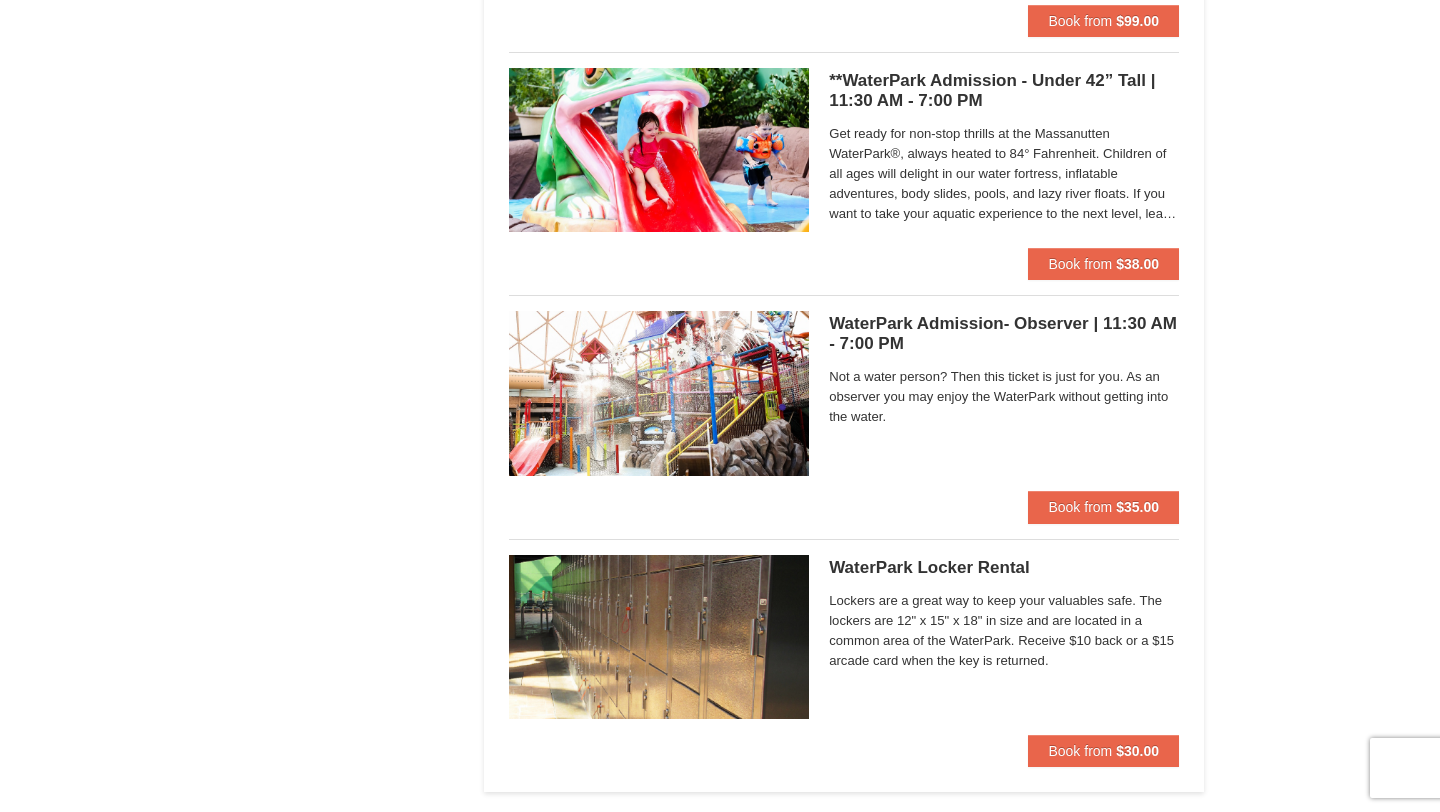 scroll, scrollTop: 1361, scrollLeft: 0, axis: vertical 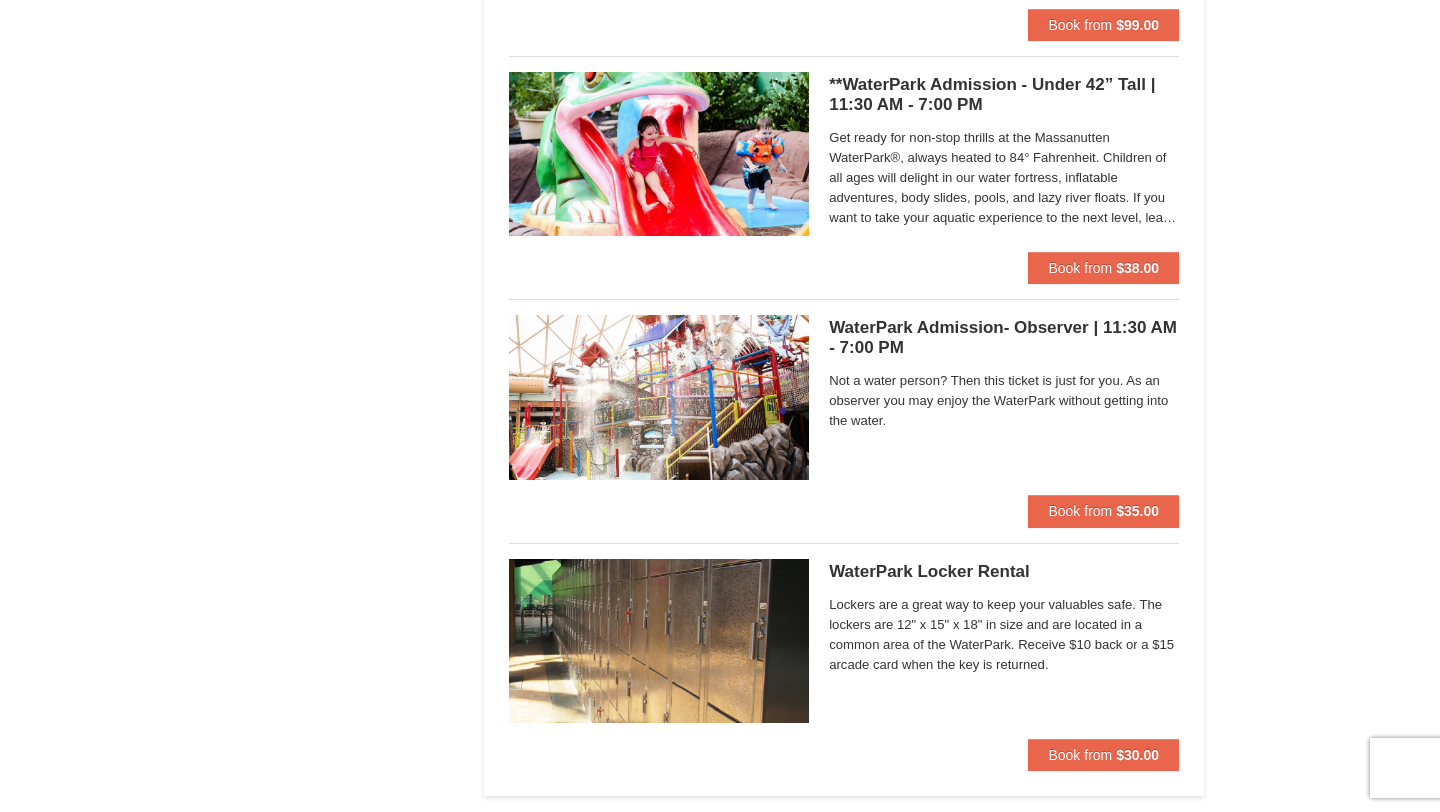click at bounding box center (659, 397) 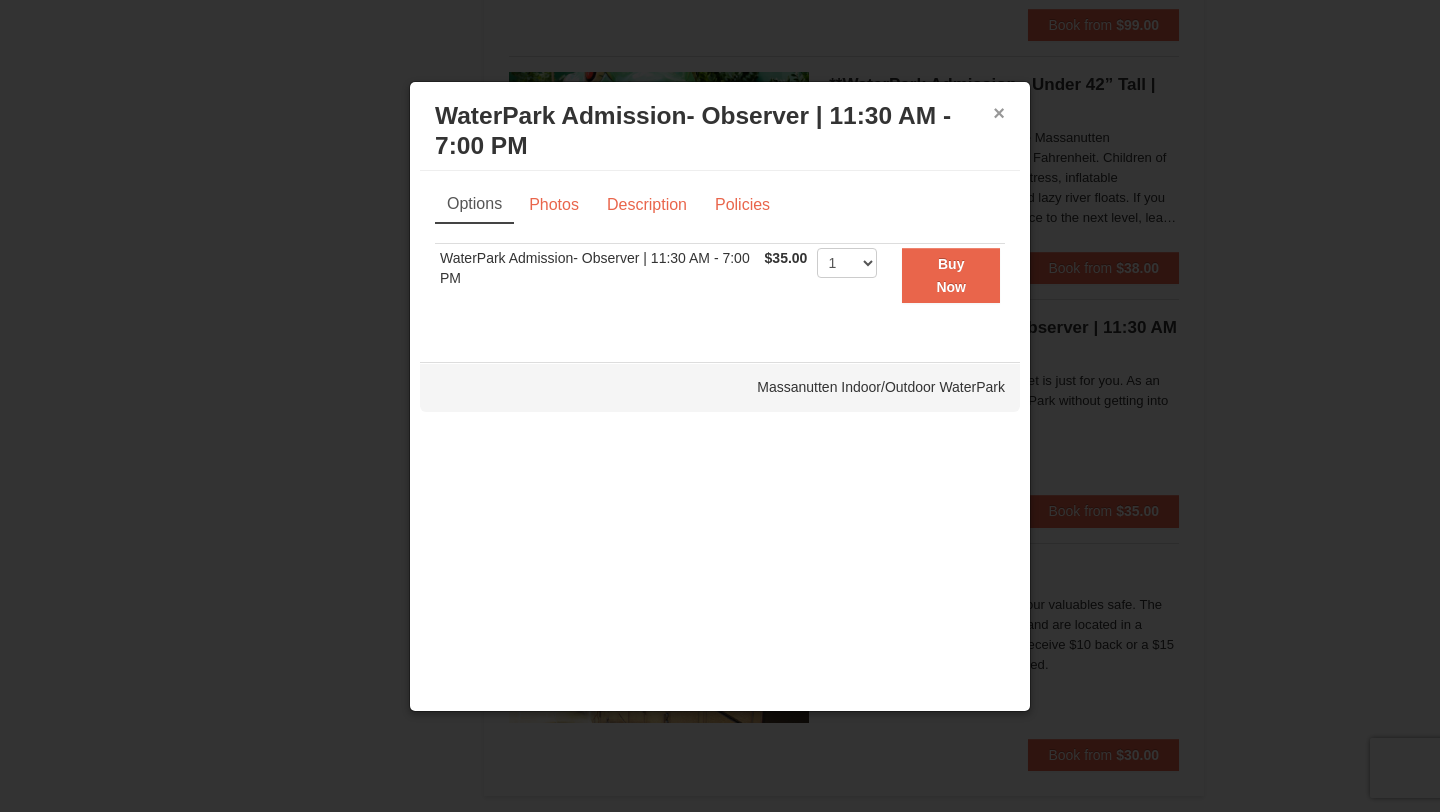click on "×" at bounding box center [999, 113] 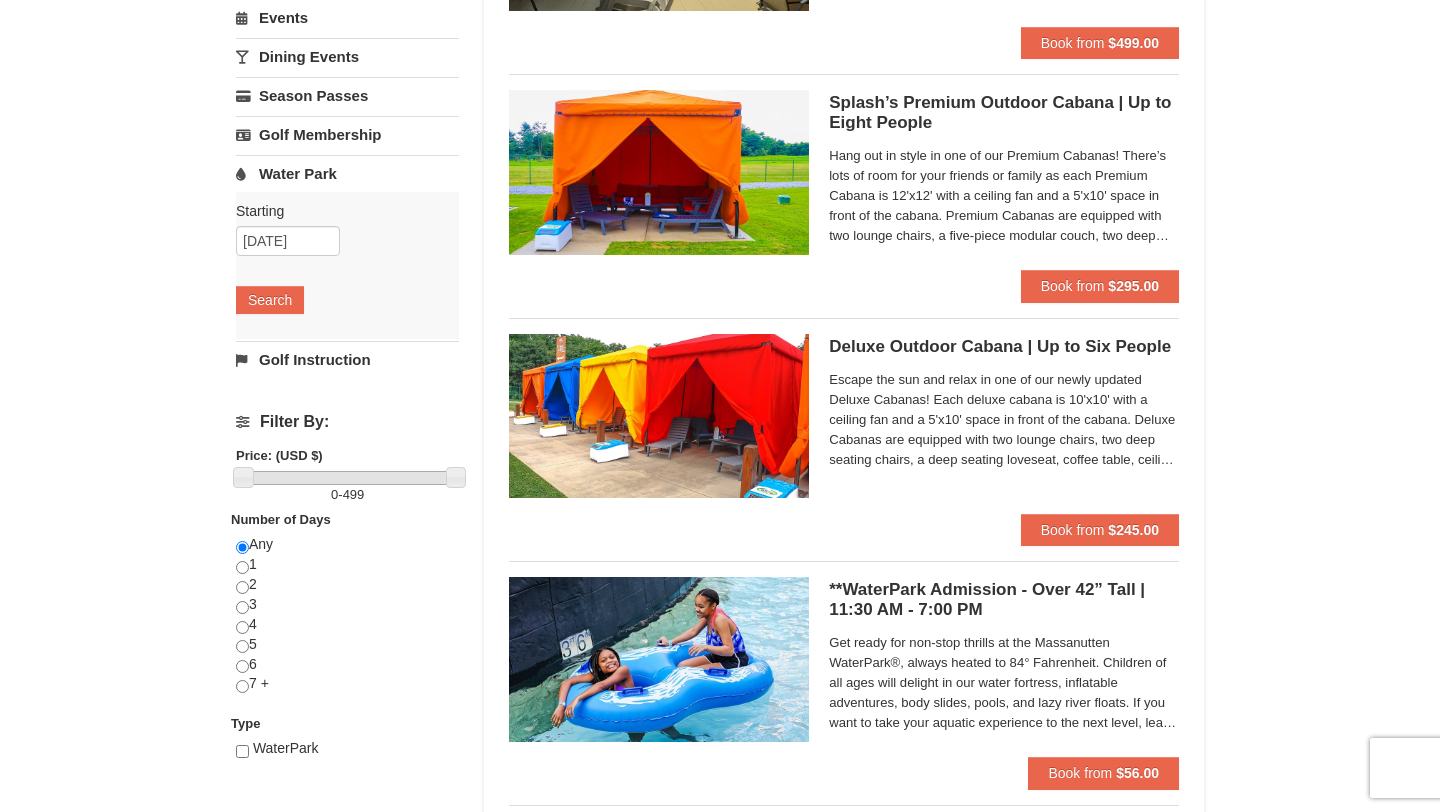 scroll, scrollTop: 0, scrollLeft: 0, axis: both 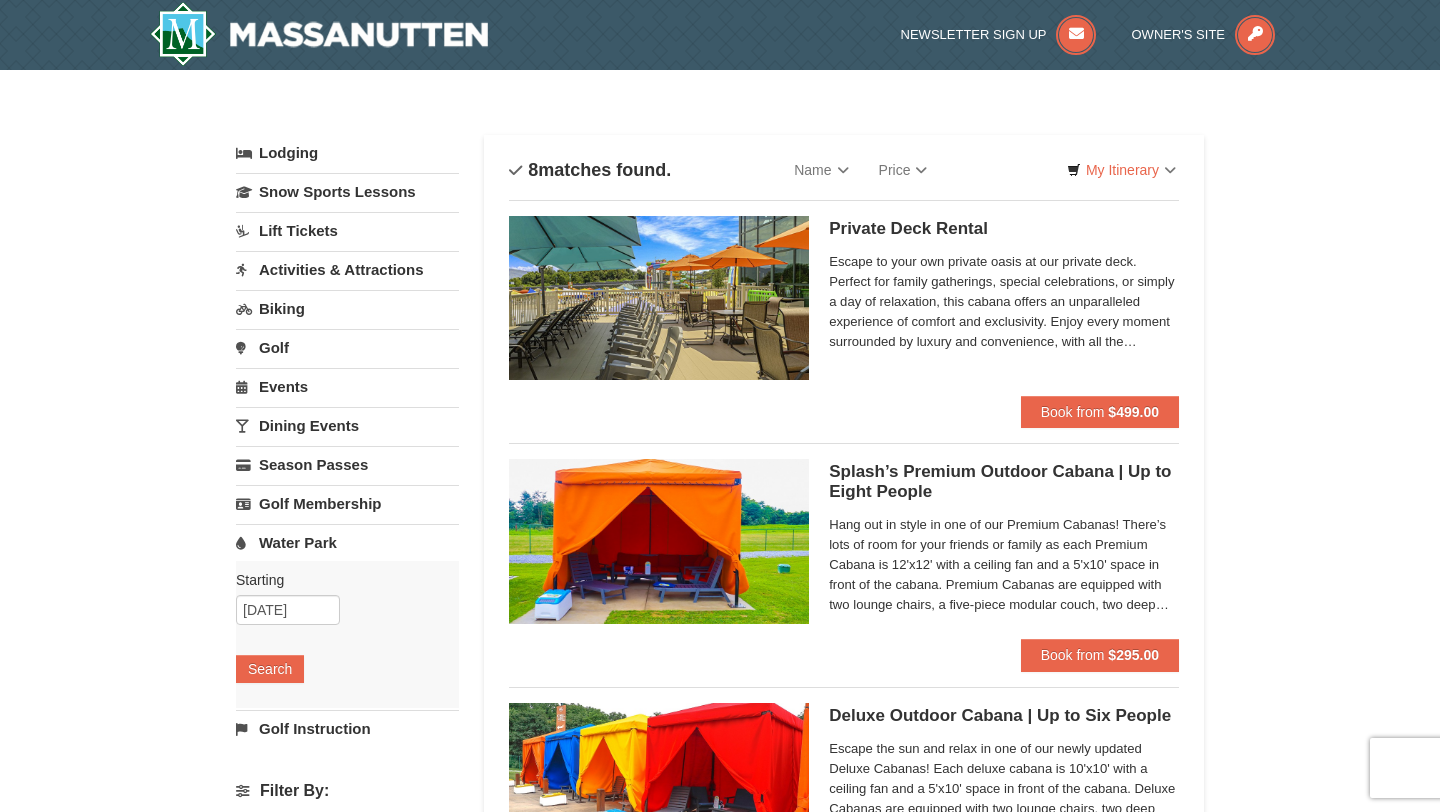 click on "Water Park" at bounding box center (347, 542) 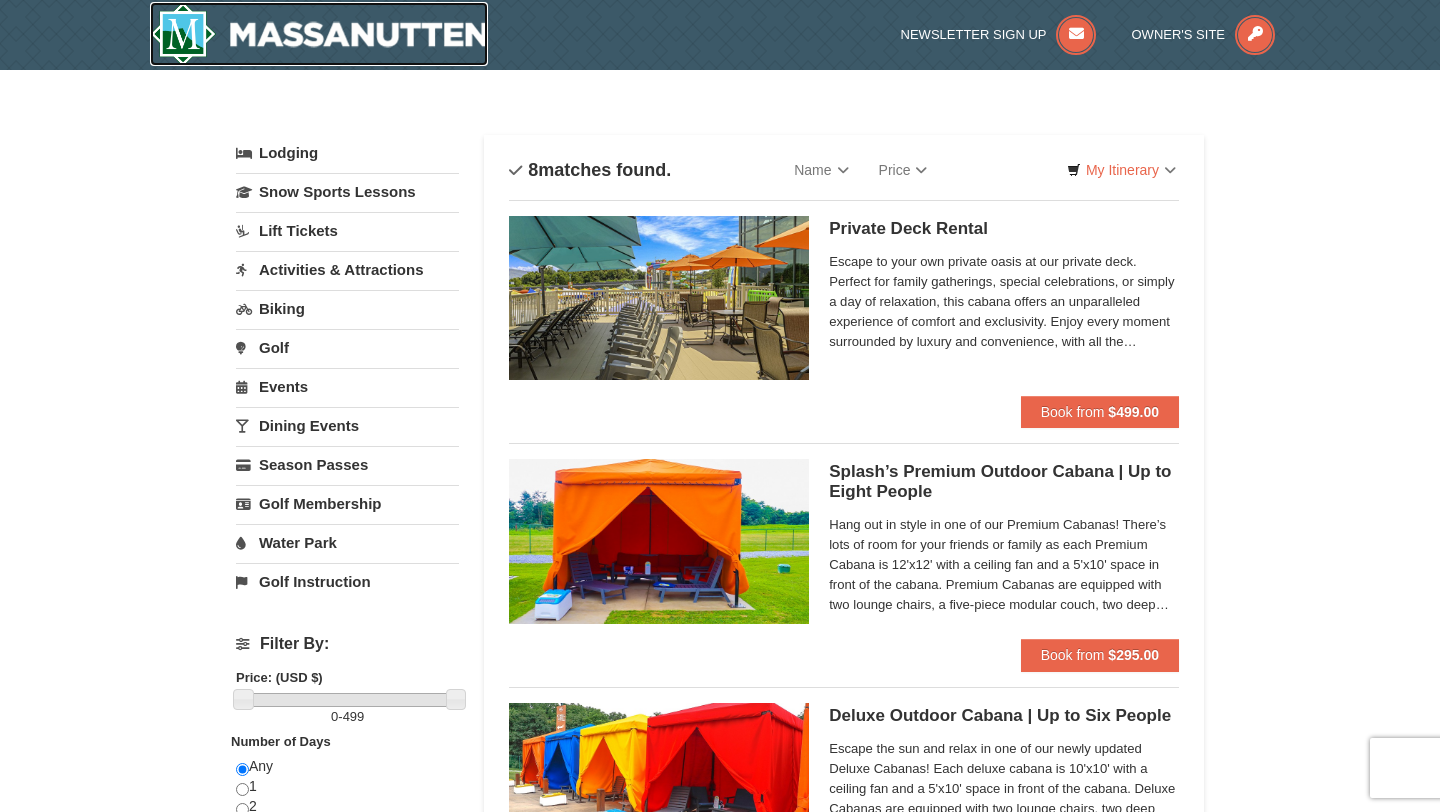 click at bounding box center (319, 34) 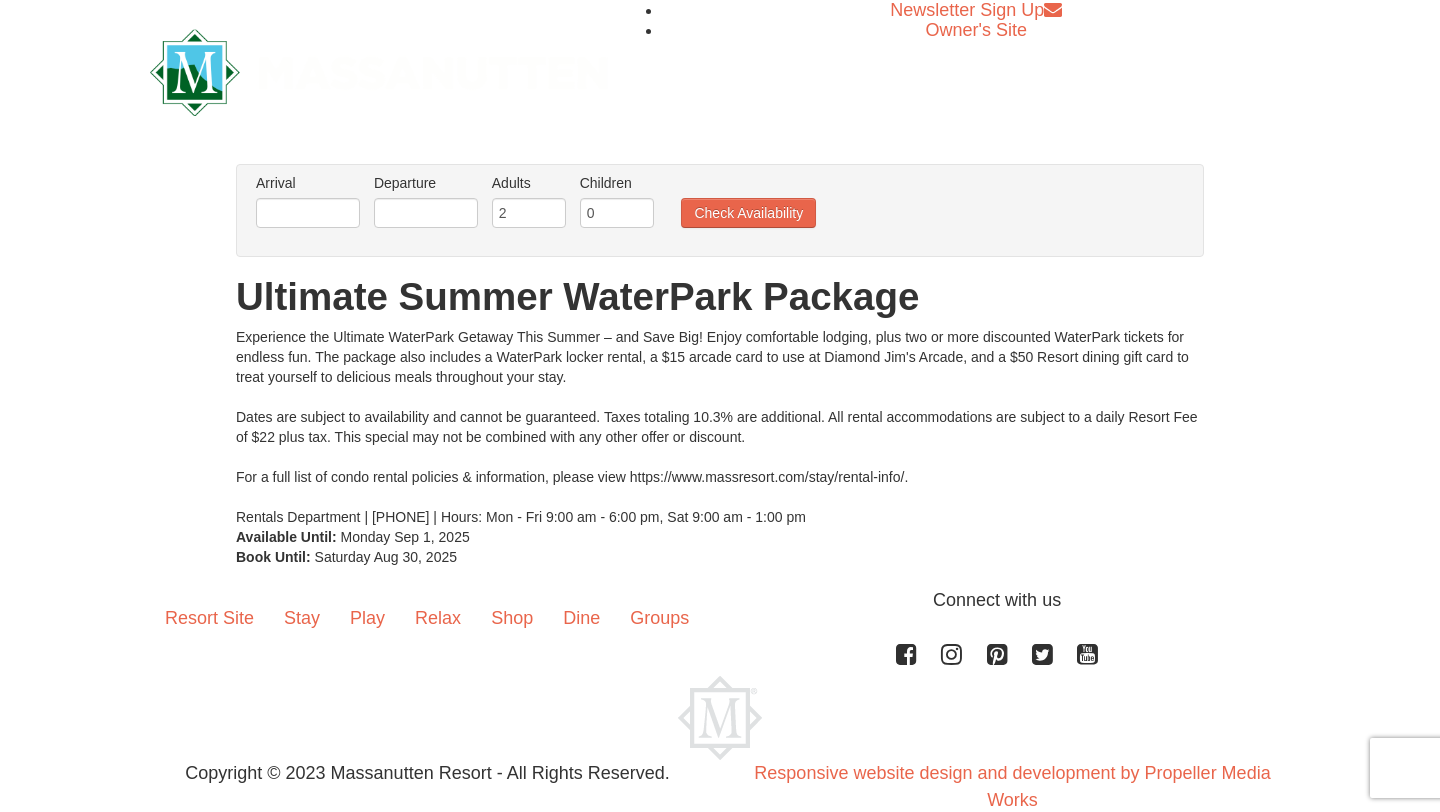 scroll, scrollTop: 0, scrollLeft: 0, axis: both 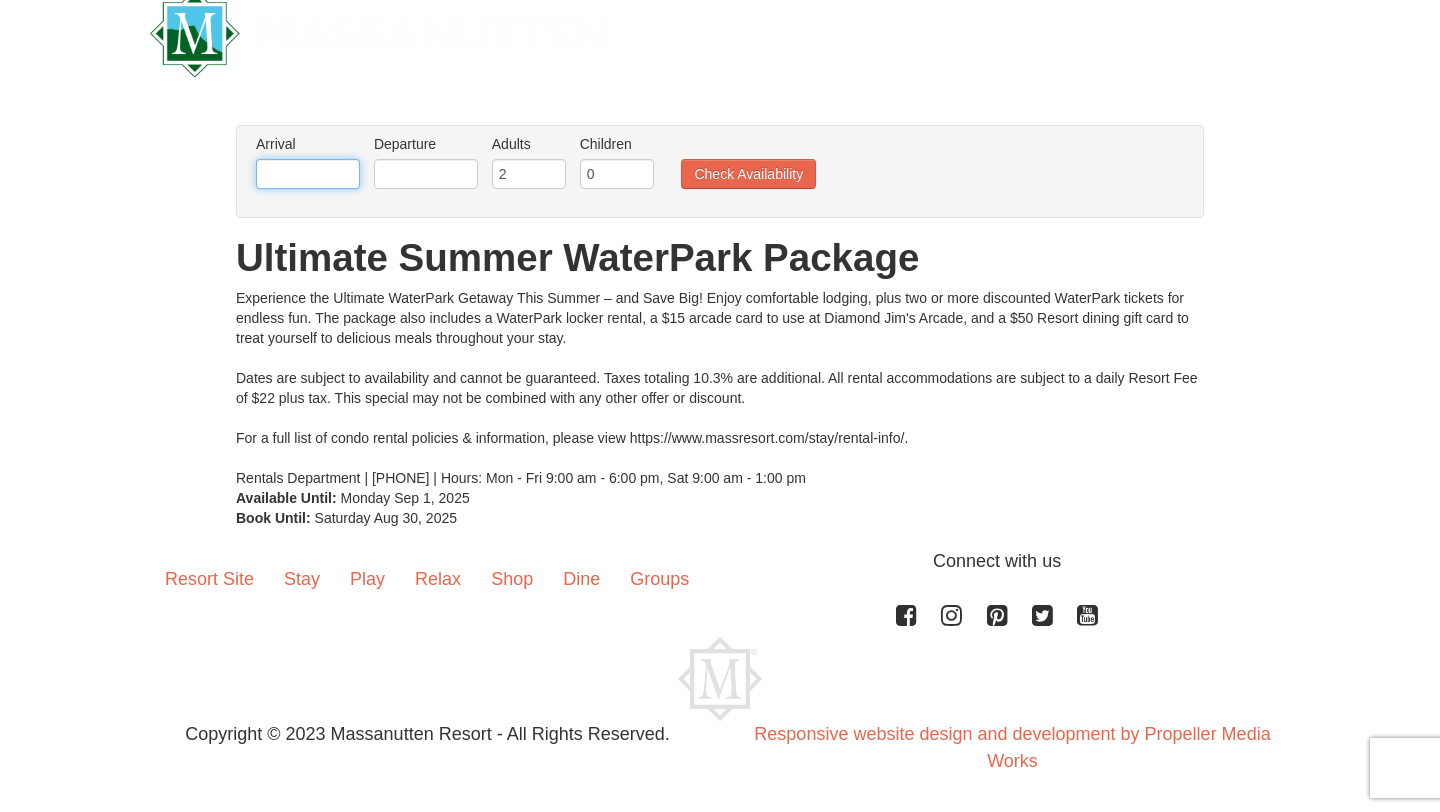 click at bounding box center [308, 174] 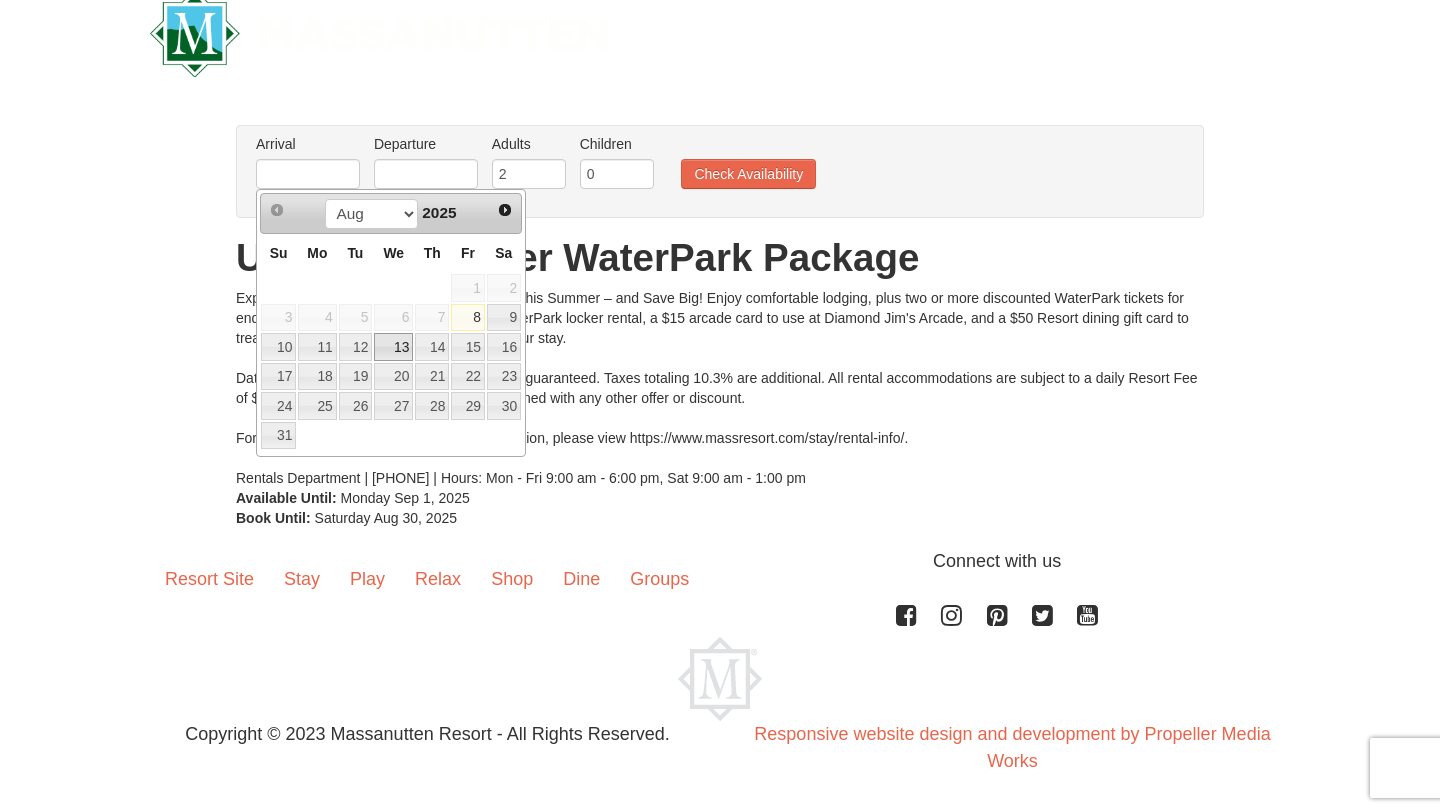 click on "13" at bounding box center [393, 347] 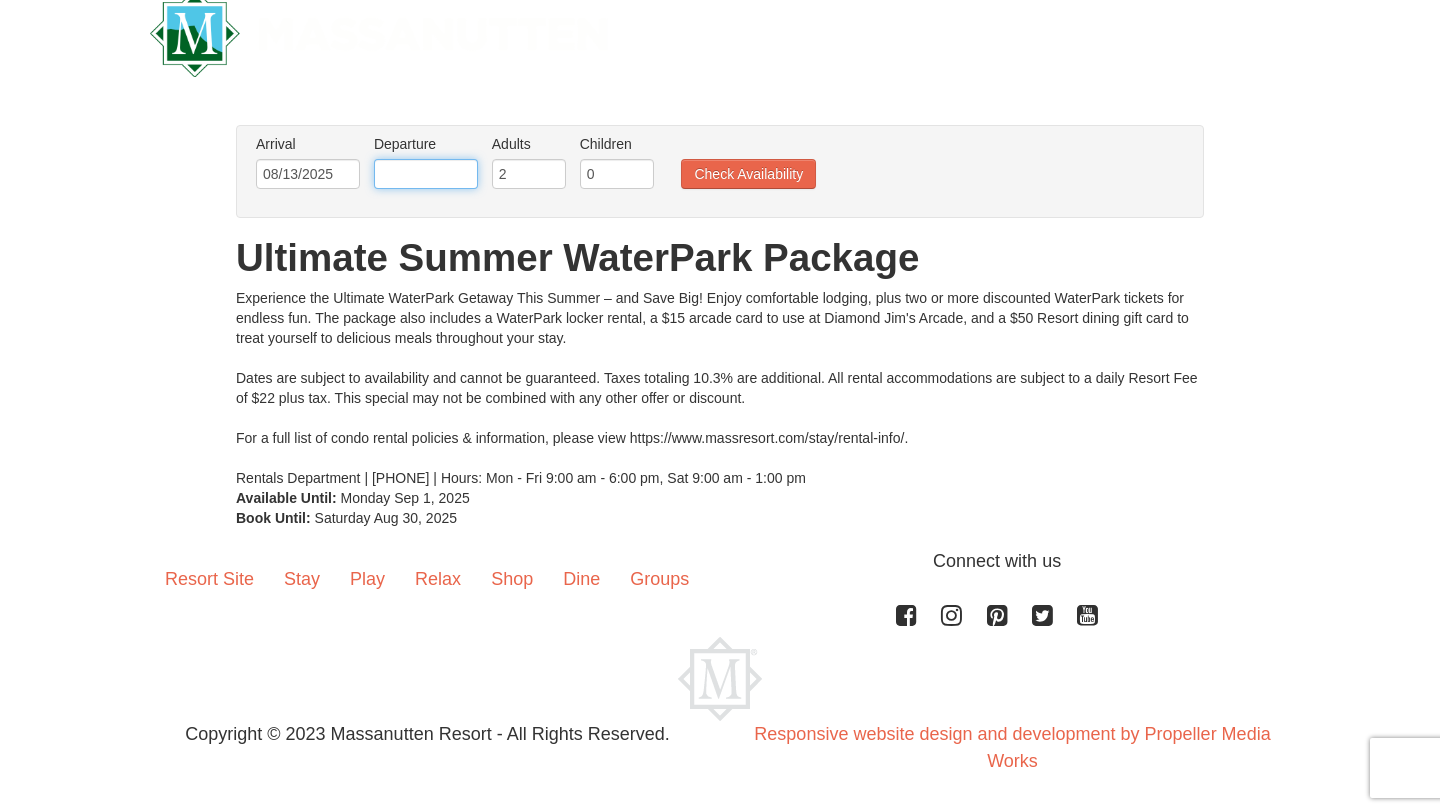 click at bounding box center [426, 174] 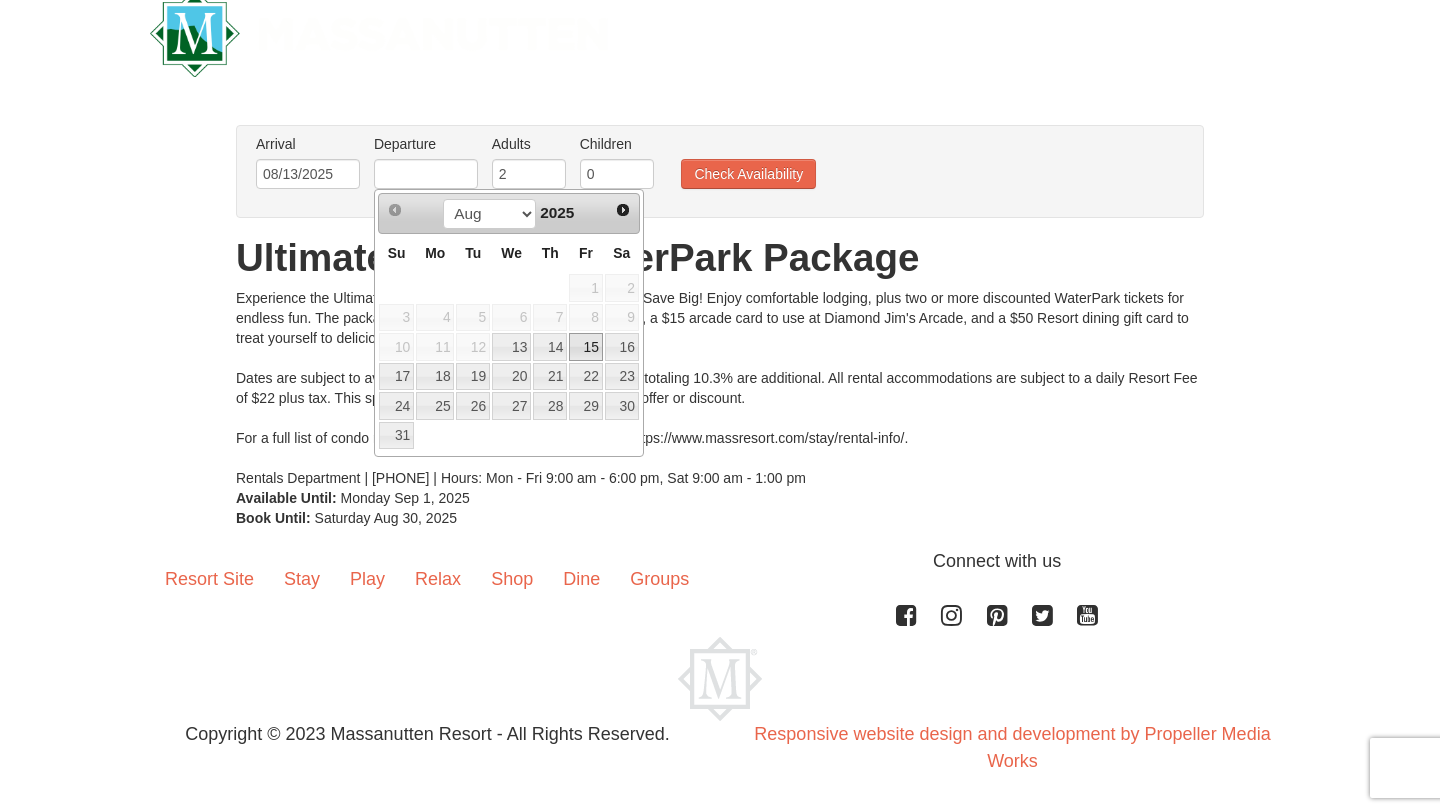 click on "15" at bounding box center (586, 347) 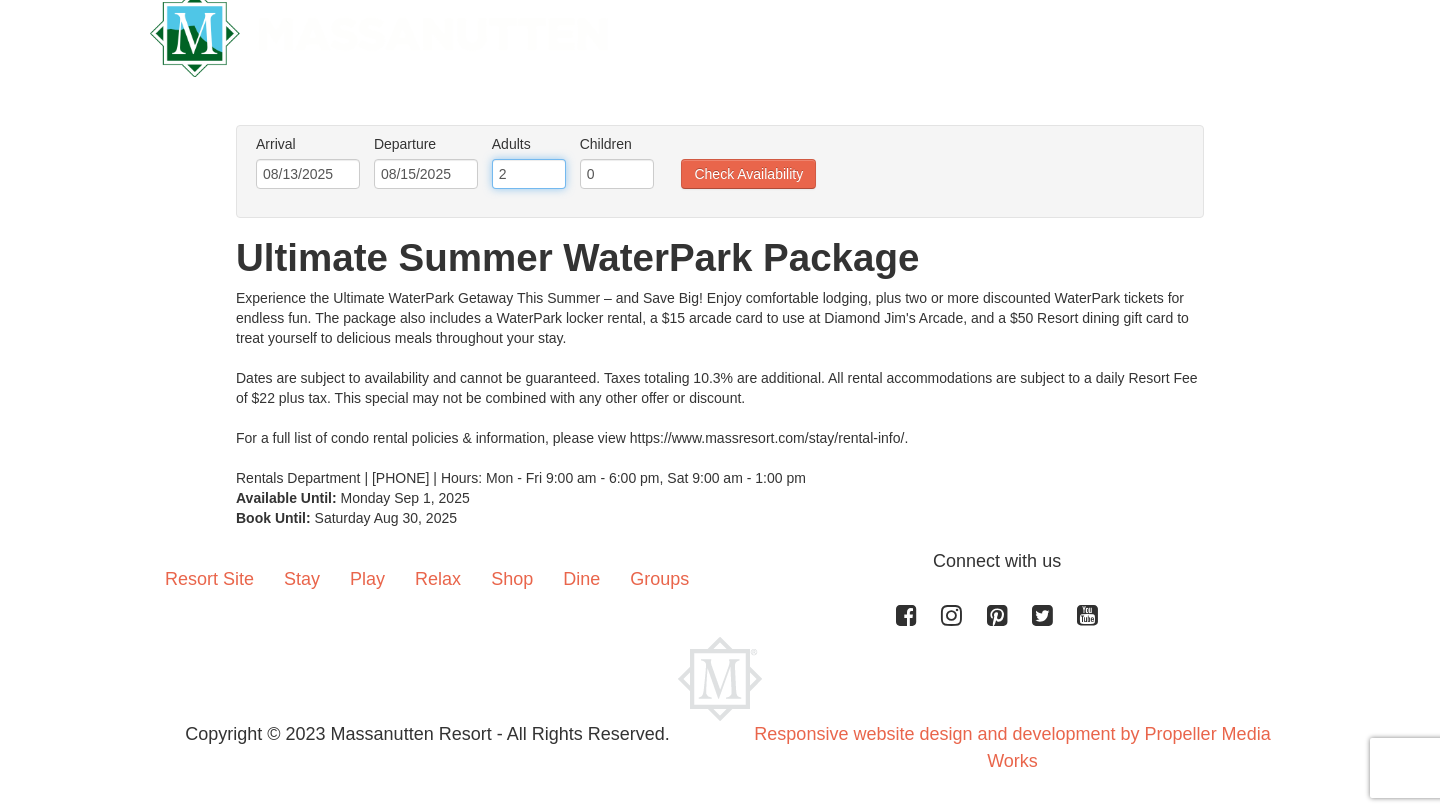 click on "2" at bounding box center (529, 174) 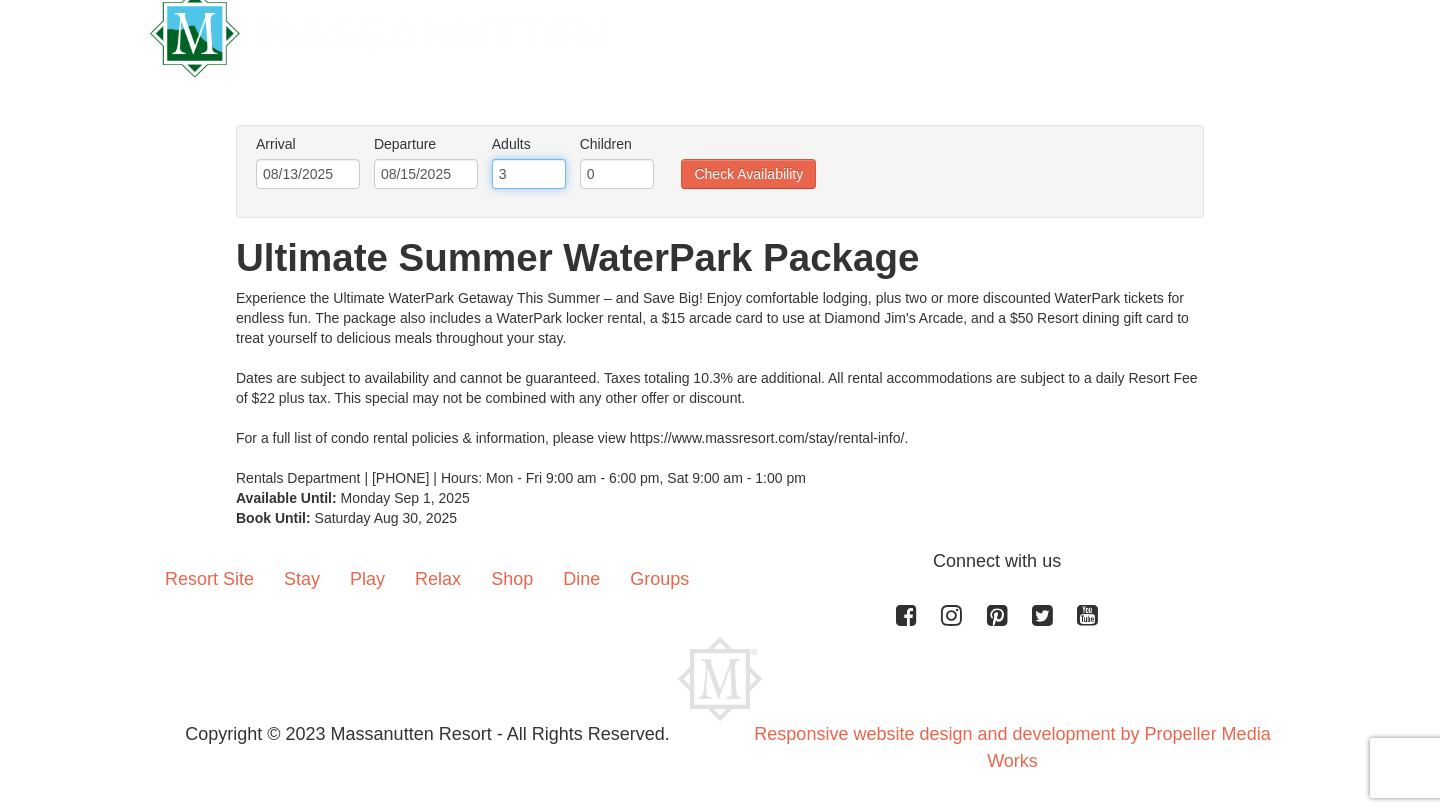 click on "3" at bounding box center [529, 174] 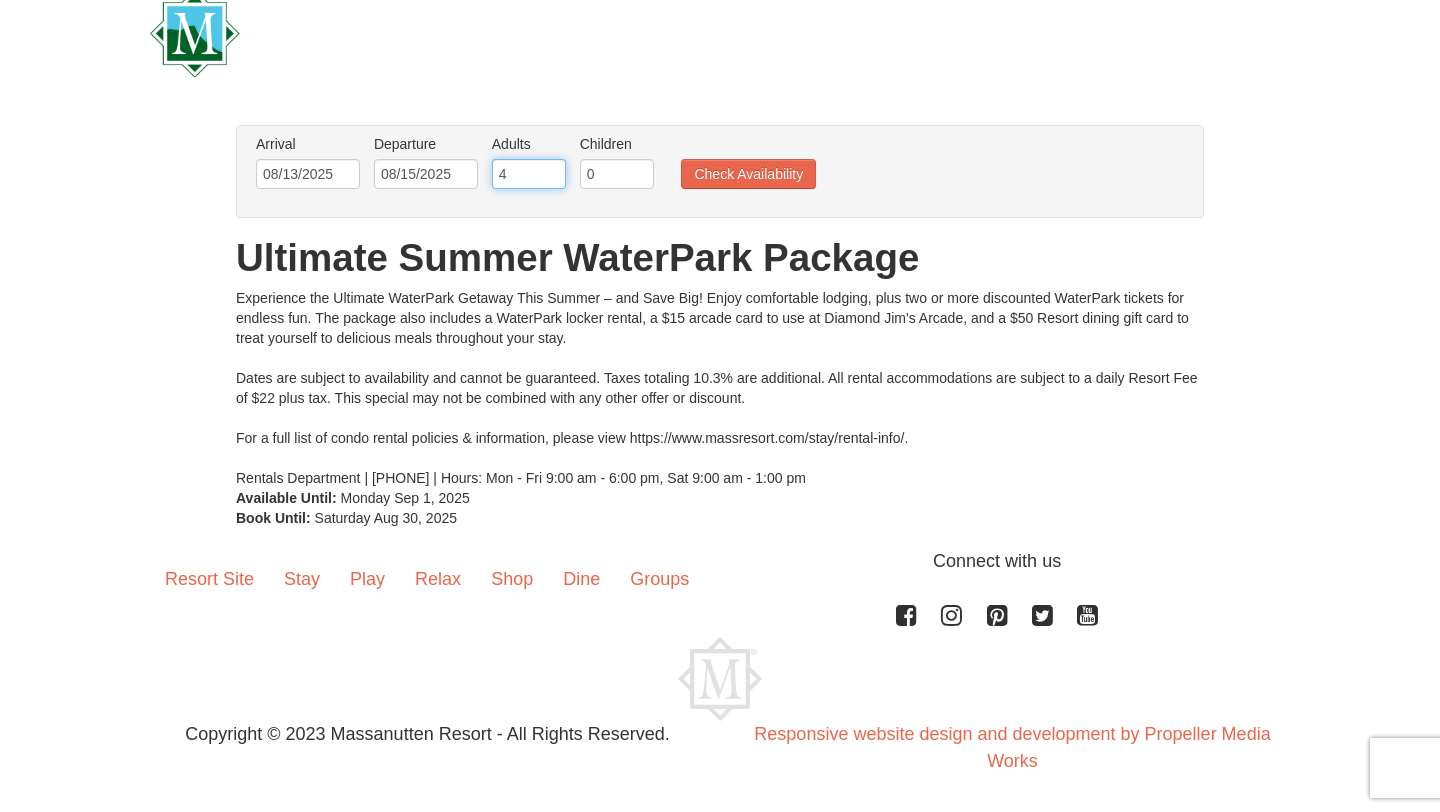 type on "4" 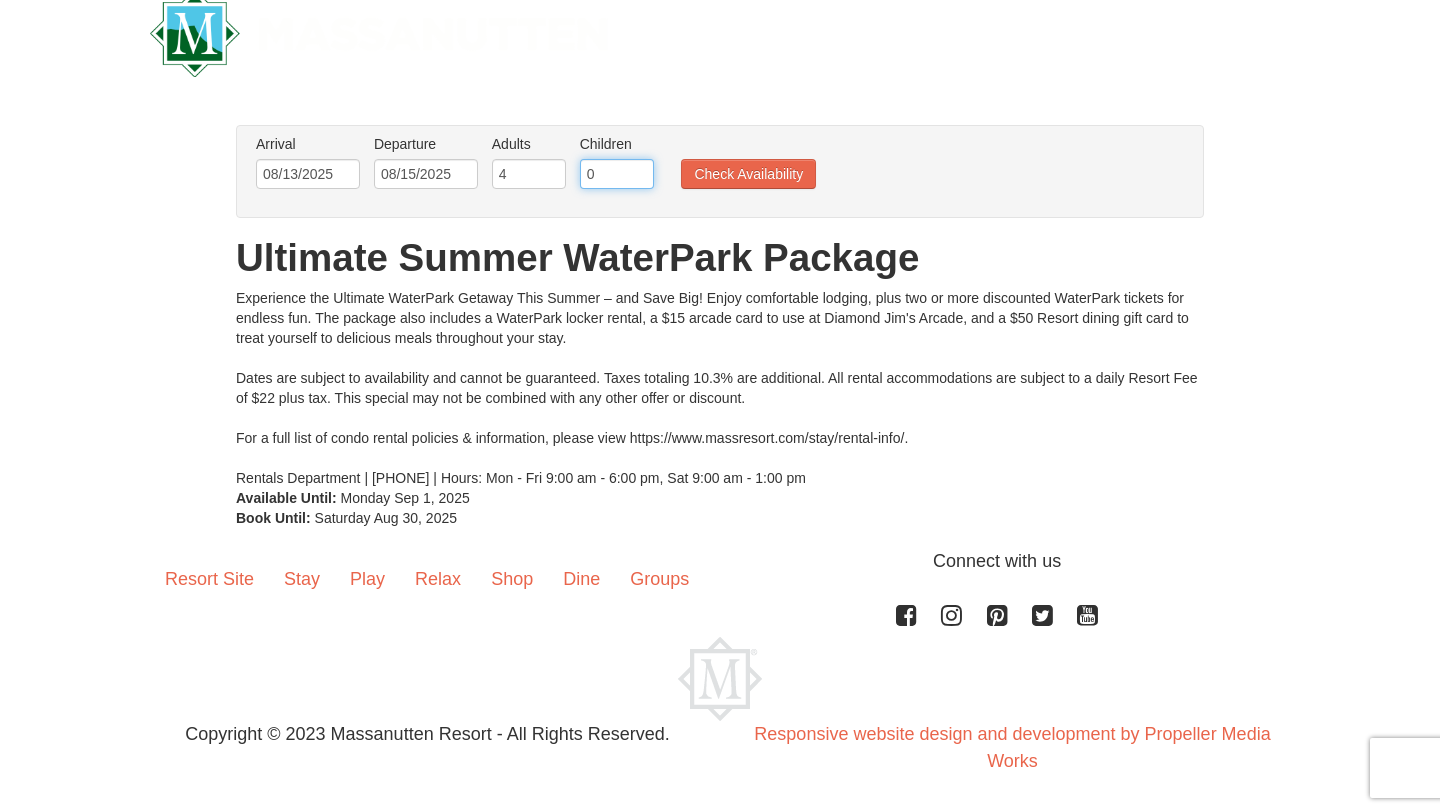 click on "0" at bounding box center [617, 174] 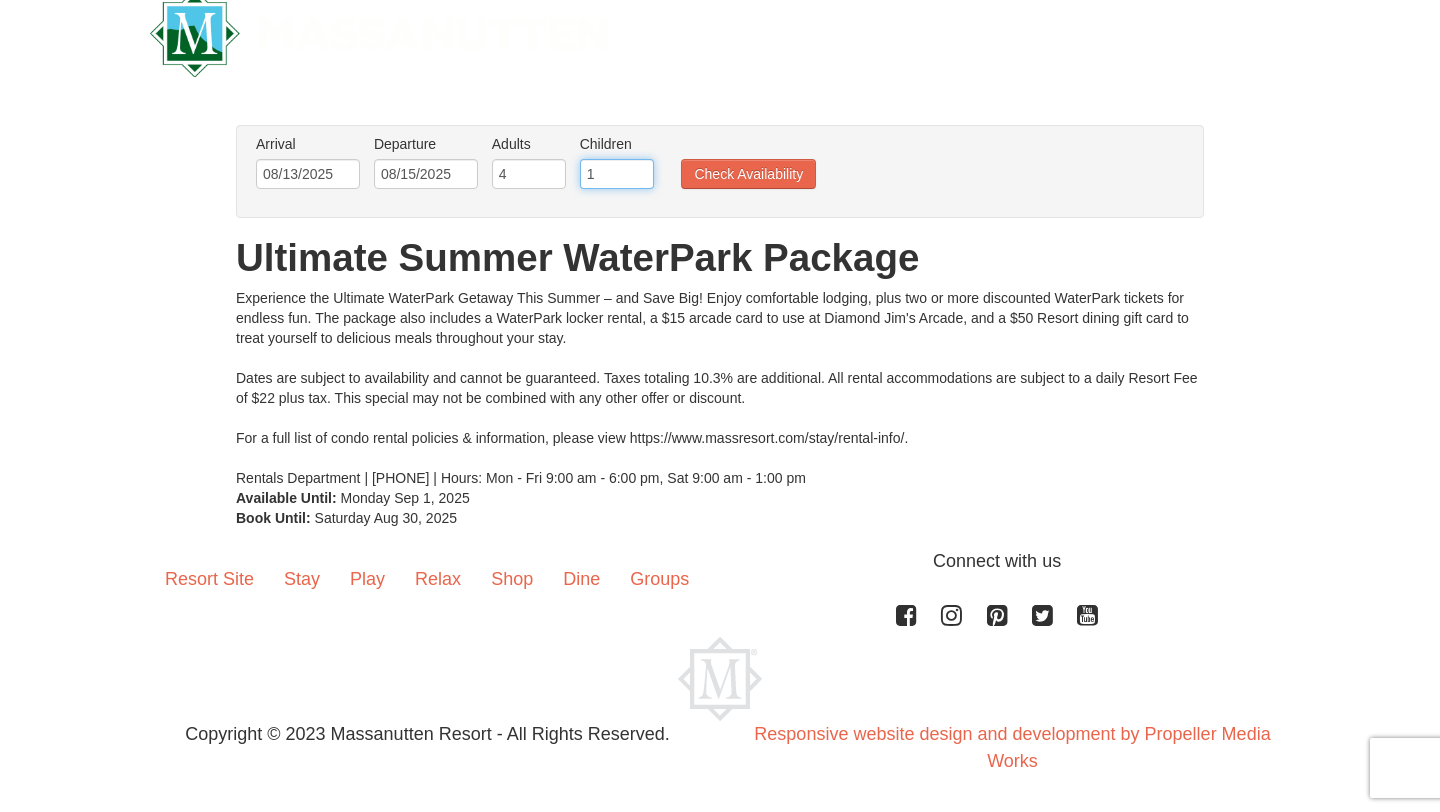click on "1" at bounding box center [617, 174] 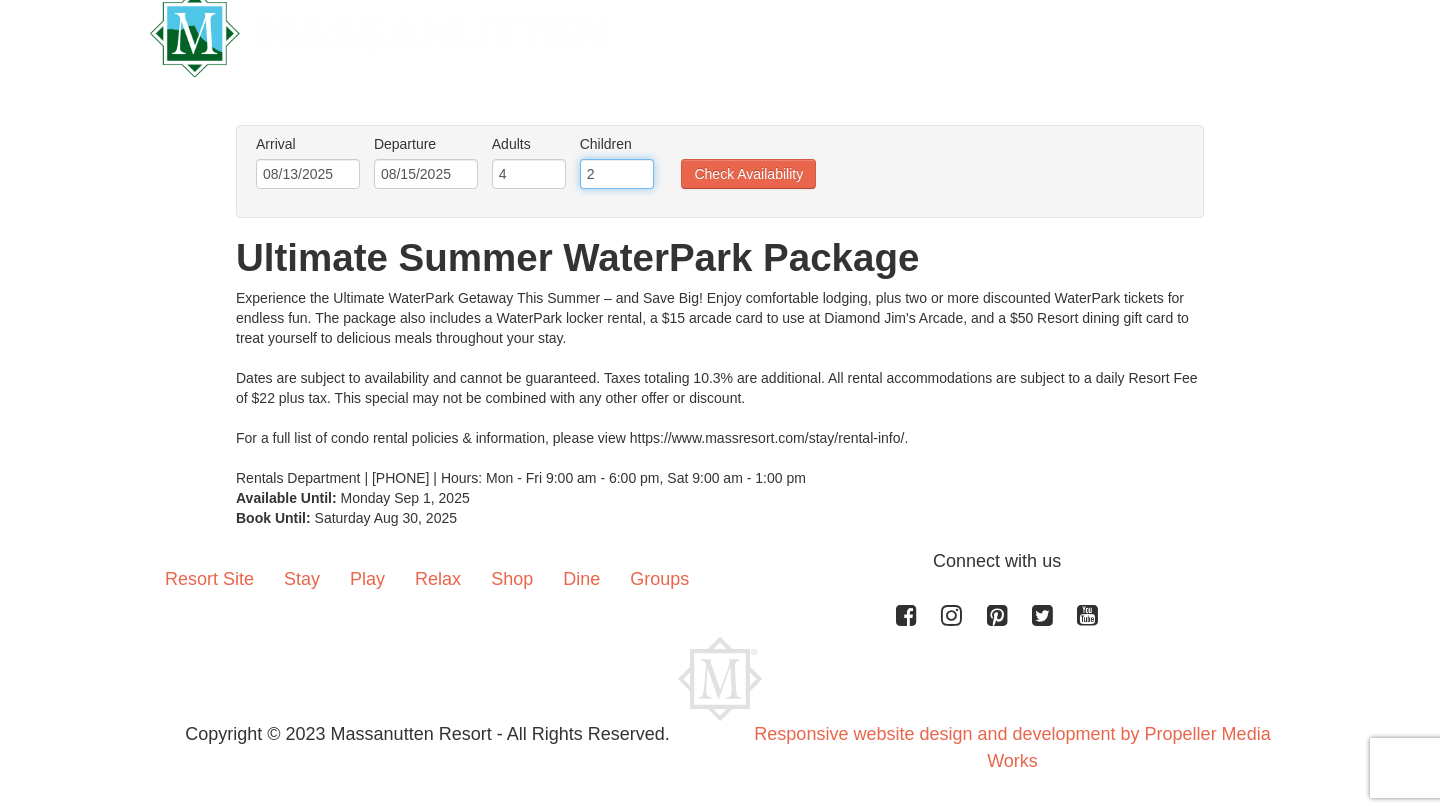 type on "2" 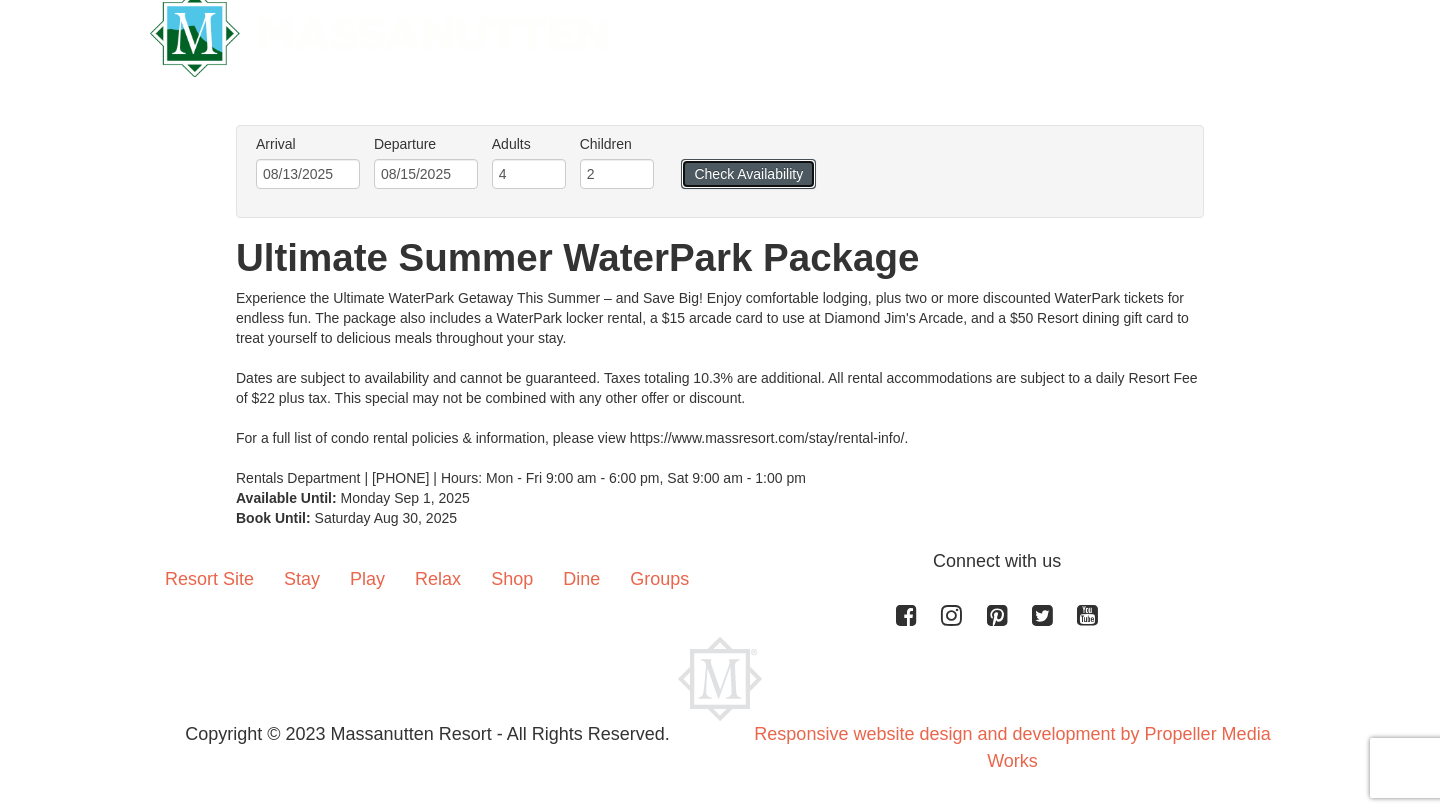 click on "Check Availability" at bounding box center [748, 174] 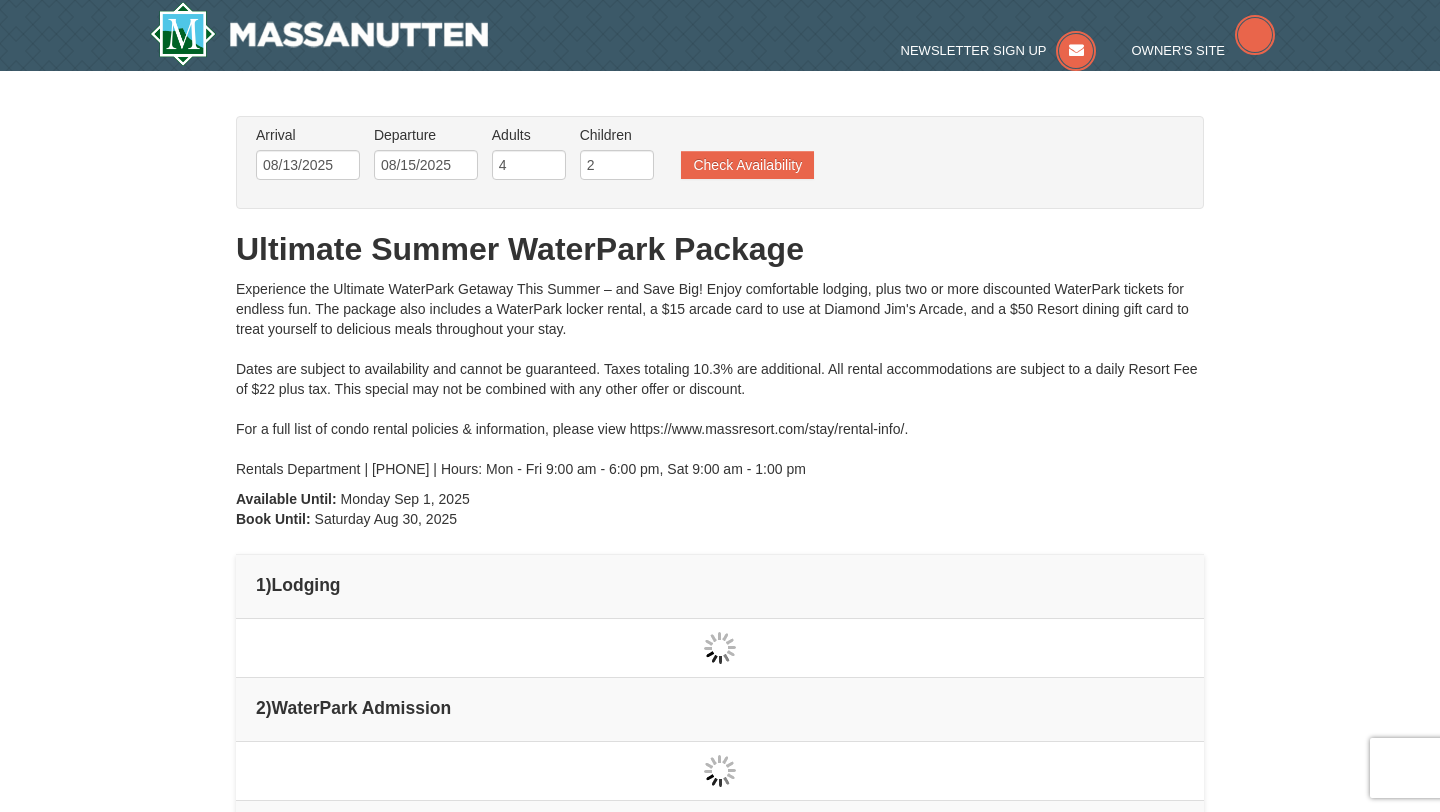 scroll, scrollTop: 0, scrollLeft: 0, axis: both 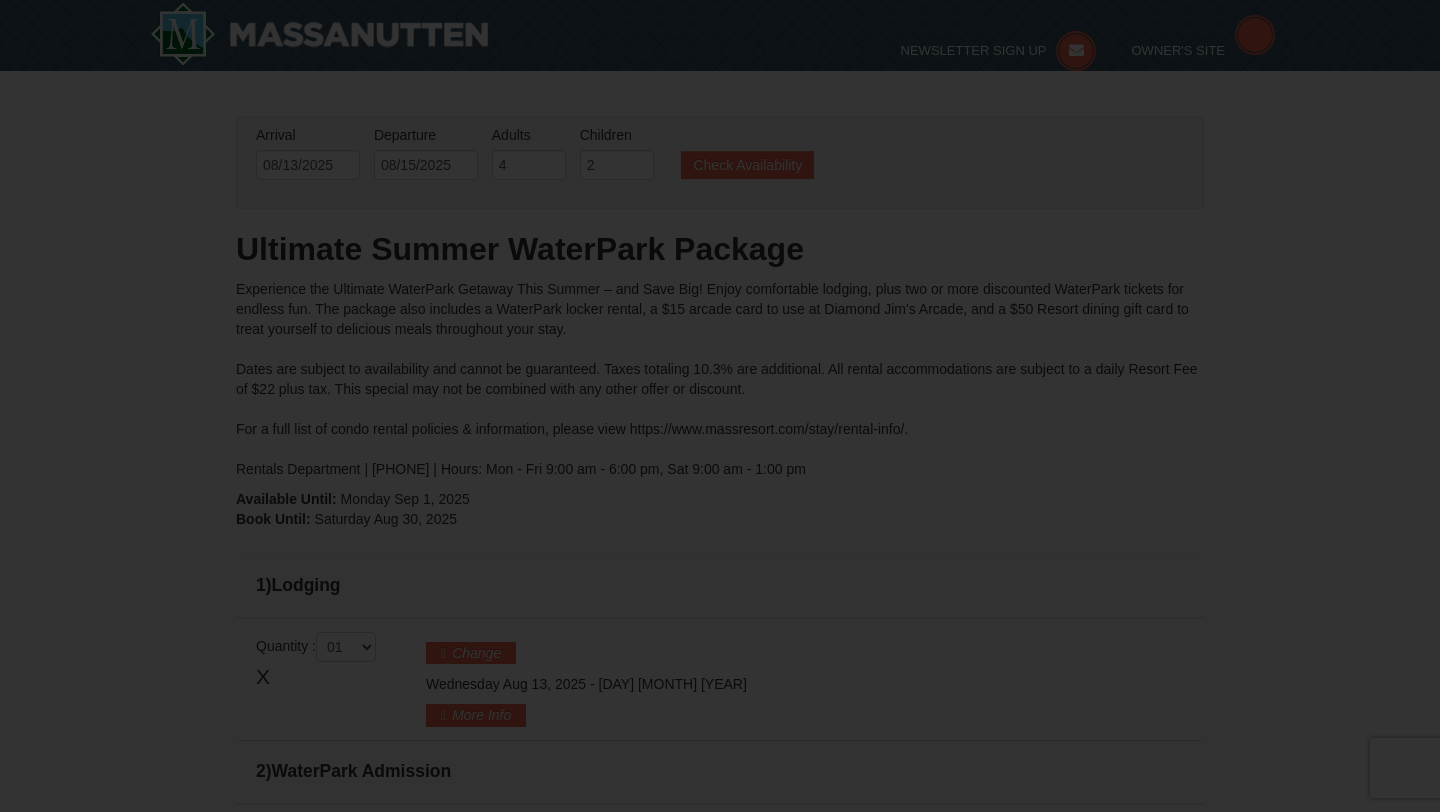 type on "08/13/2025" 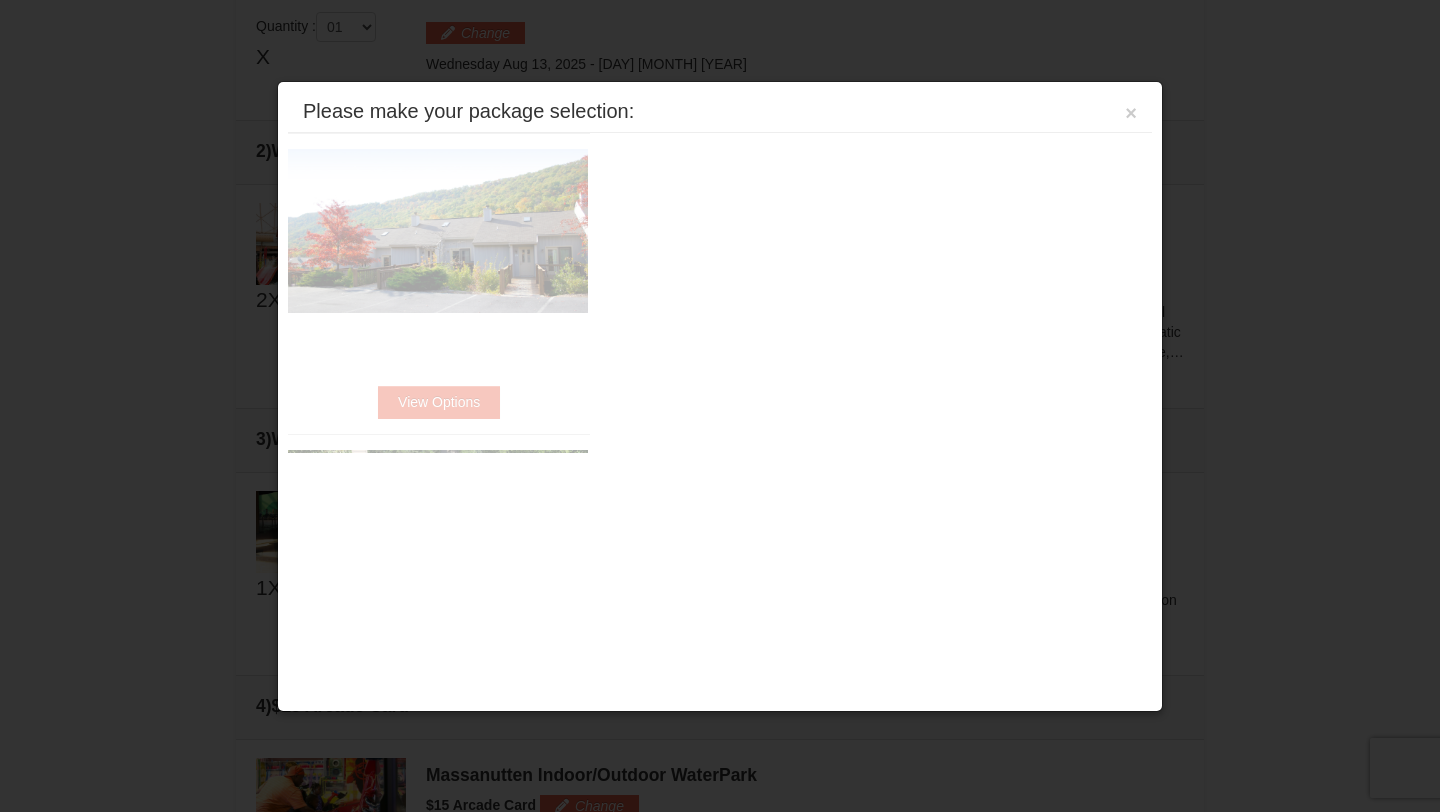 scroll, scrollTop: 631, scrollLeft: 0, axis: vertical 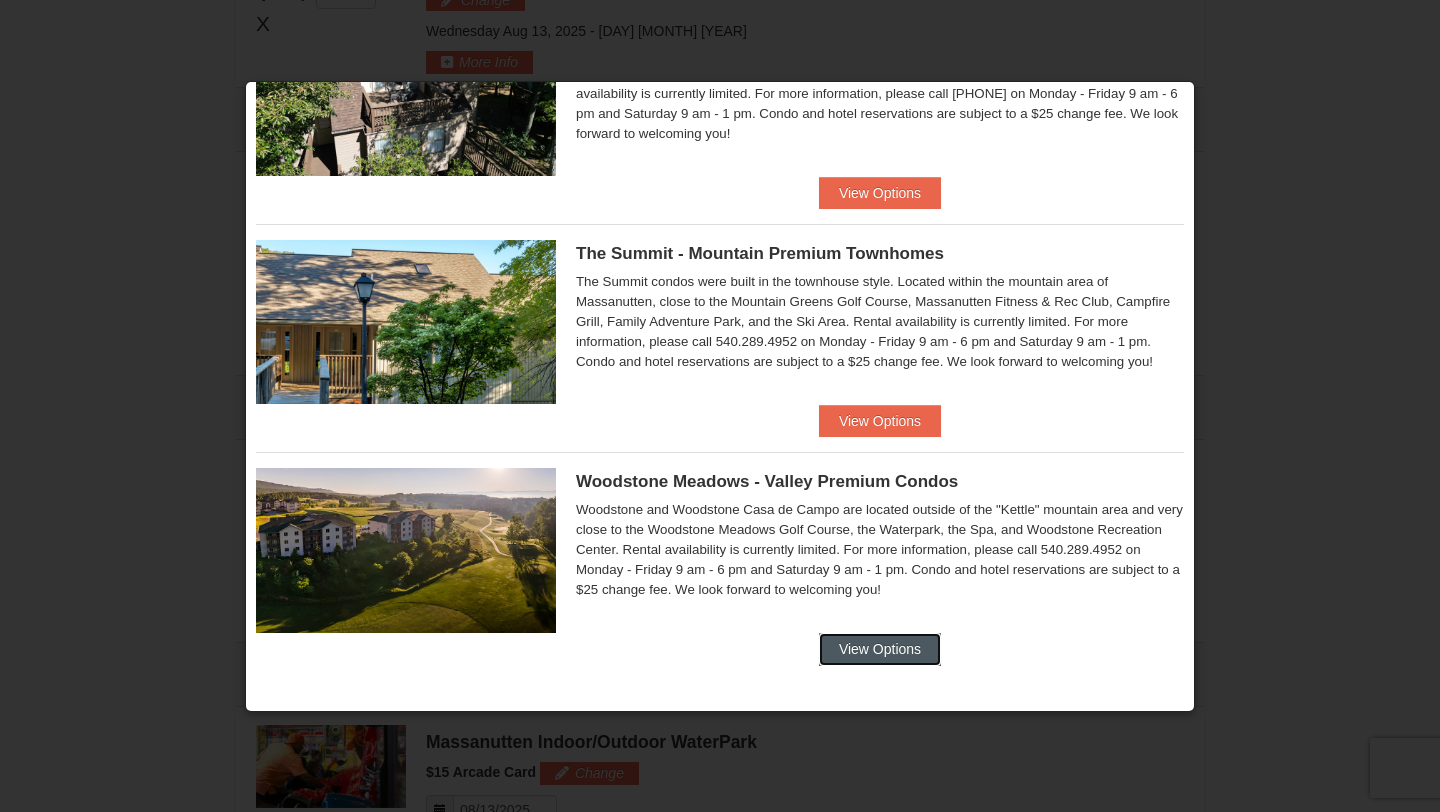 click on "View Options" at bounding box center [880, 649] 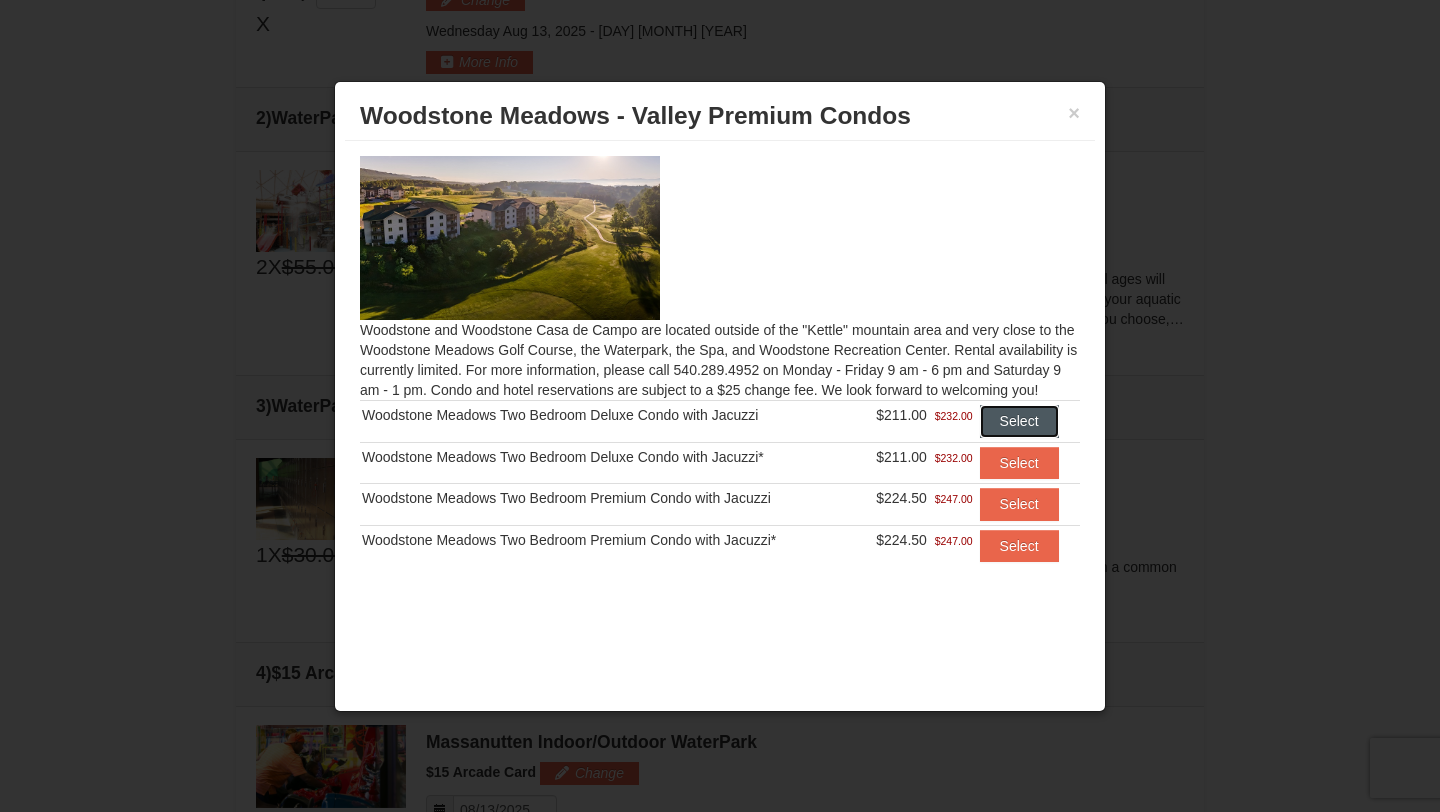 click on "Select" at bounding box center [1019, 421] 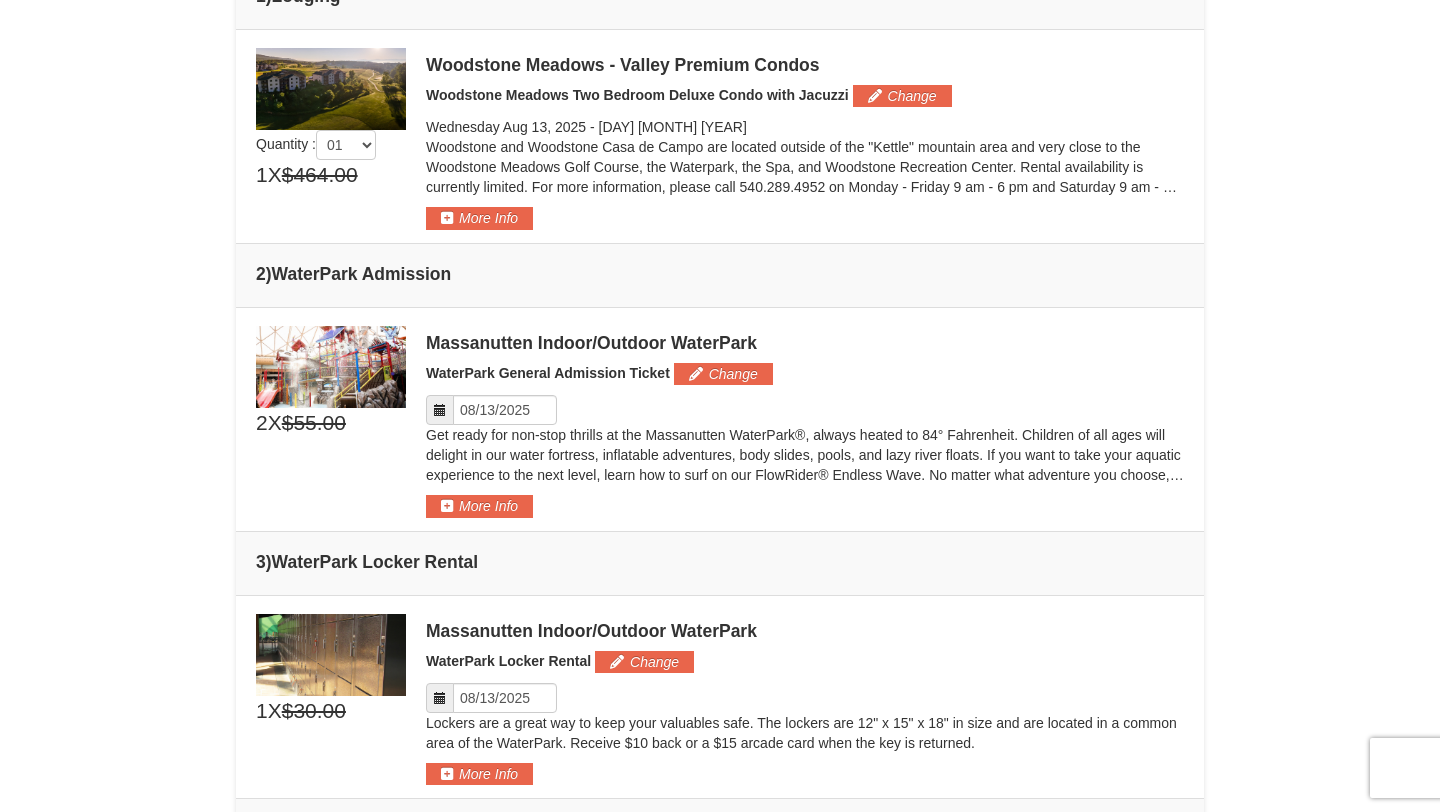 scroll, scrollTop: 598, scrollLeft: 0, axis: vertical 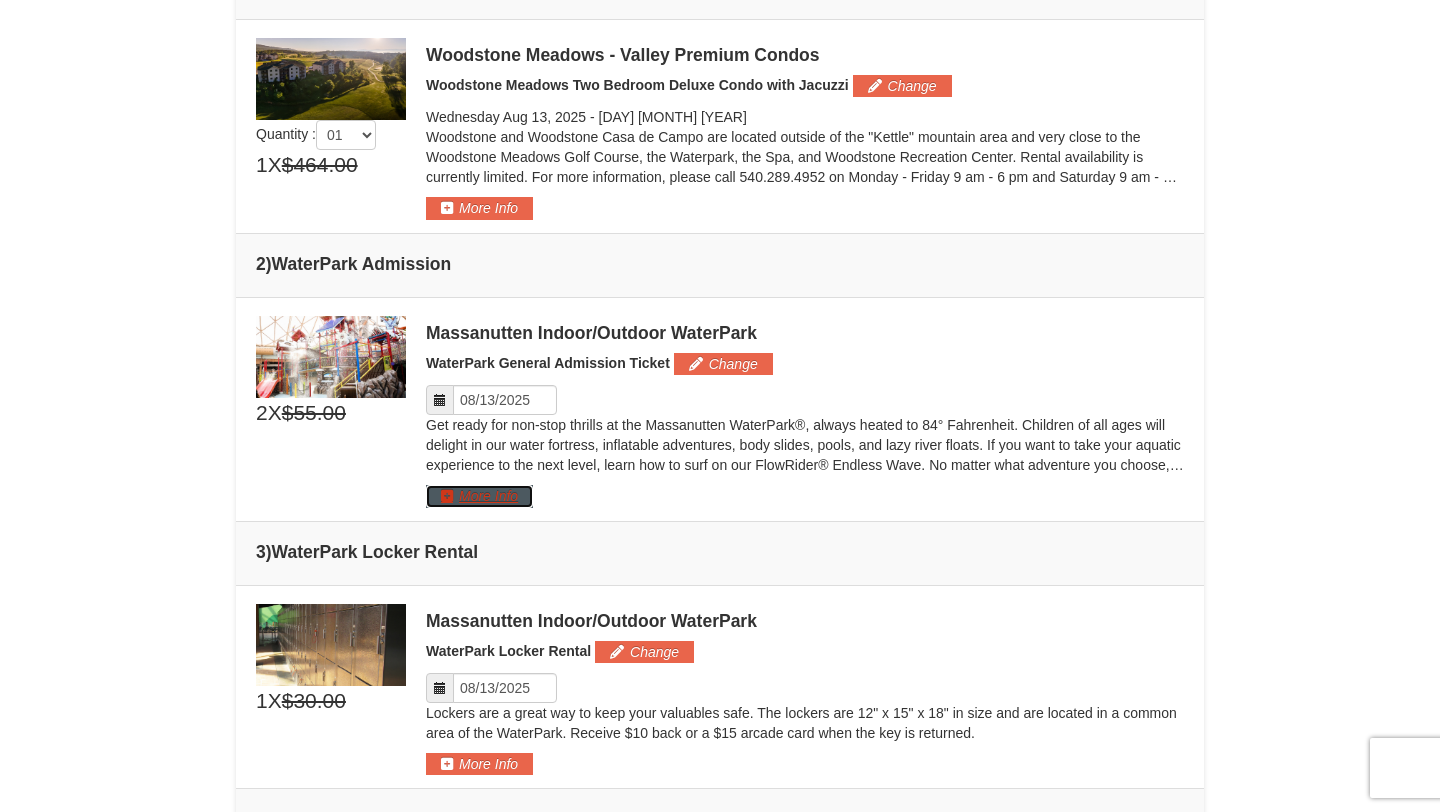 click on "More Info" at bounding box center [479, 496] 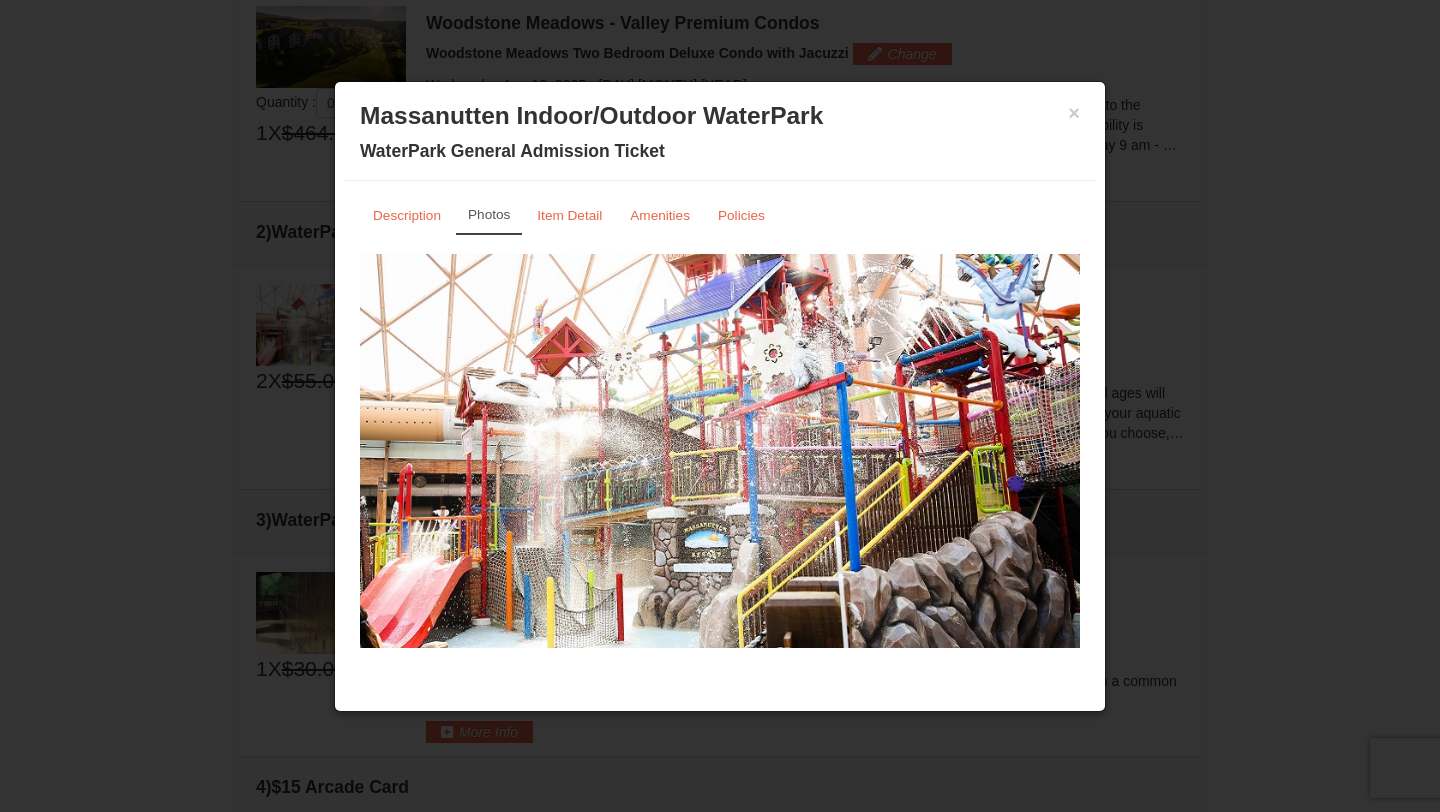 scroll, scrollTop: 631, scrollLeft: 0, axis: vertical 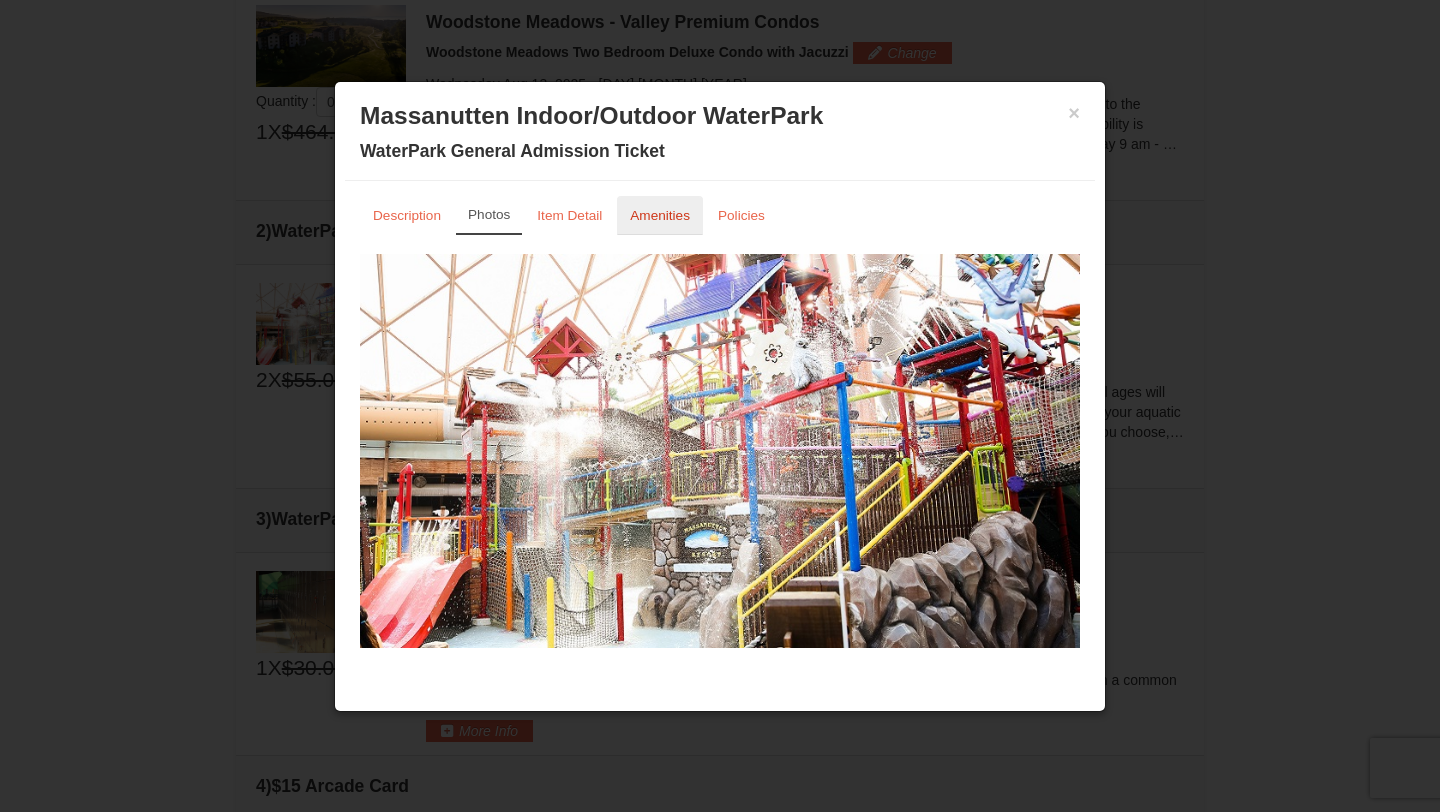 click on "Amenities" at bounding box center (660, 215) 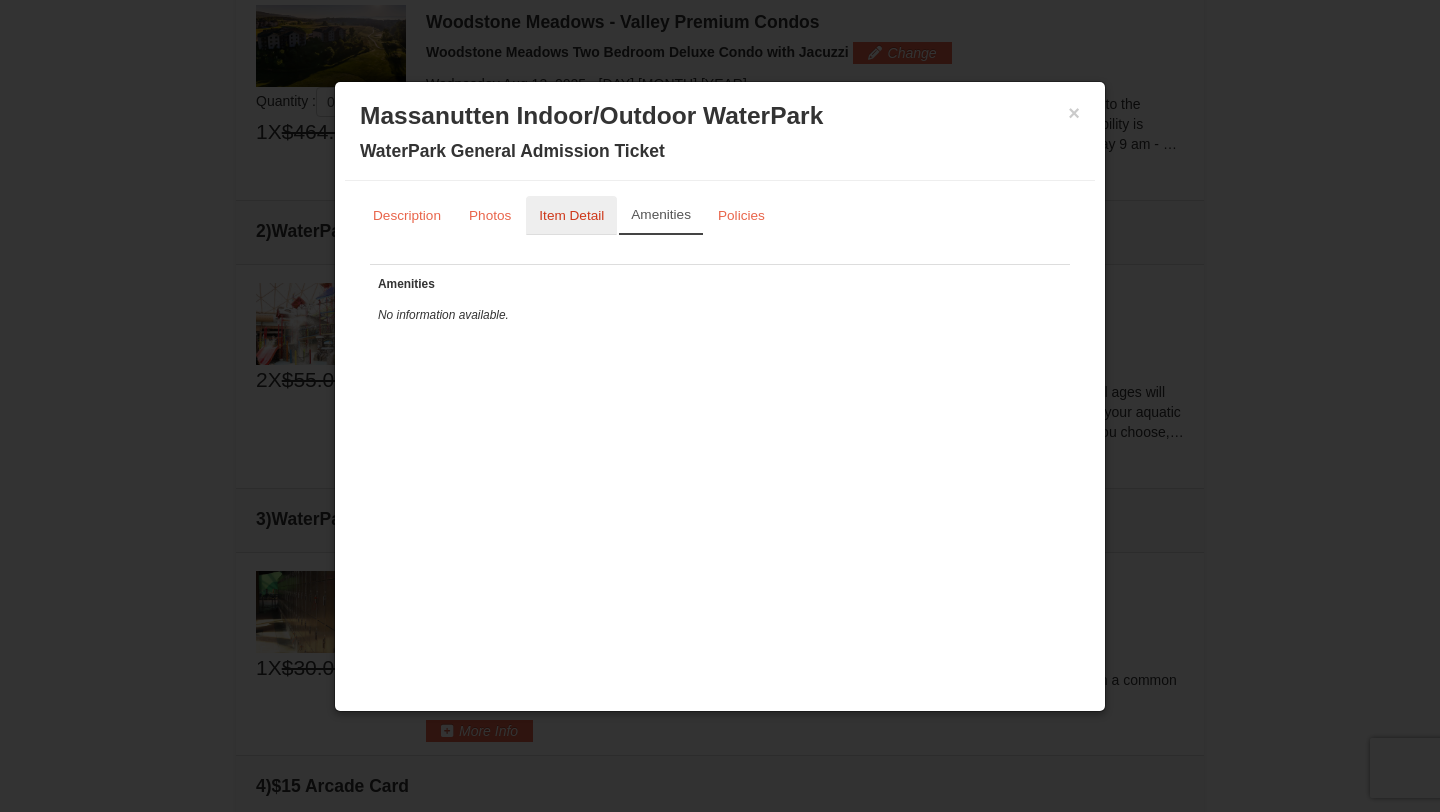 click on "Item Detail" at bounding box center (571, 215) 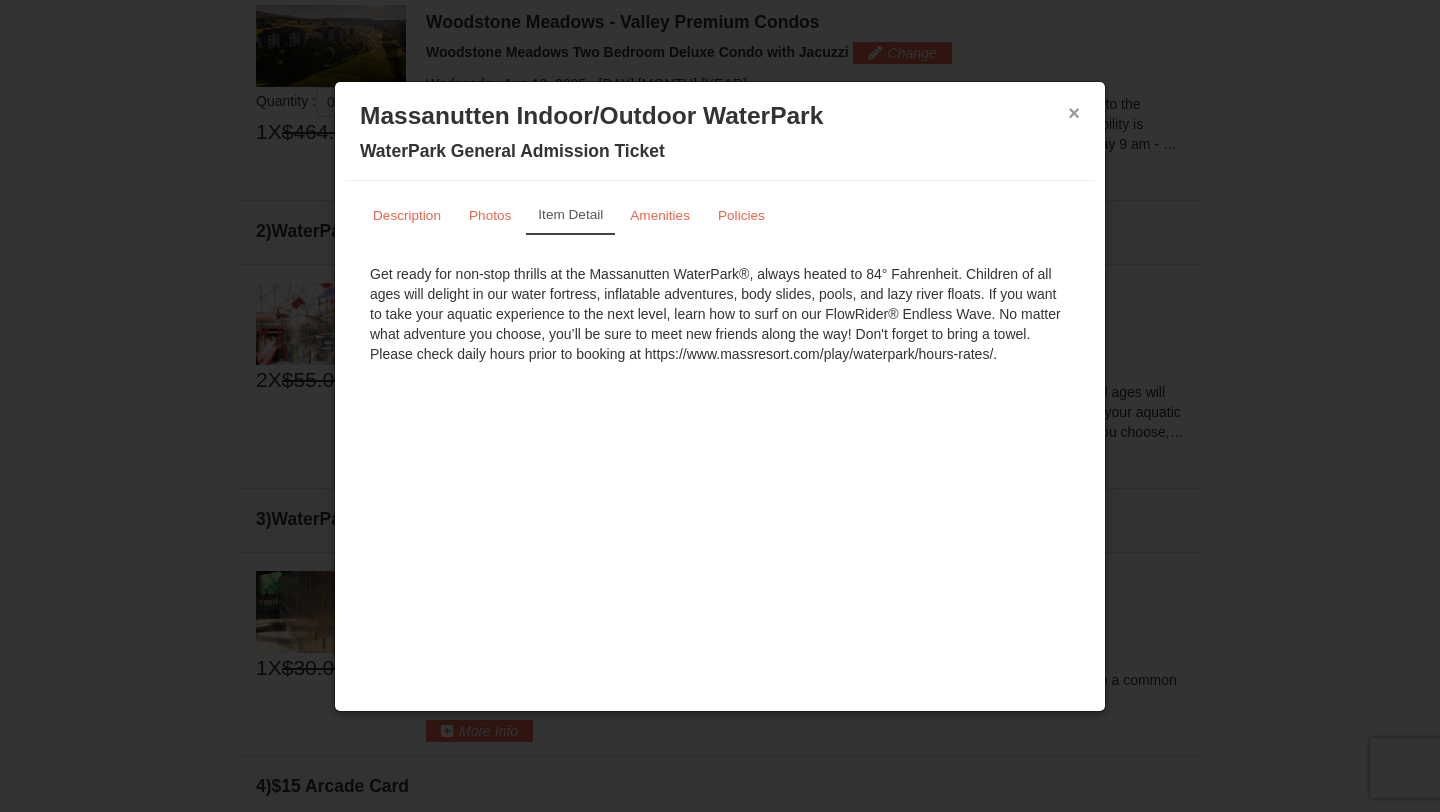 click on "×" at bounding box center (1074, 113) 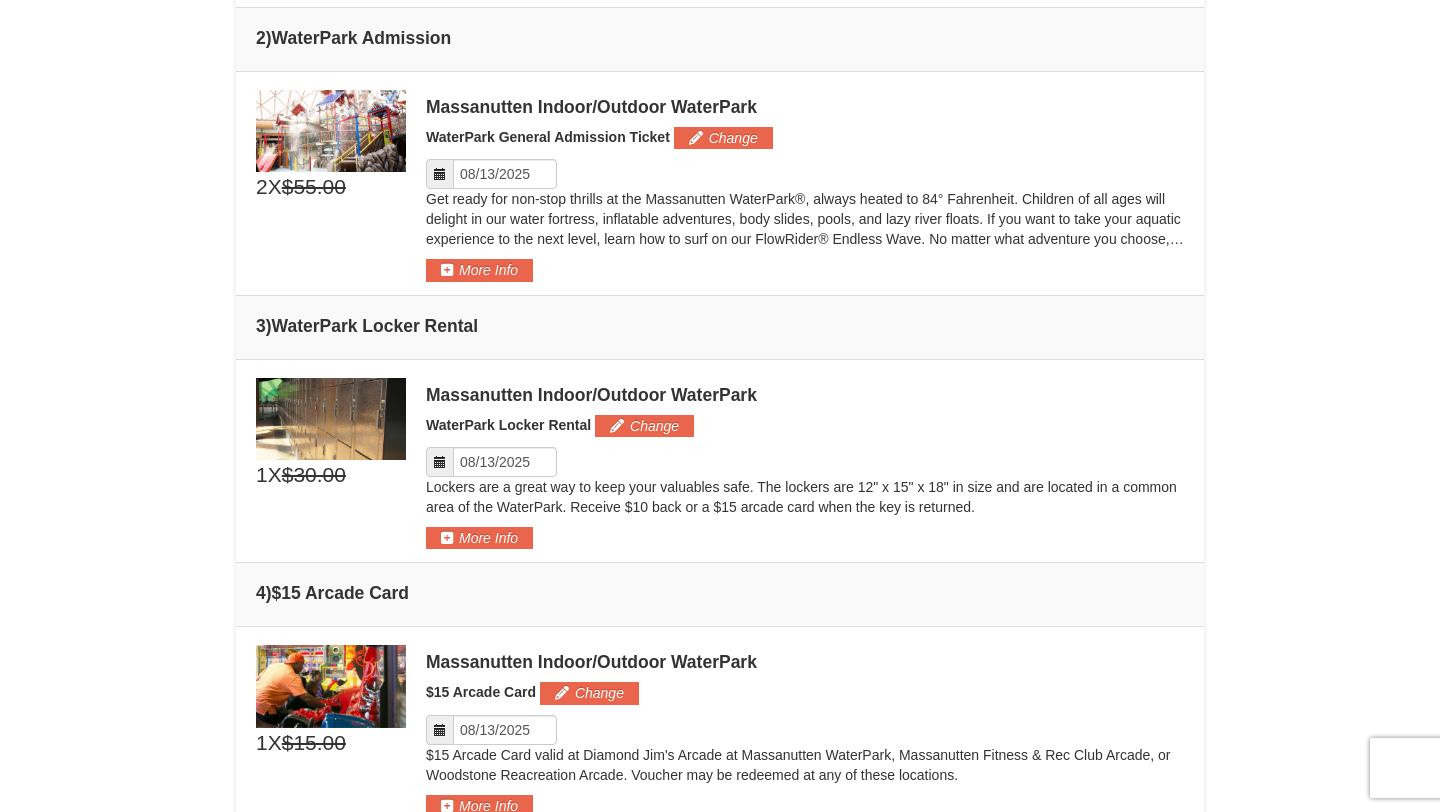 scroll, scrollTop: 662, scrollLeft: 0, axis: vertical 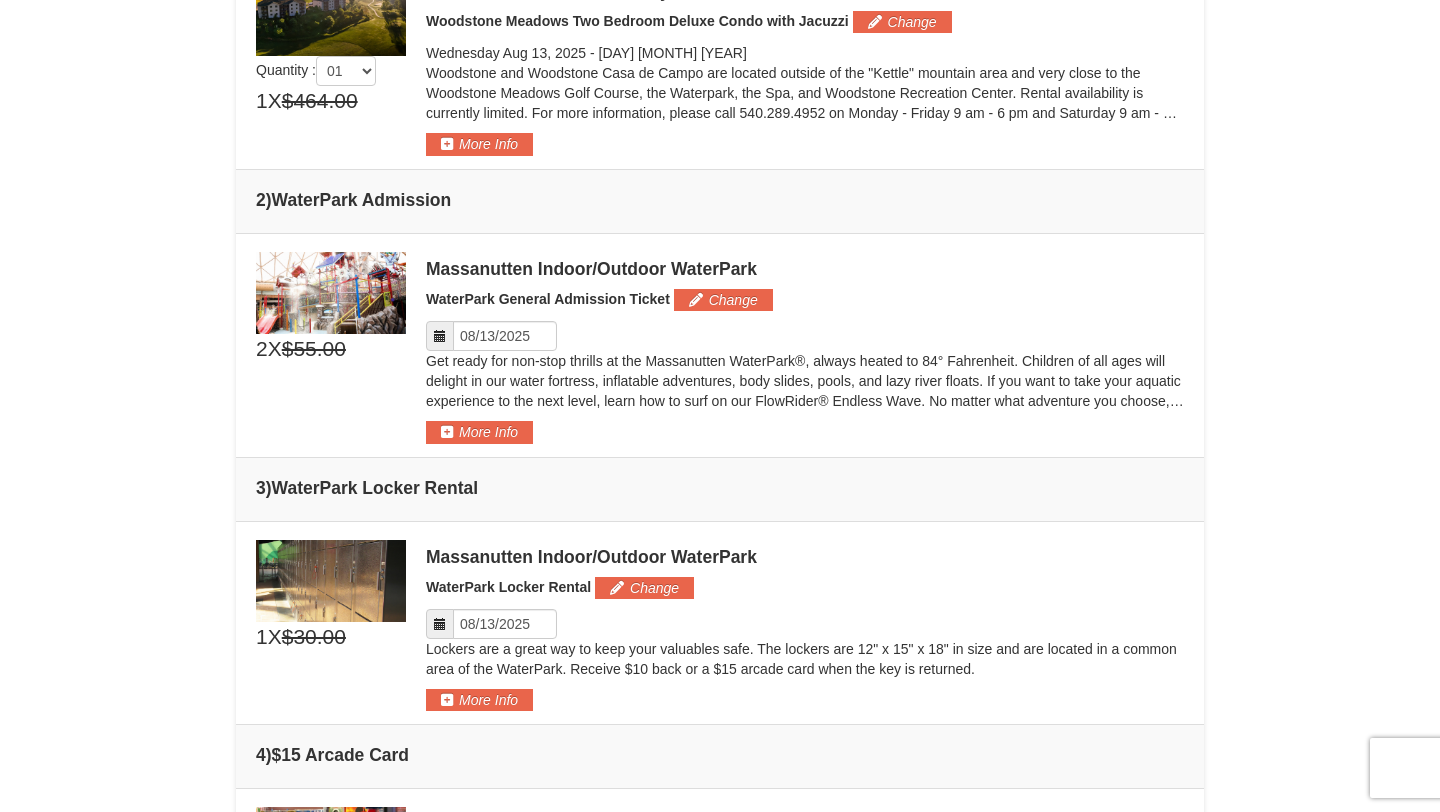 click at bounding box center [331, 293] 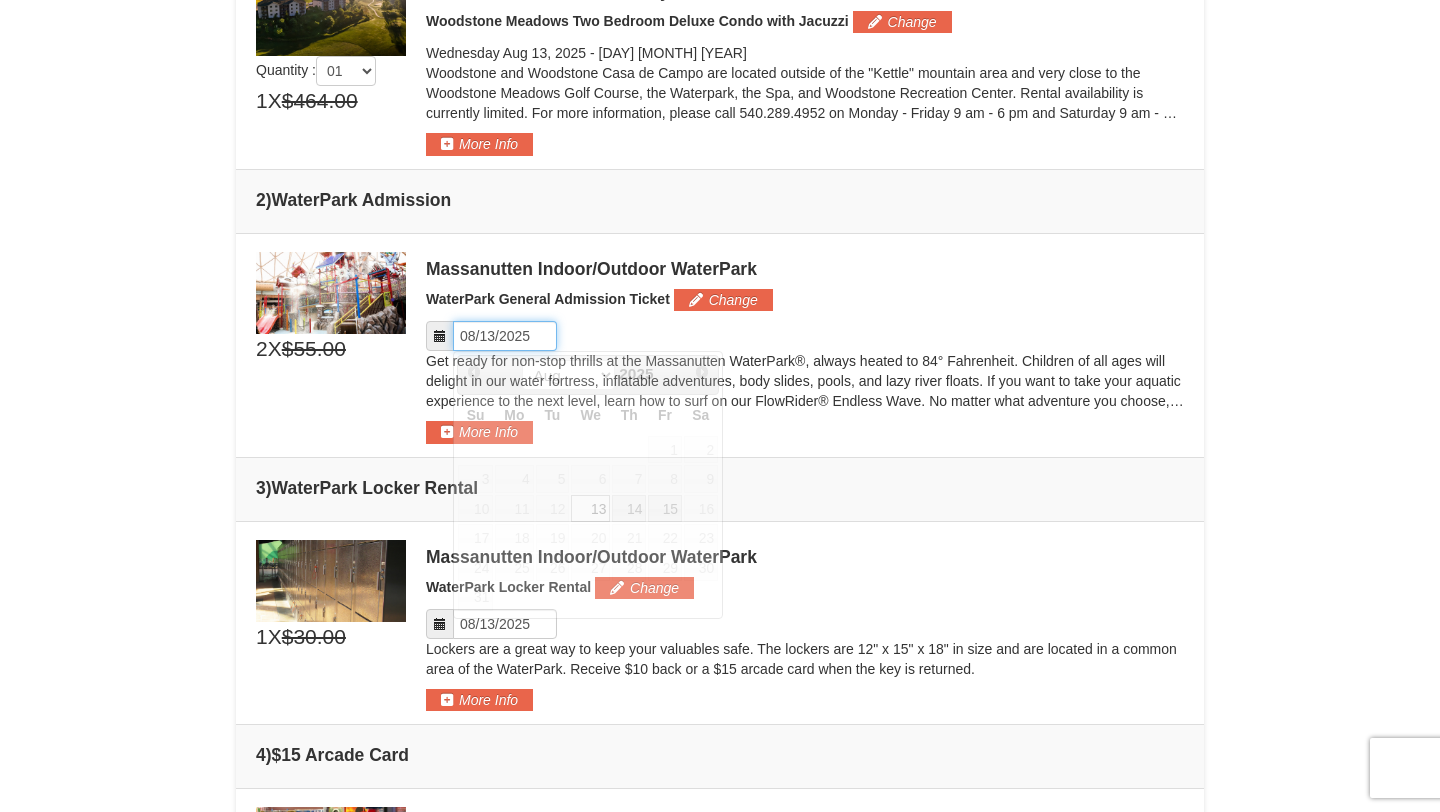 click on "Please format dates MM/DD/YYYY" at bounding box center (505, 336) 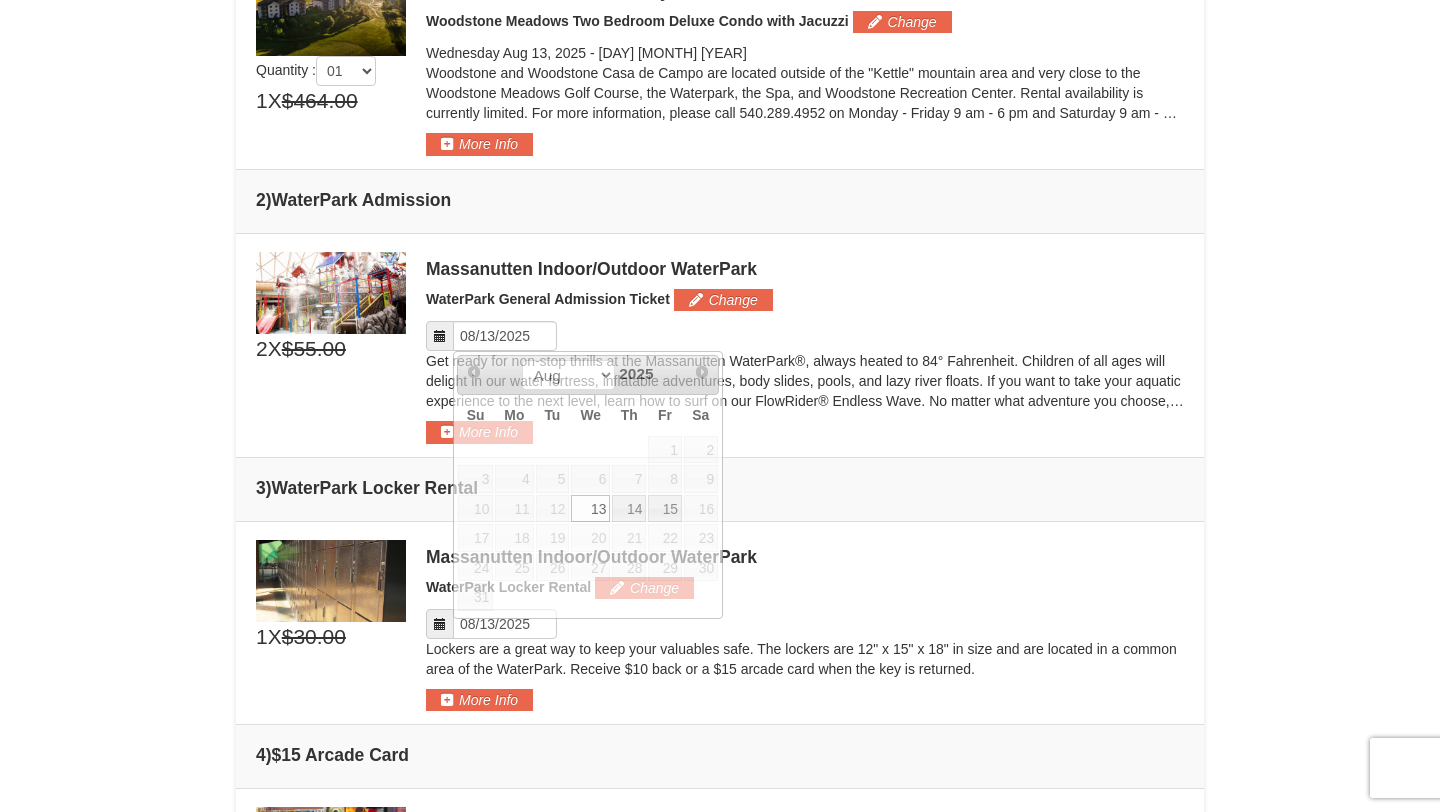 click on "WaterPark General Admission Ticket
Change" at bounding box center [805, 300] 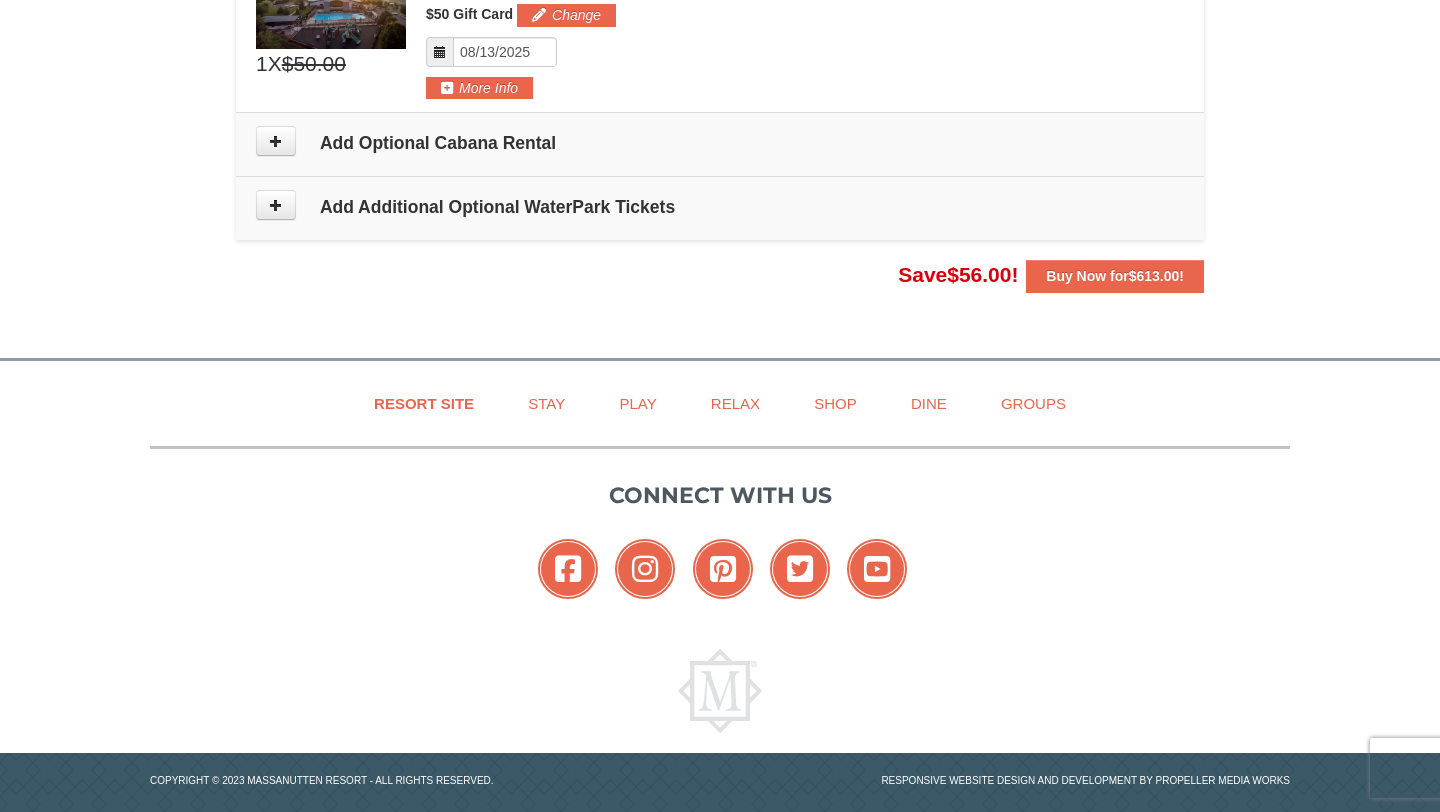 scroll, scrollTop: 1795, scrollLeft: 0, axis: vertical 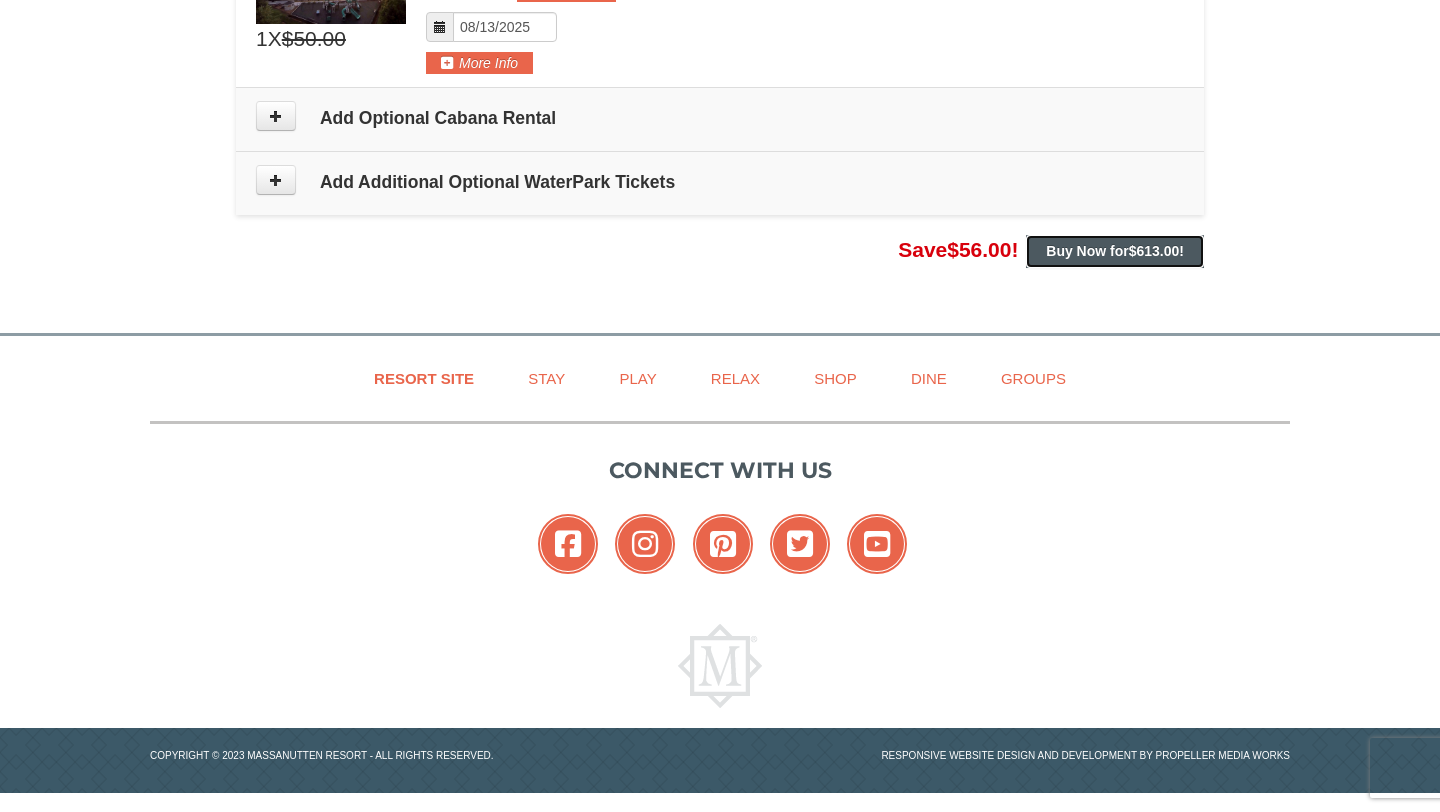 click on "Buy Now for
$613.00 !" at bounding box center [1115, 251] 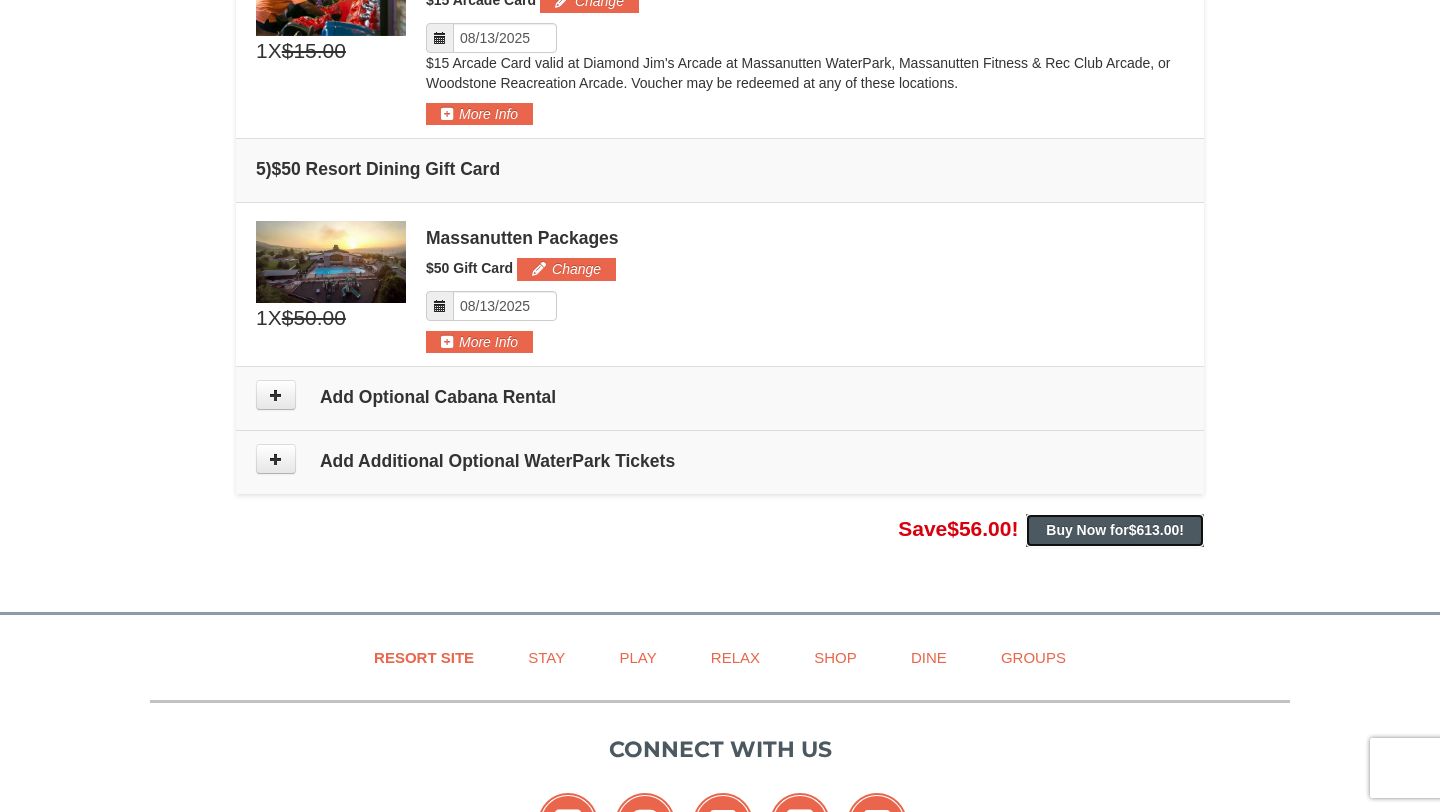 scroll, scrollTop: 1512, scrollLeft: 0, axis: vertical 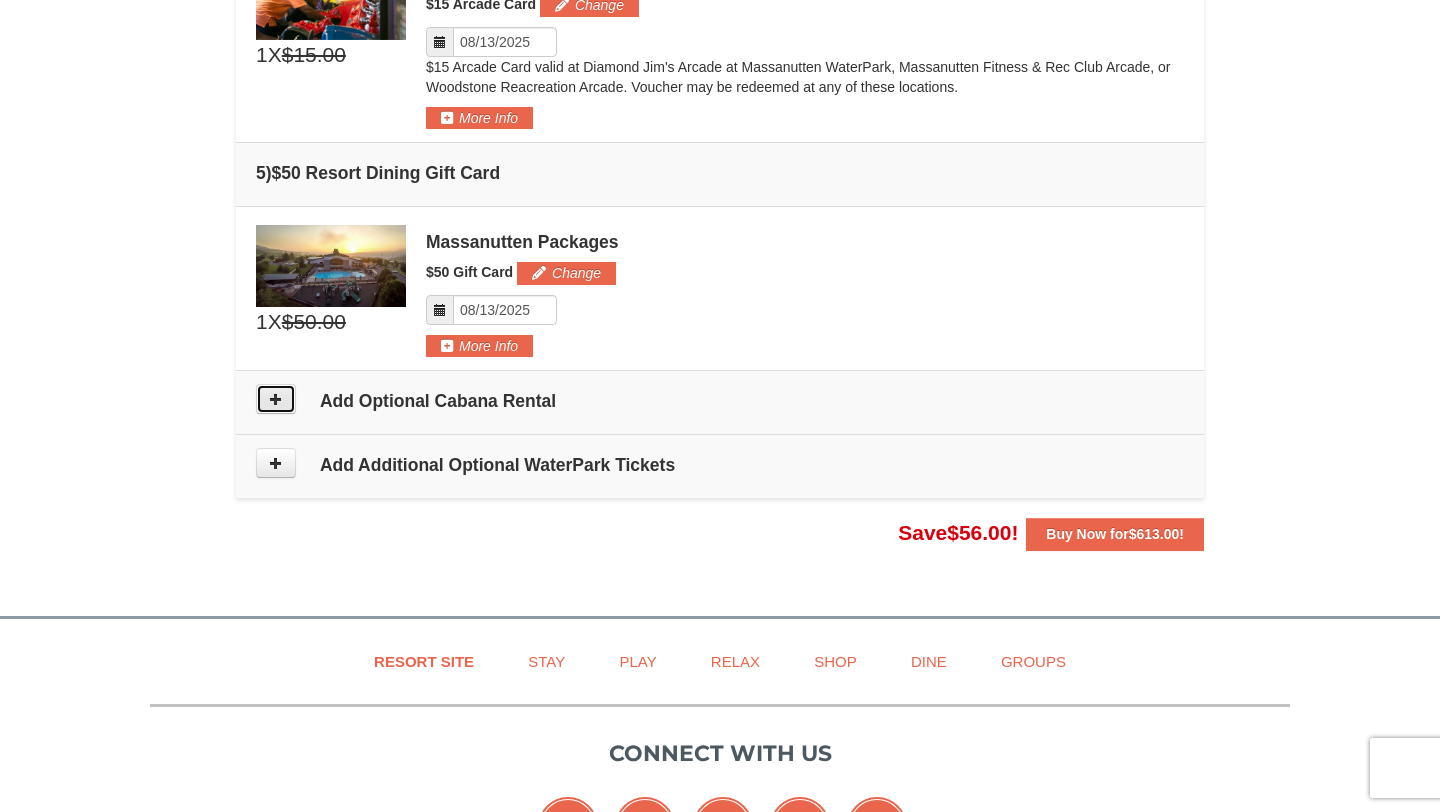 click at bounding box center (276, 399) 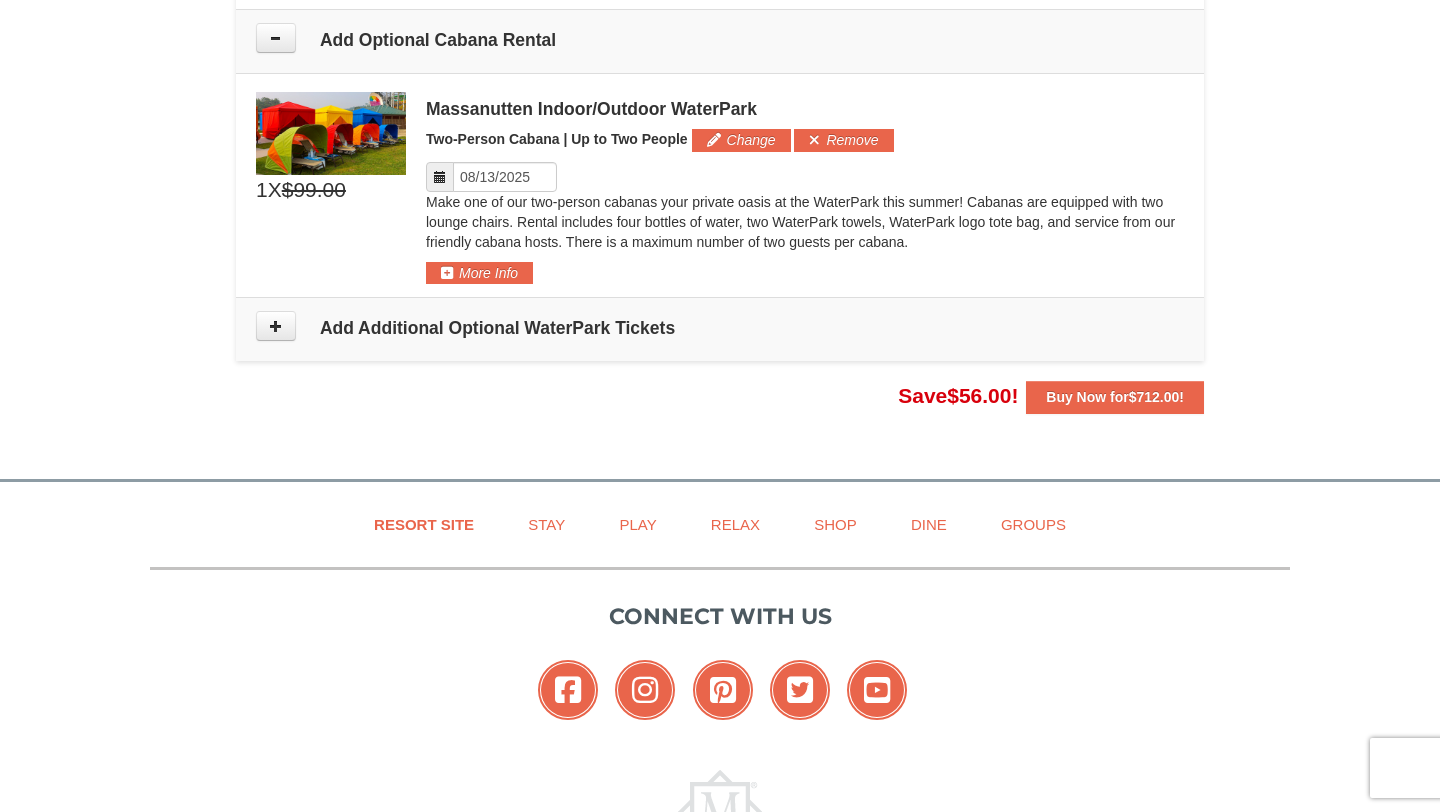 scroll, scrollTop: 1883, scrollLeft: 0, axis: vertical 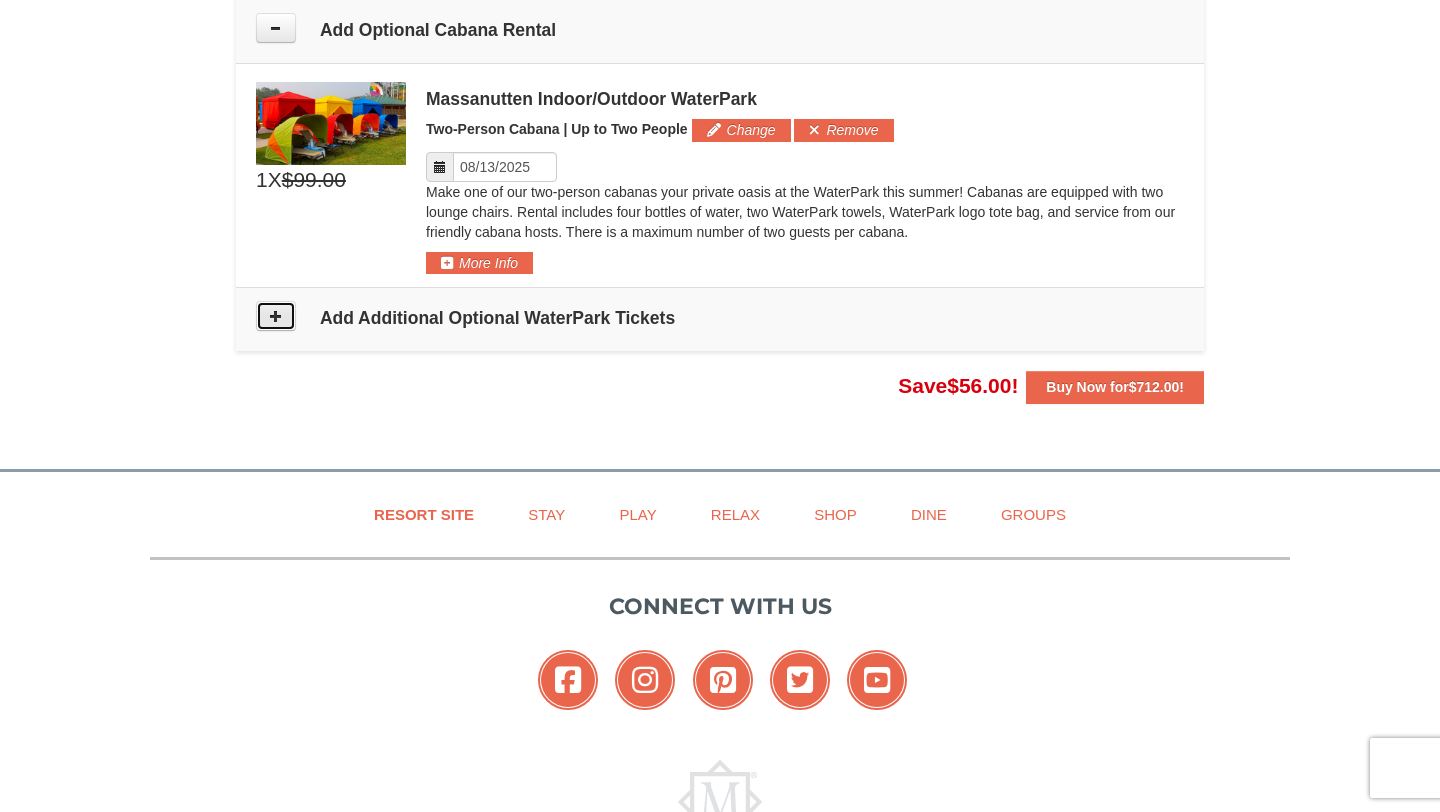 click at bounding box center [276, 316] 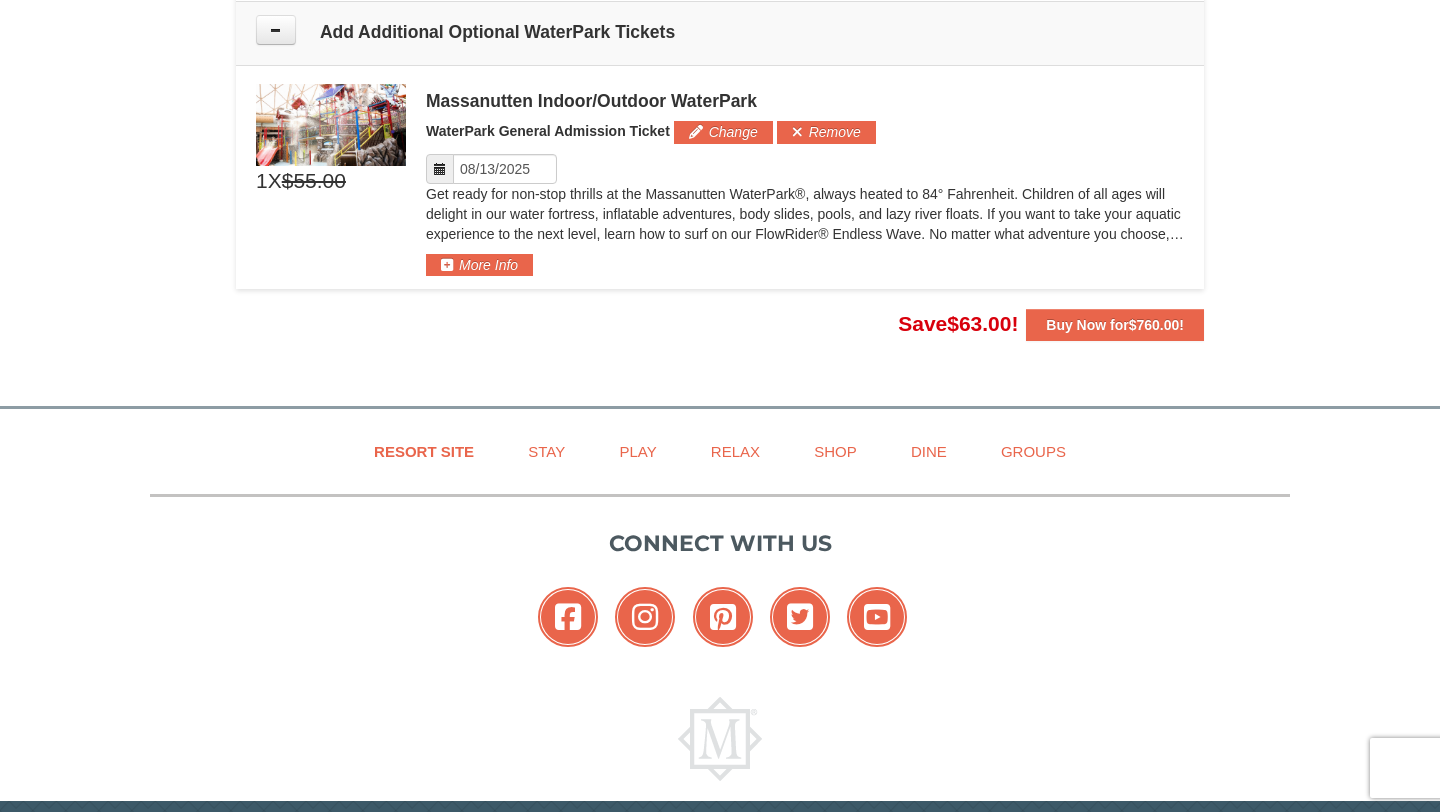 scroll, scrollTop: 2170, scrollLeft: 0, axis: vertical 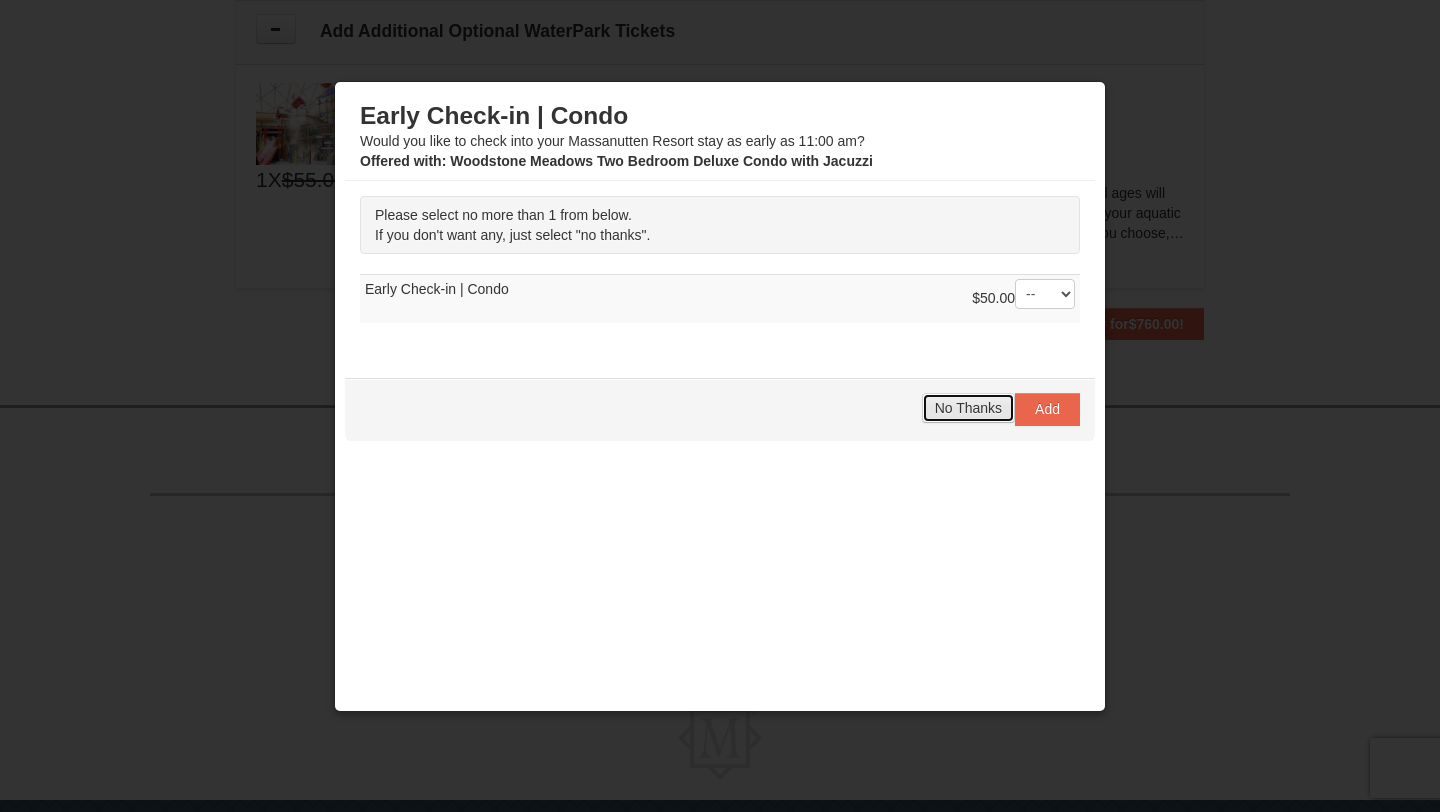 click on "No Thanks" at bounding box center [968, 408] 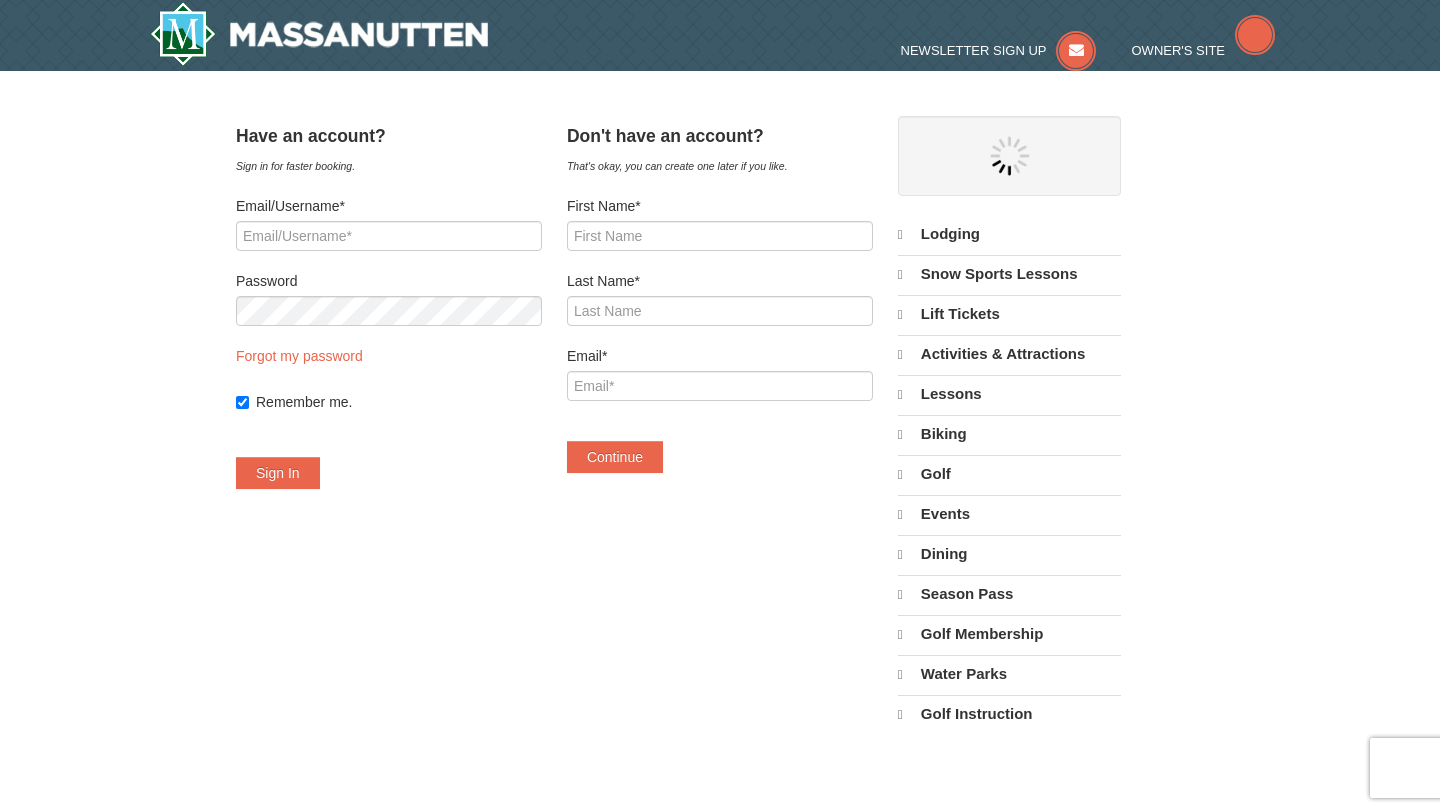 scroll, scrollTop: 0, scrollLeft: 0, axis: both 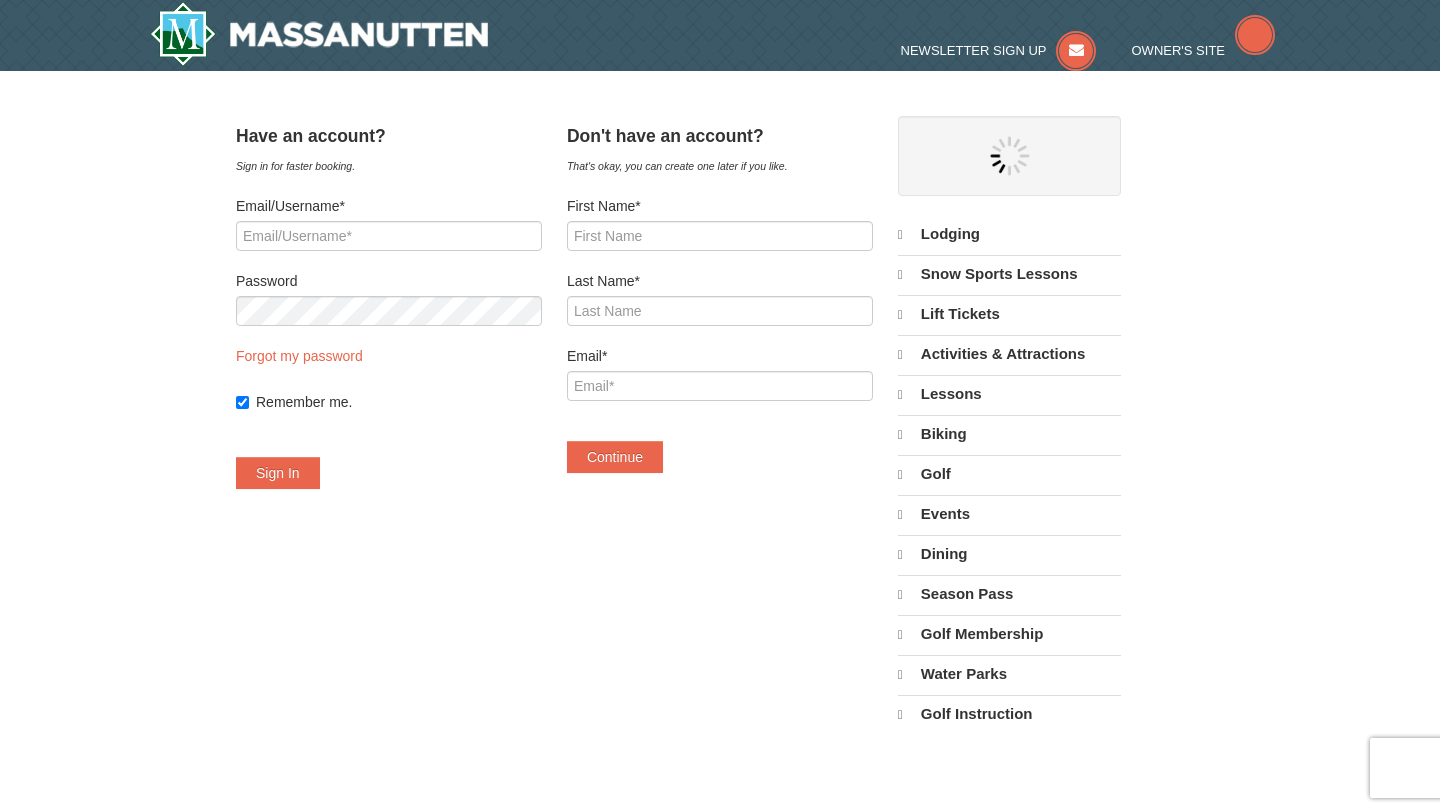 select on "8" 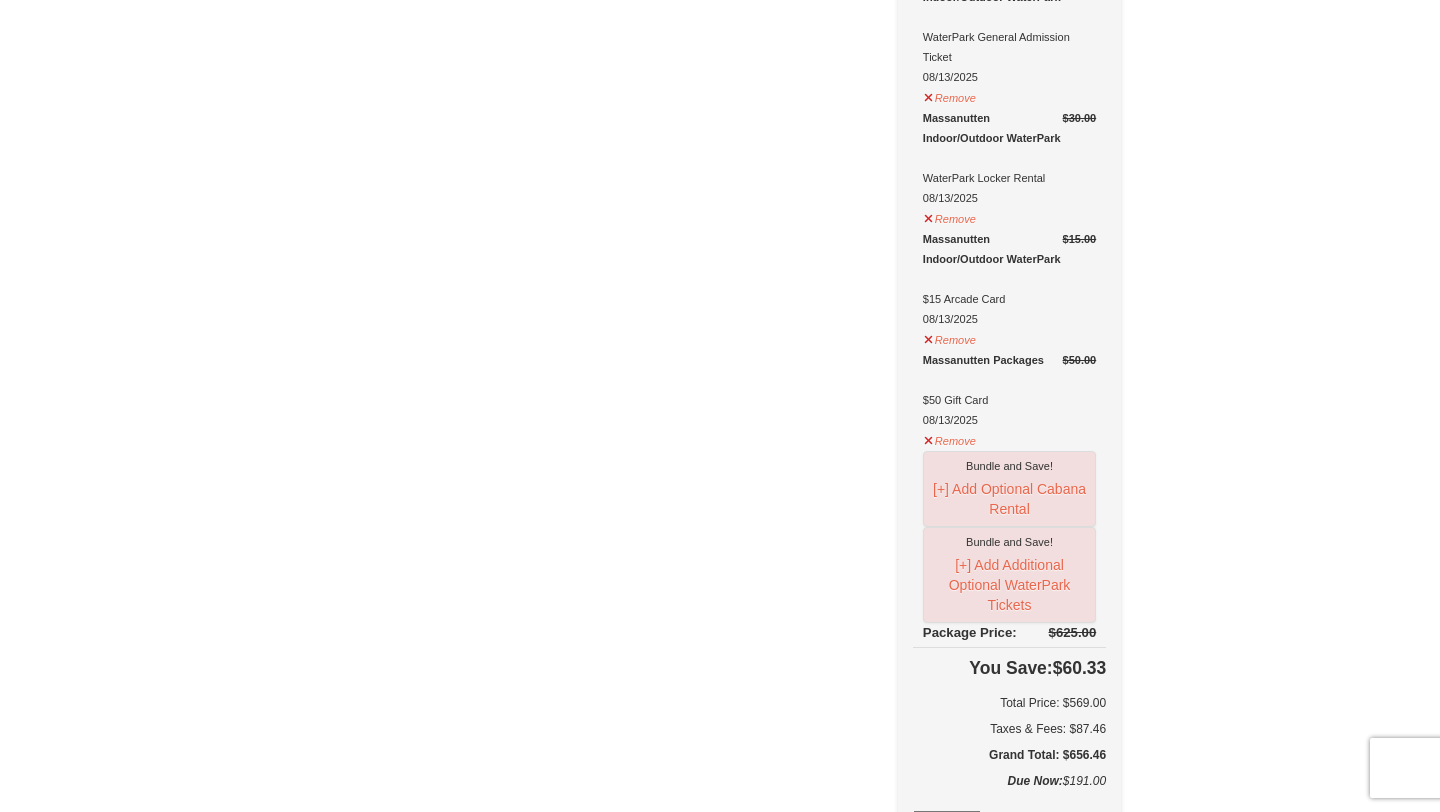 scroll, scrollTop: 0, scrollLeft: 0, axis: both 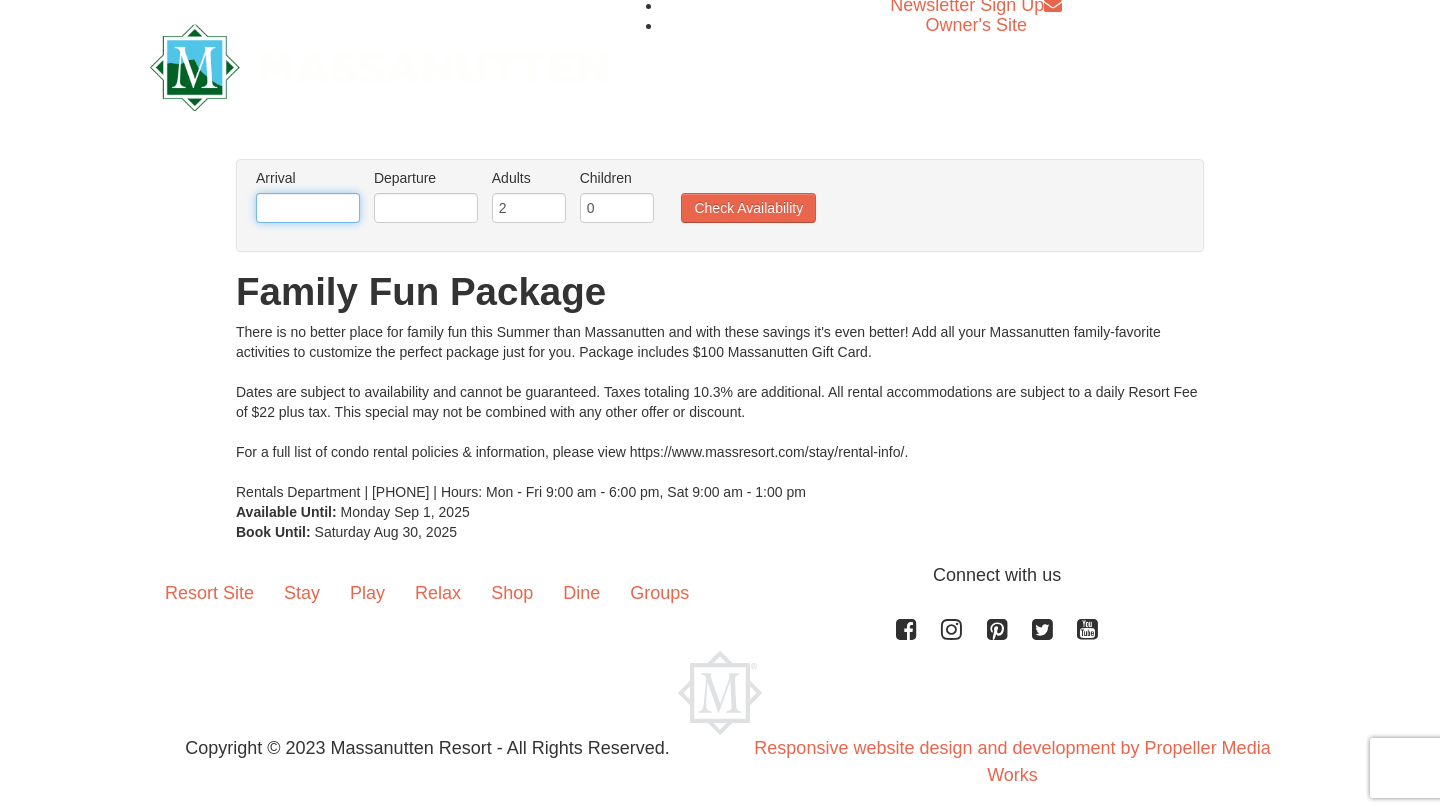 click at bounding box center (308, 208) 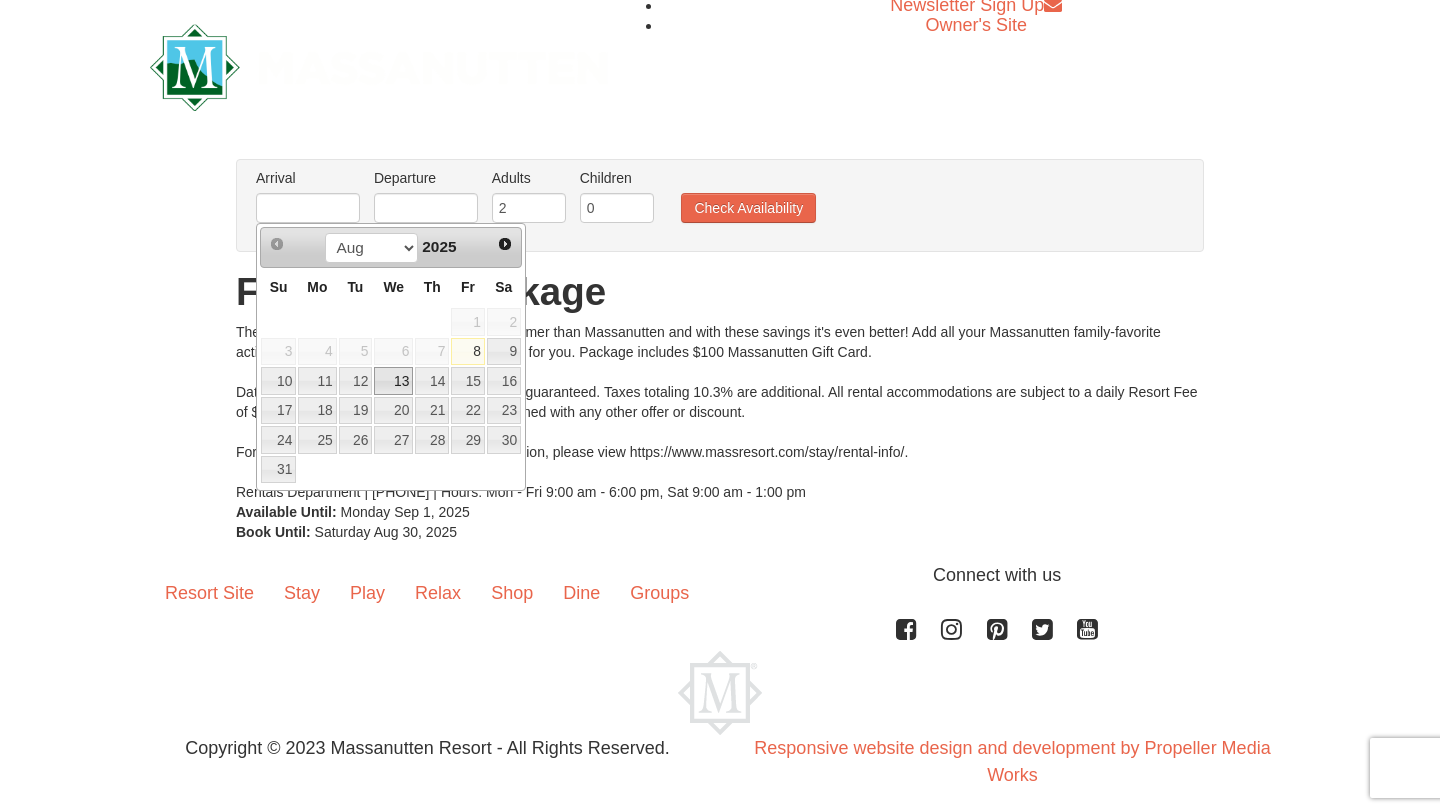 click on "13" at bounding box center [393, 381] 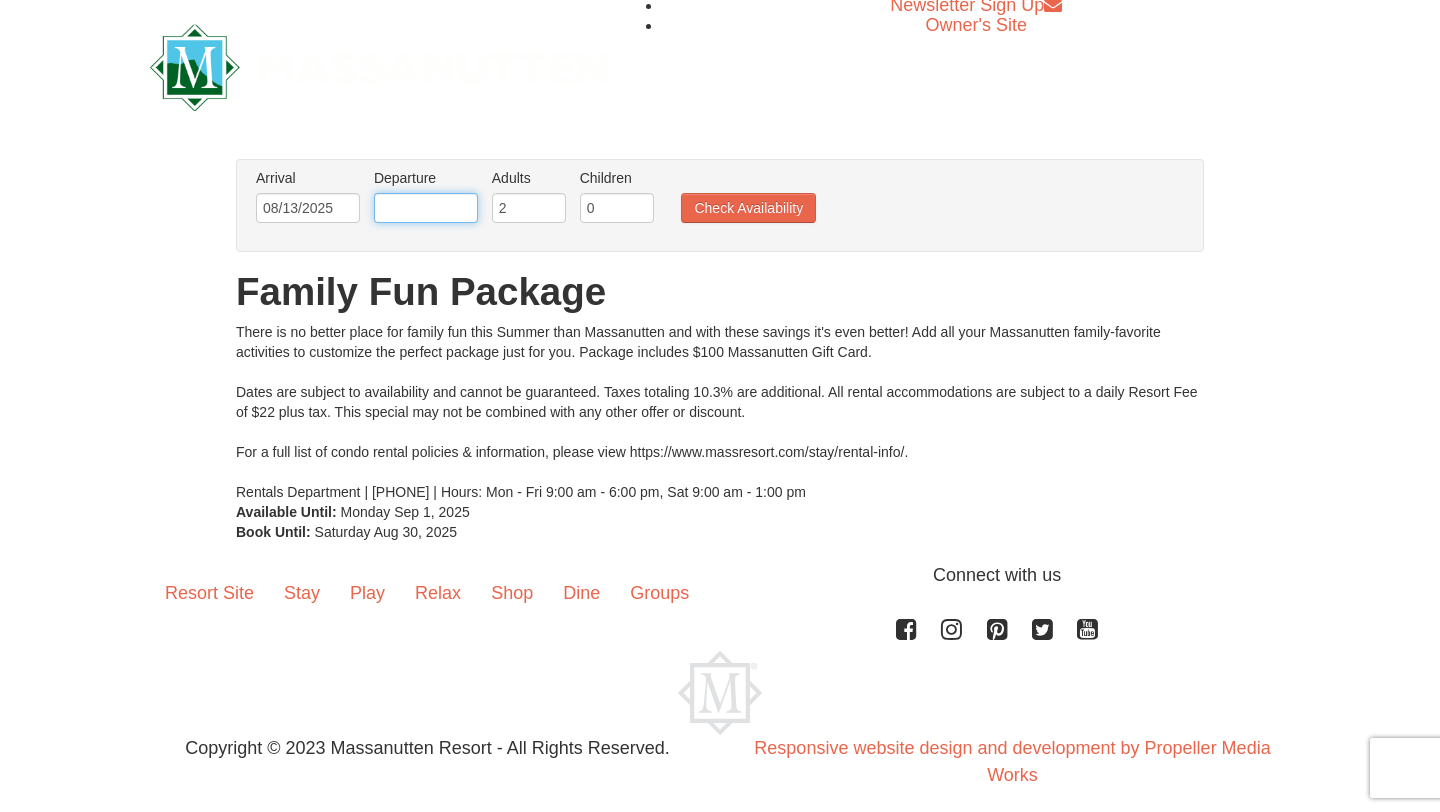 click at bounding box center (426, 208) 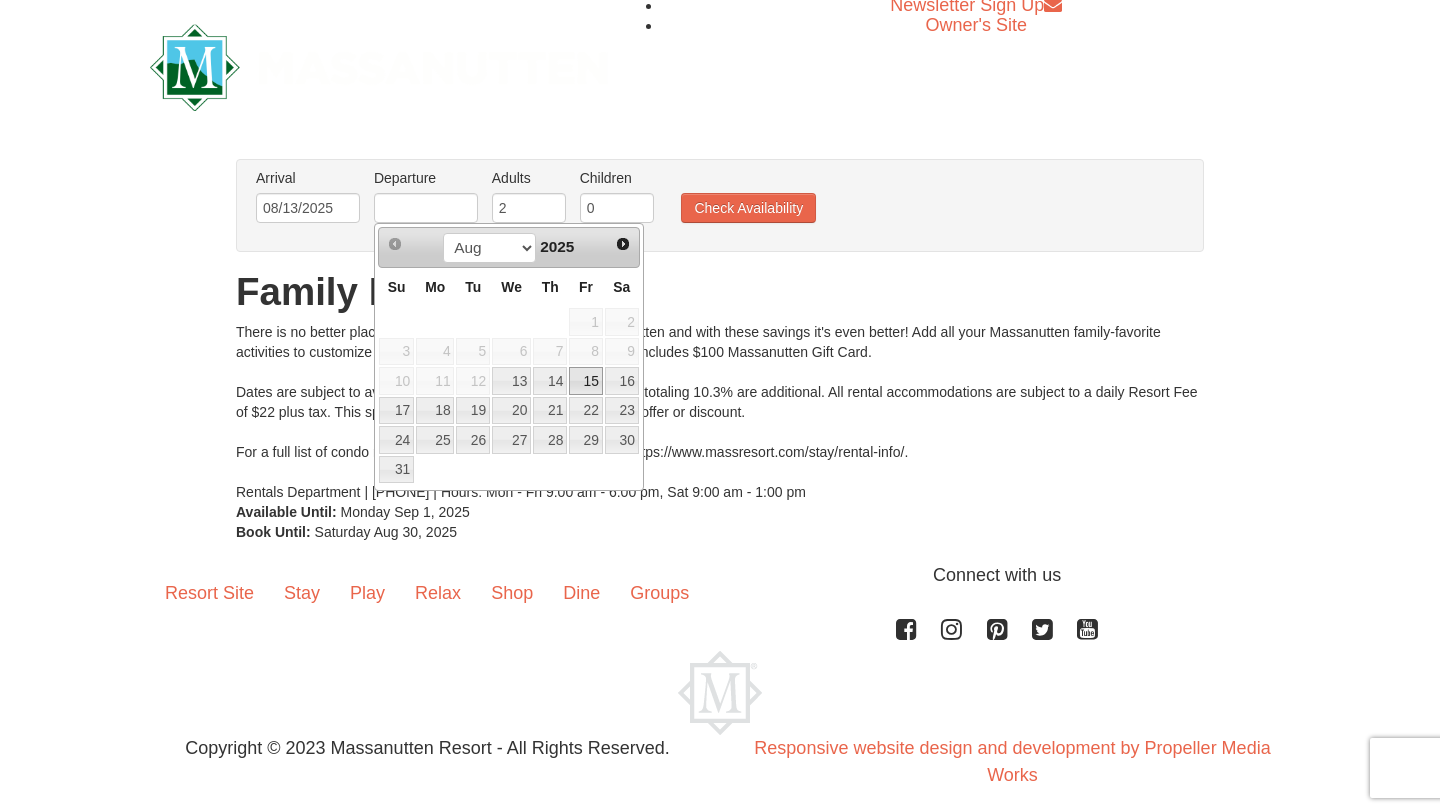 click on "15" at bounding box center [586, 381] 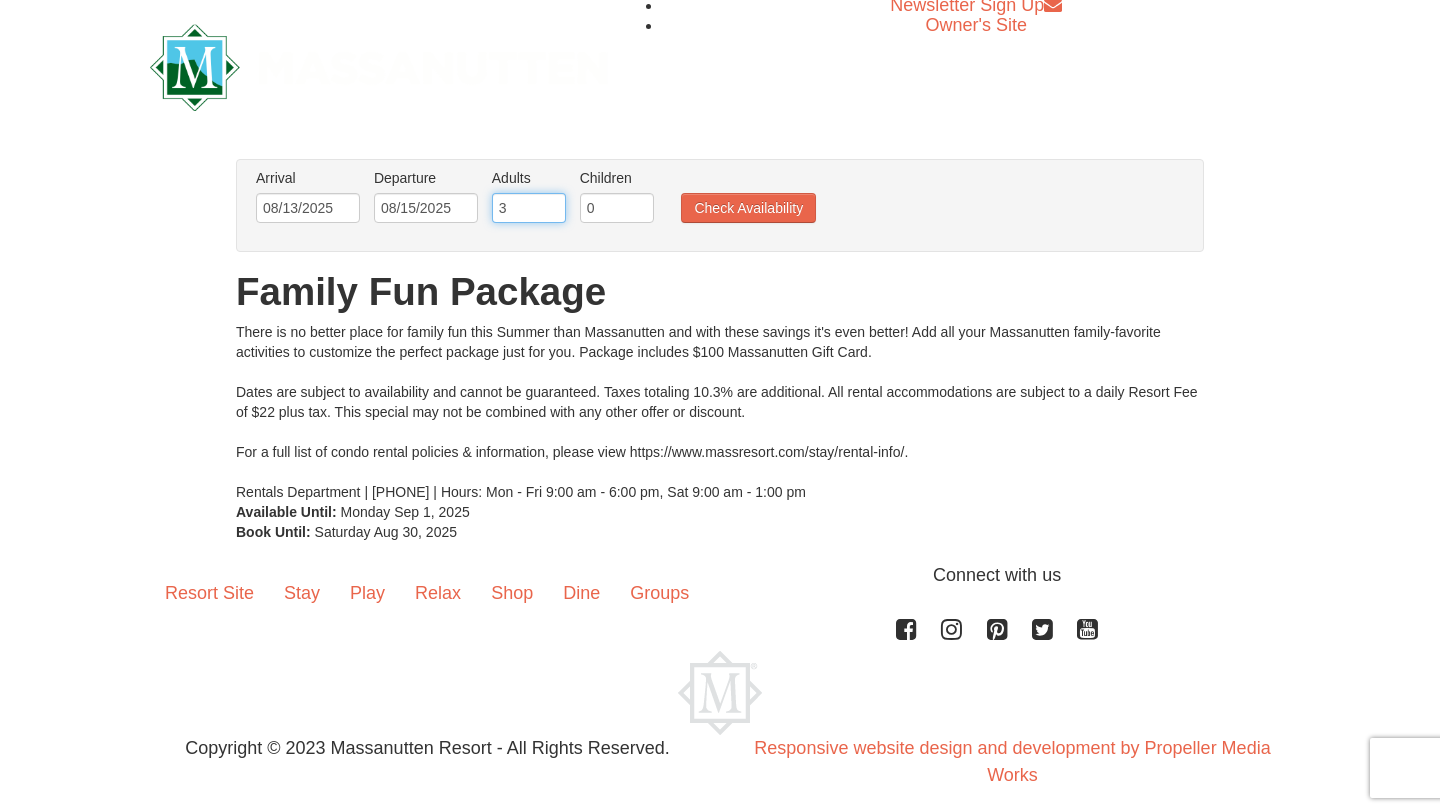 click on "3" at bounding box center (529, 208) 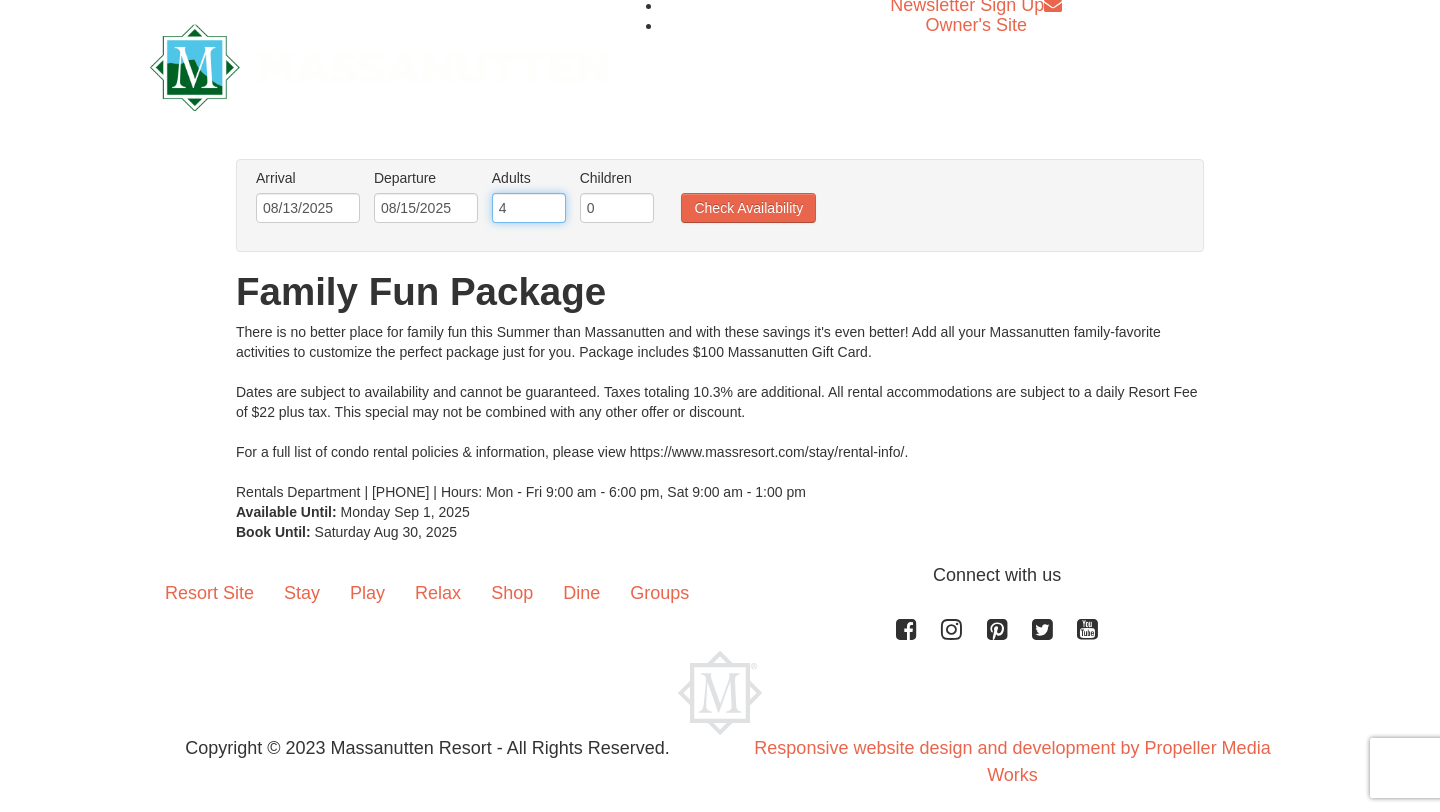 type on "4" 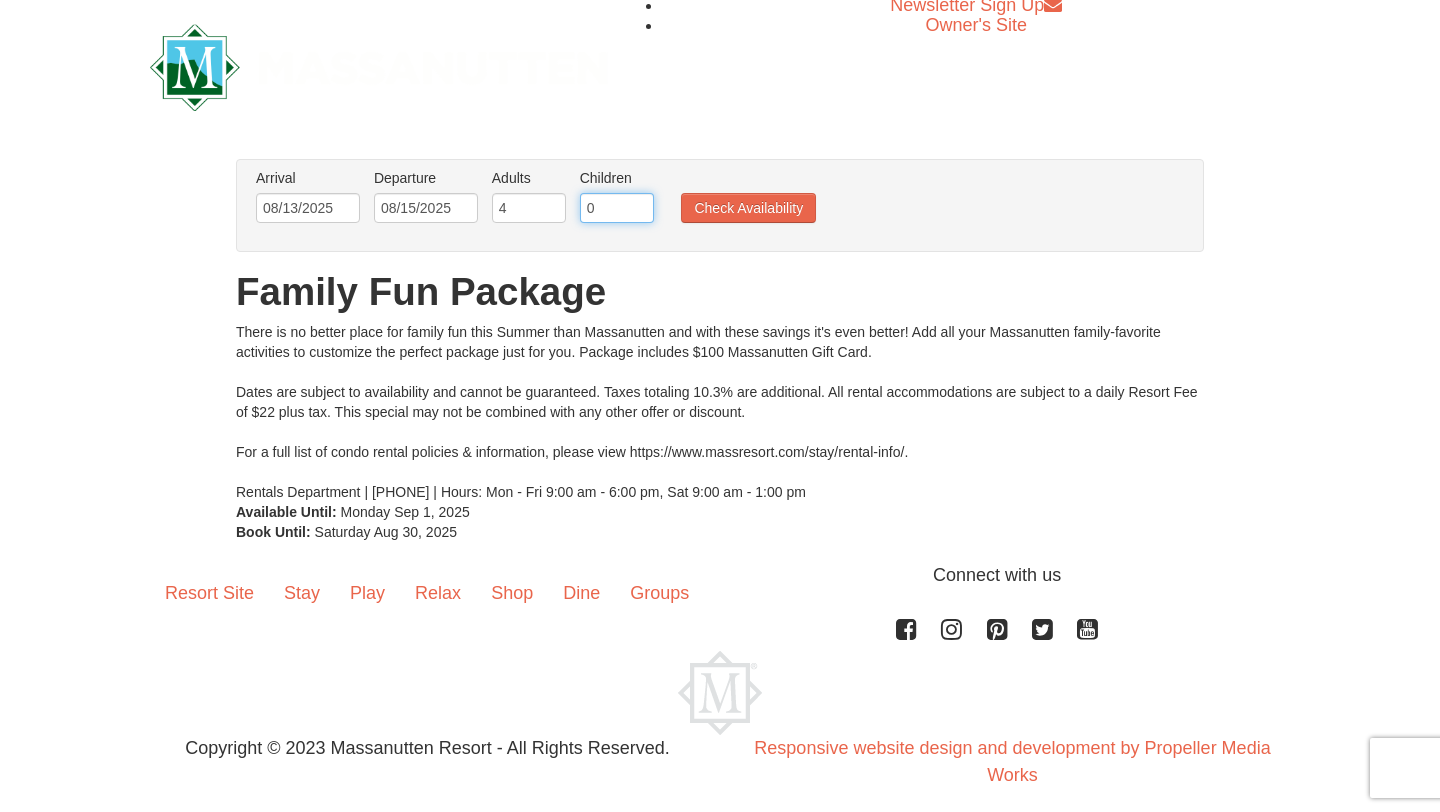 click on "0" at bounding box center (617, 208) 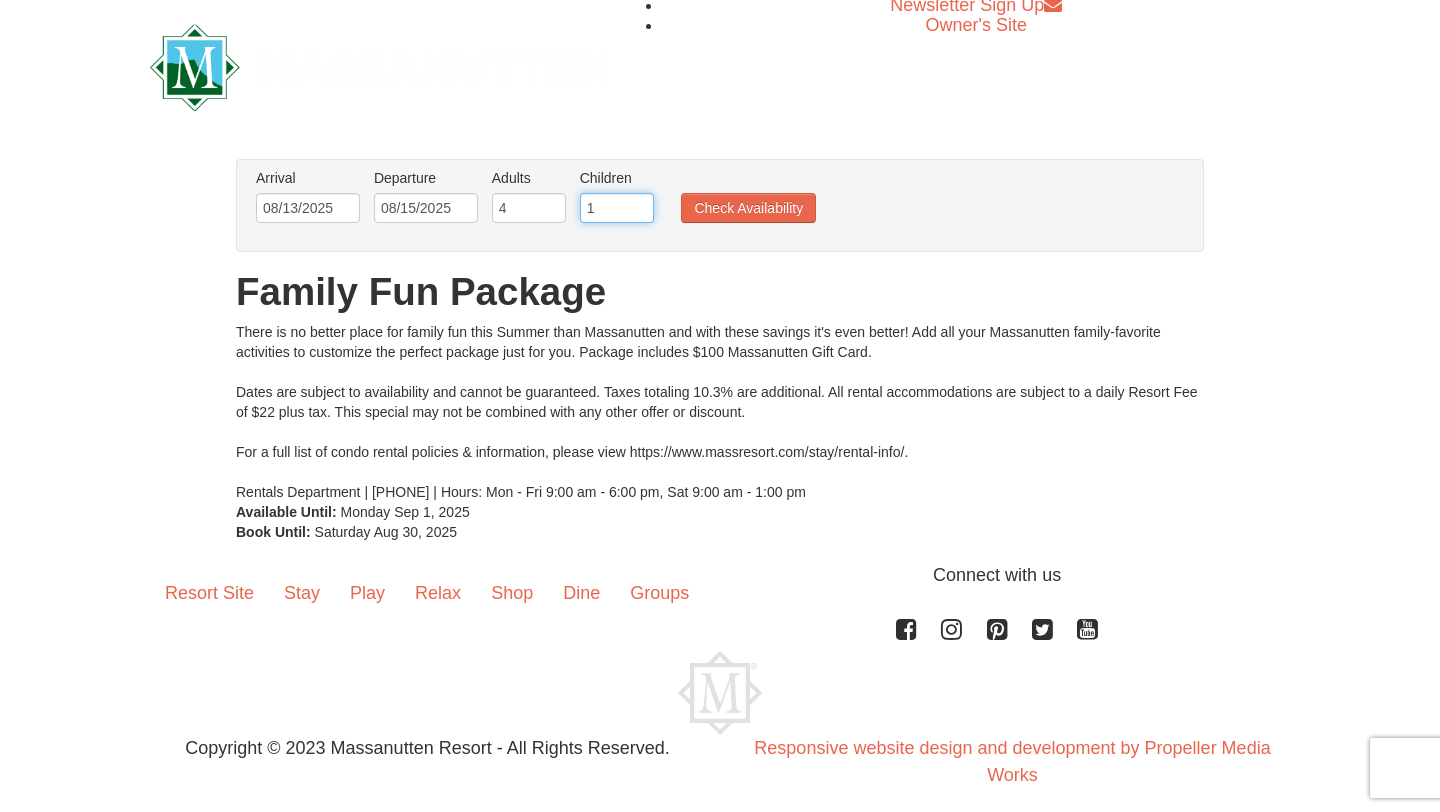 click on "1" at bounding box center [617, 208] 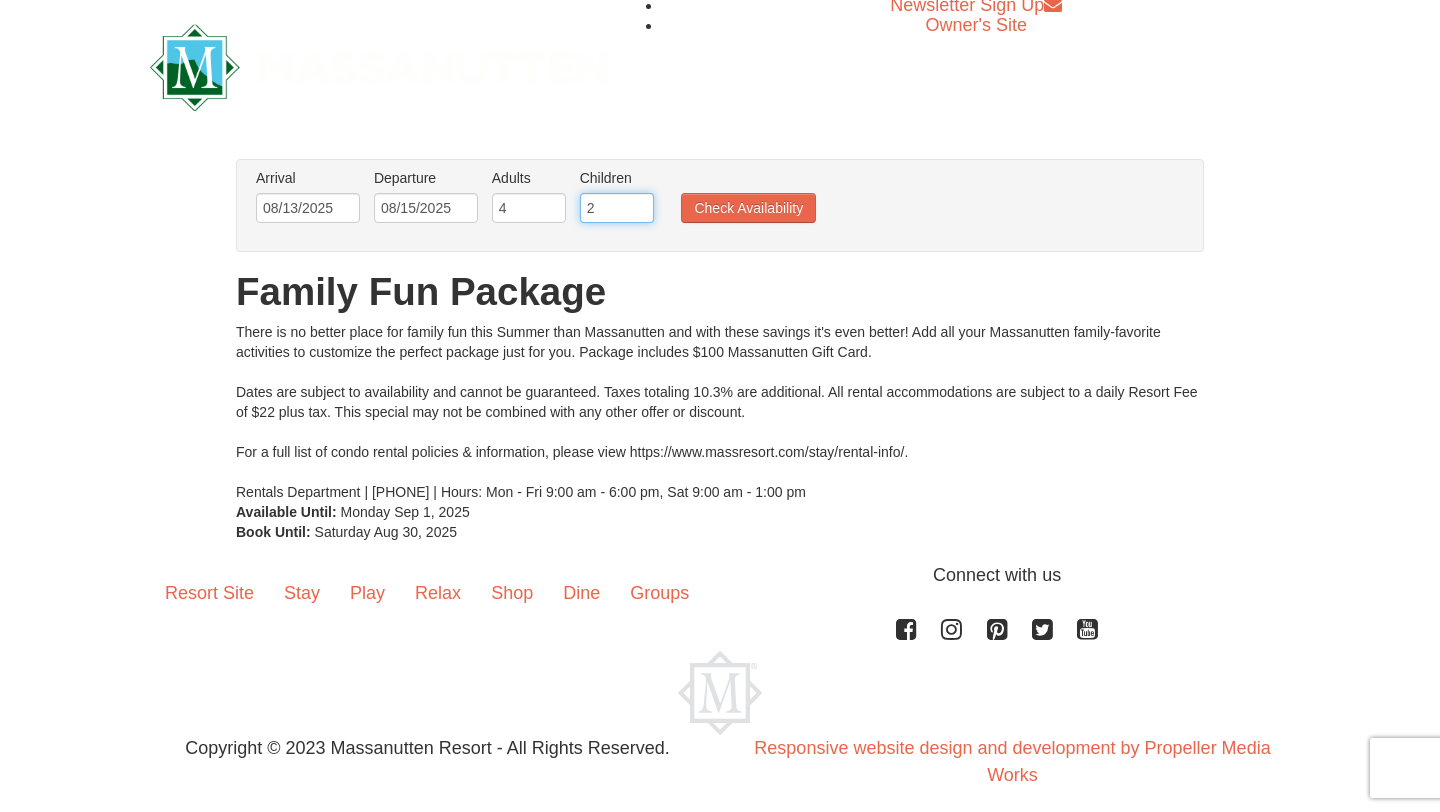 type on "2" 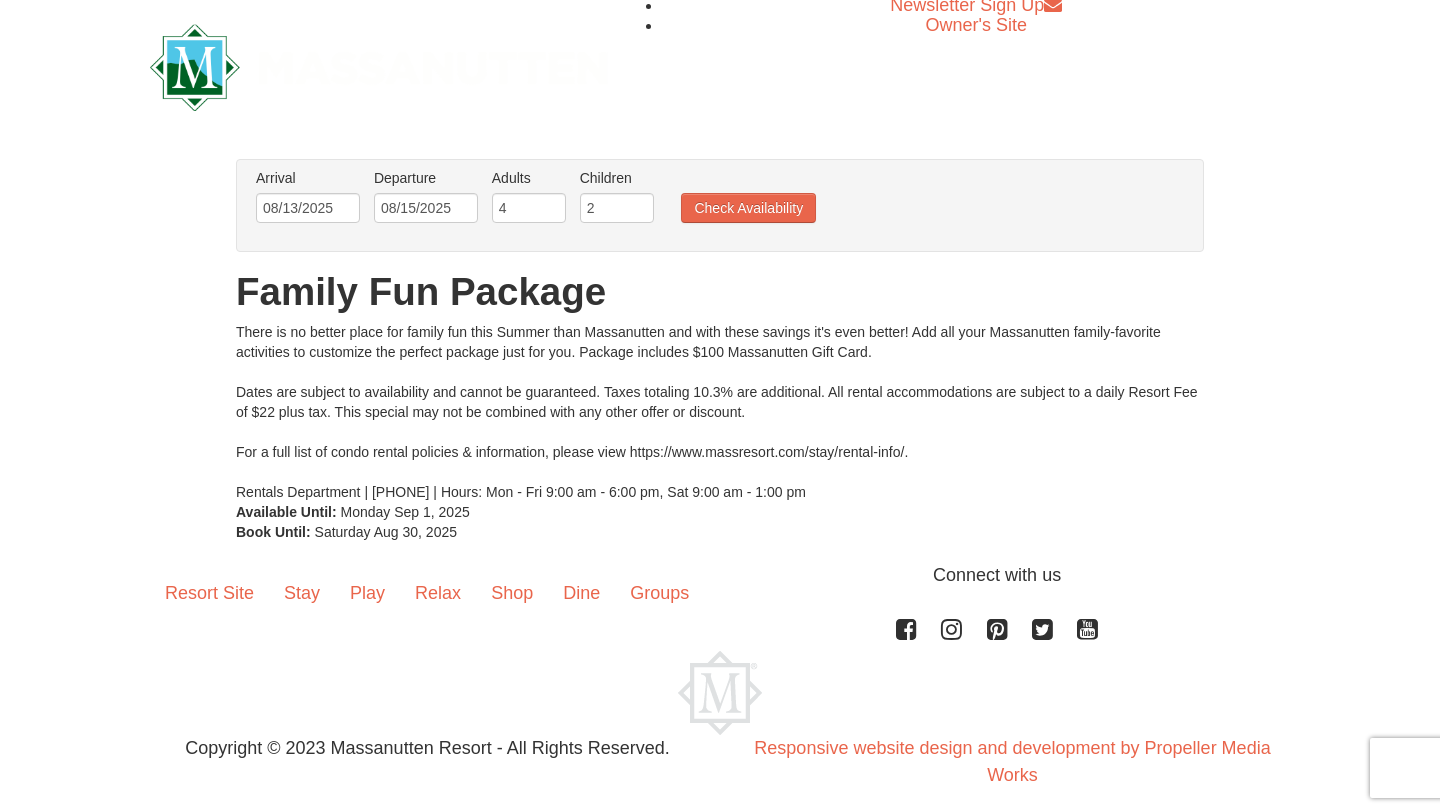 click on "Arrival Please format dates MM/DD/YYYY Please format dates MM/DD/YYYY
08/13/2025
Departure Please format dates MM/DD/YYYY Please format dates MM/DD/YYYY
08/15/2025
Adults Please format dates MM/DD/YYYY
4
Children Please format dates MM/DD/YYYY
2
Check Availability" at bounding box center [709, 200] 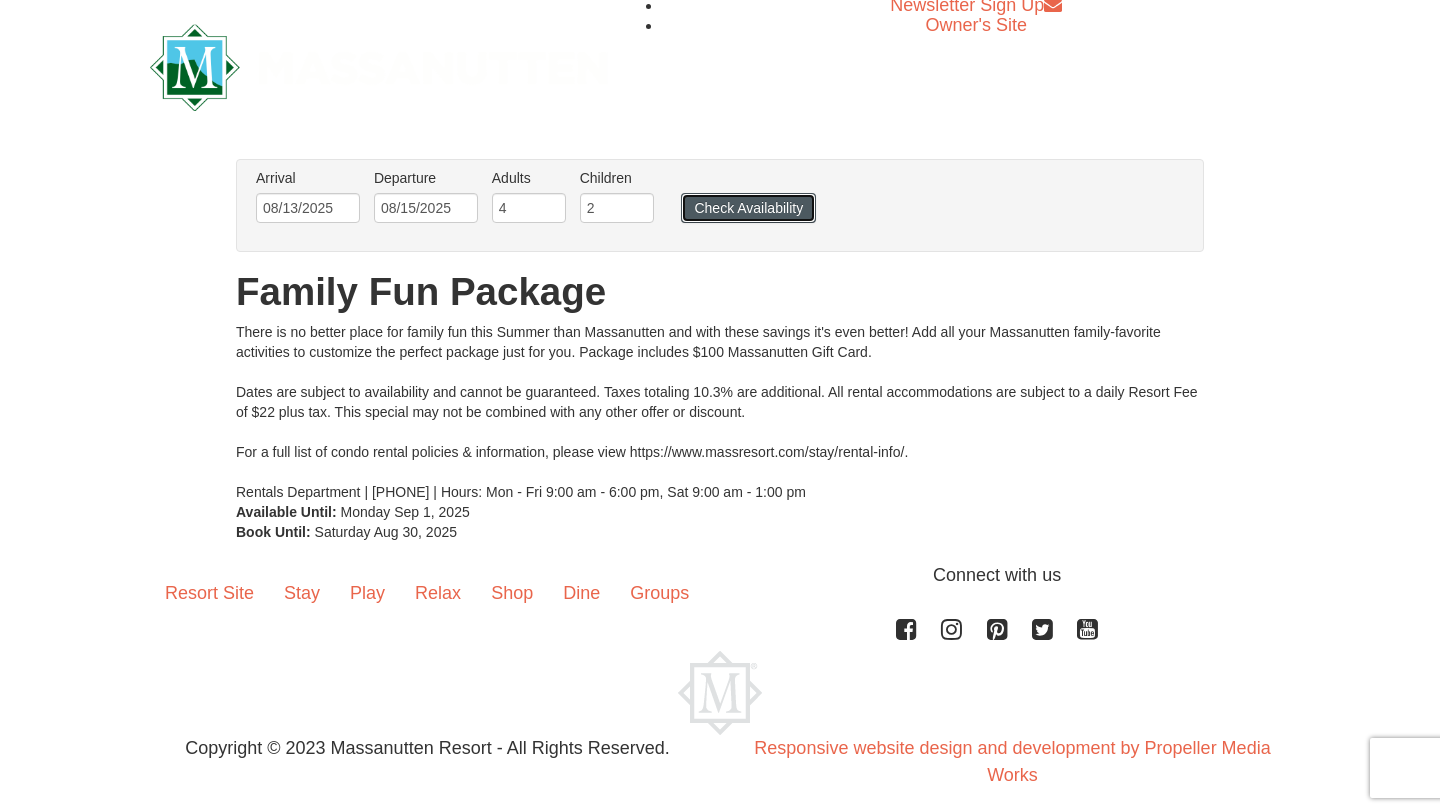 click on "Check Availability" at bounding box center (748, 208) 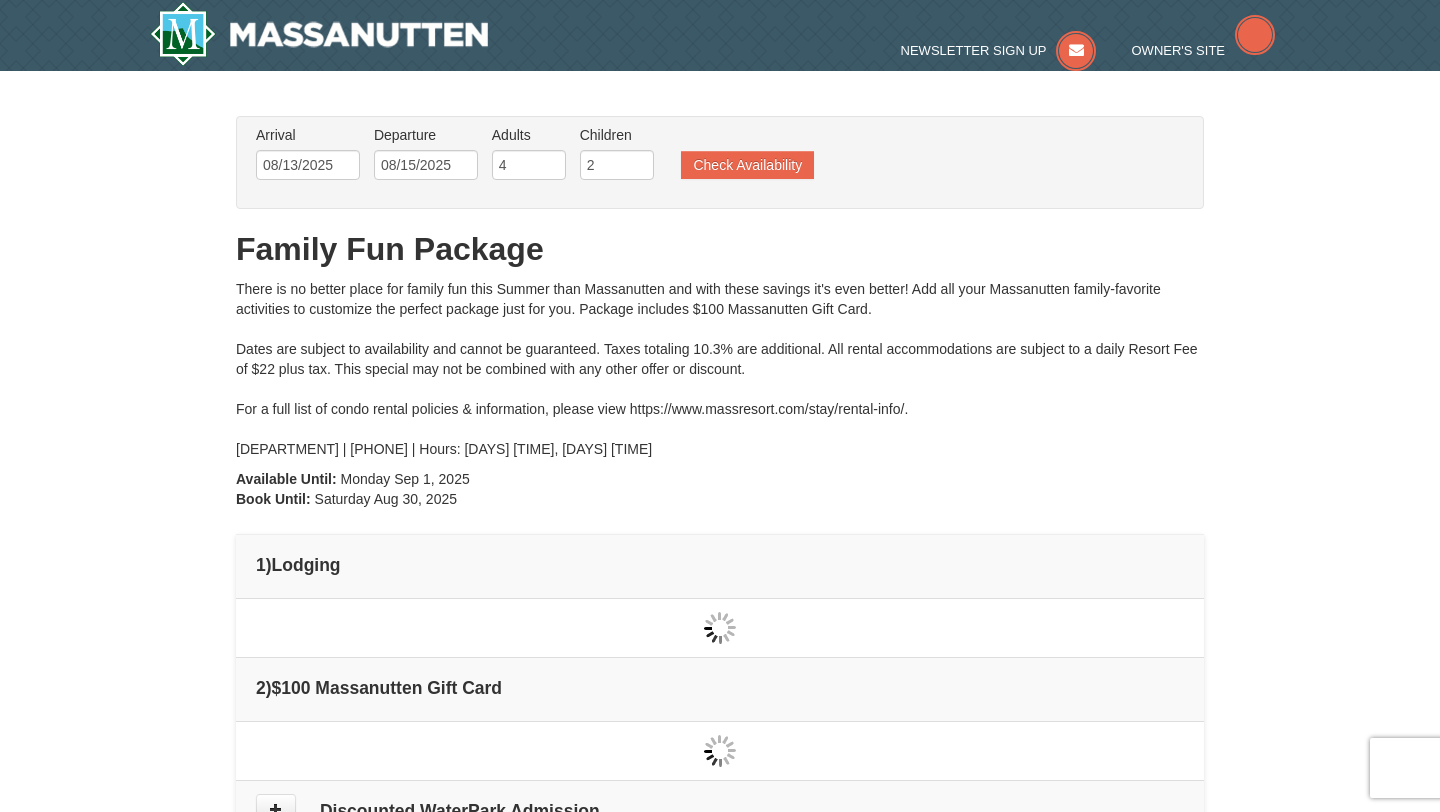 scroll, scrollTop: 0, scrollLeft: 0, axis: both 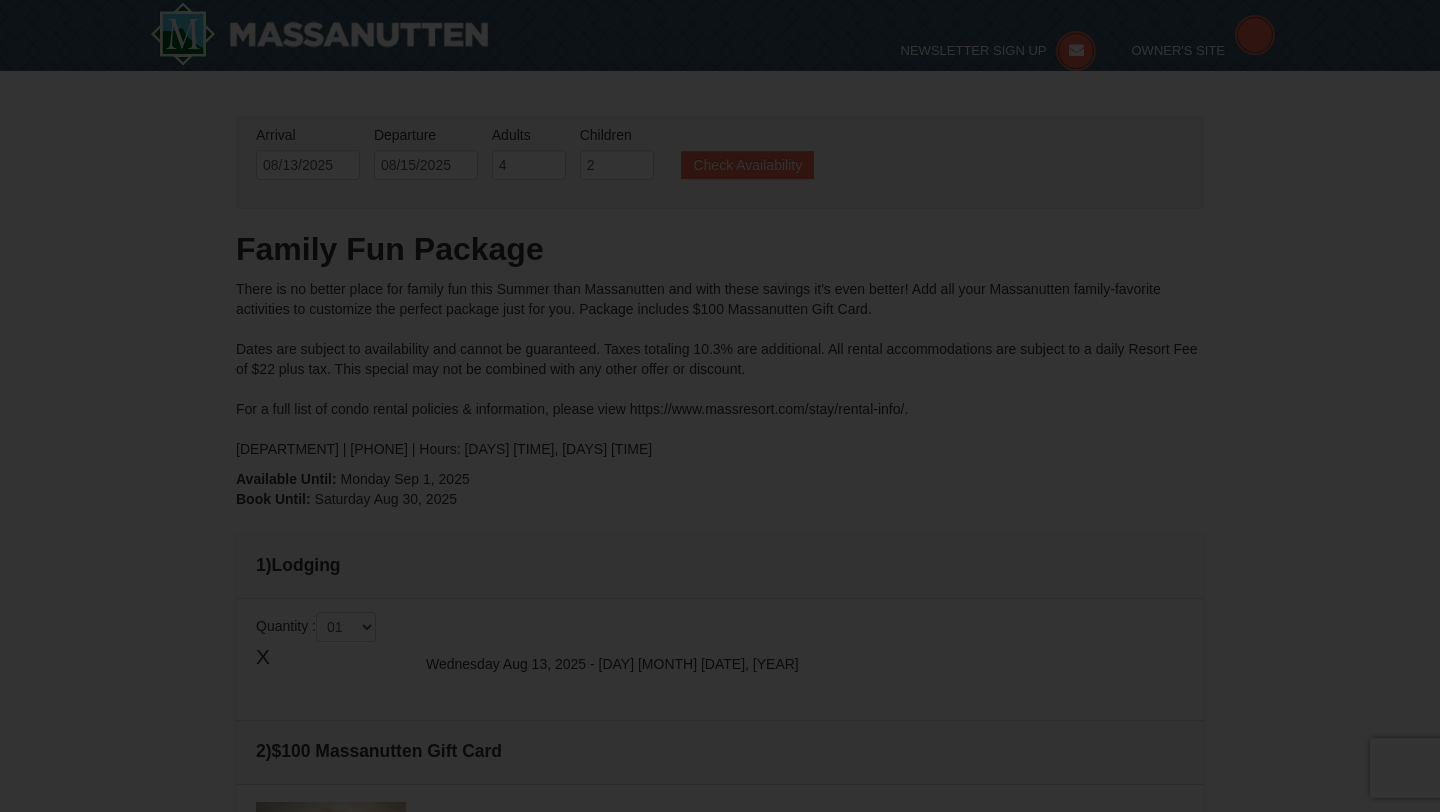type on "08/13/2025" 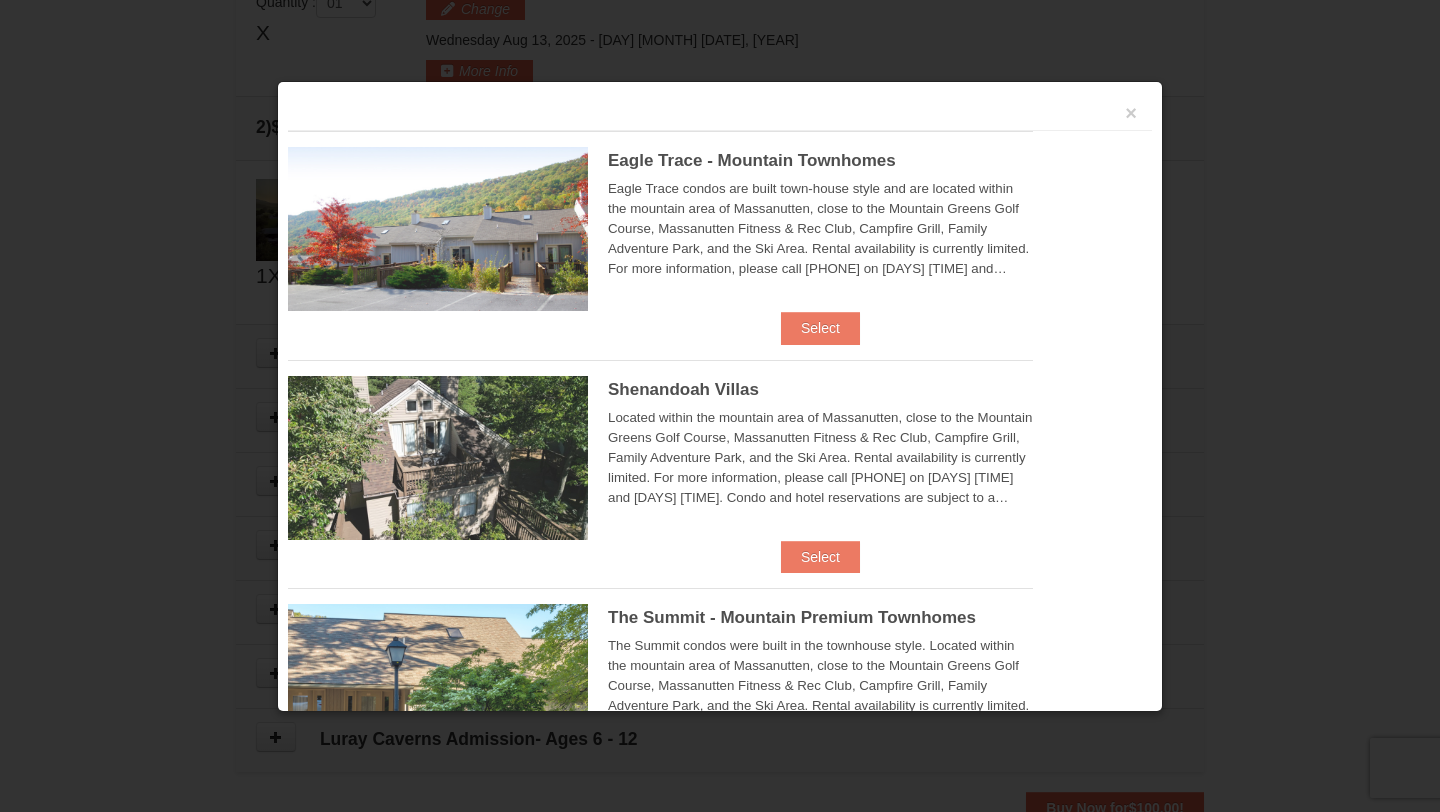 scroll, scrollTop: 632, scrollLeft: 0, axis: vertical 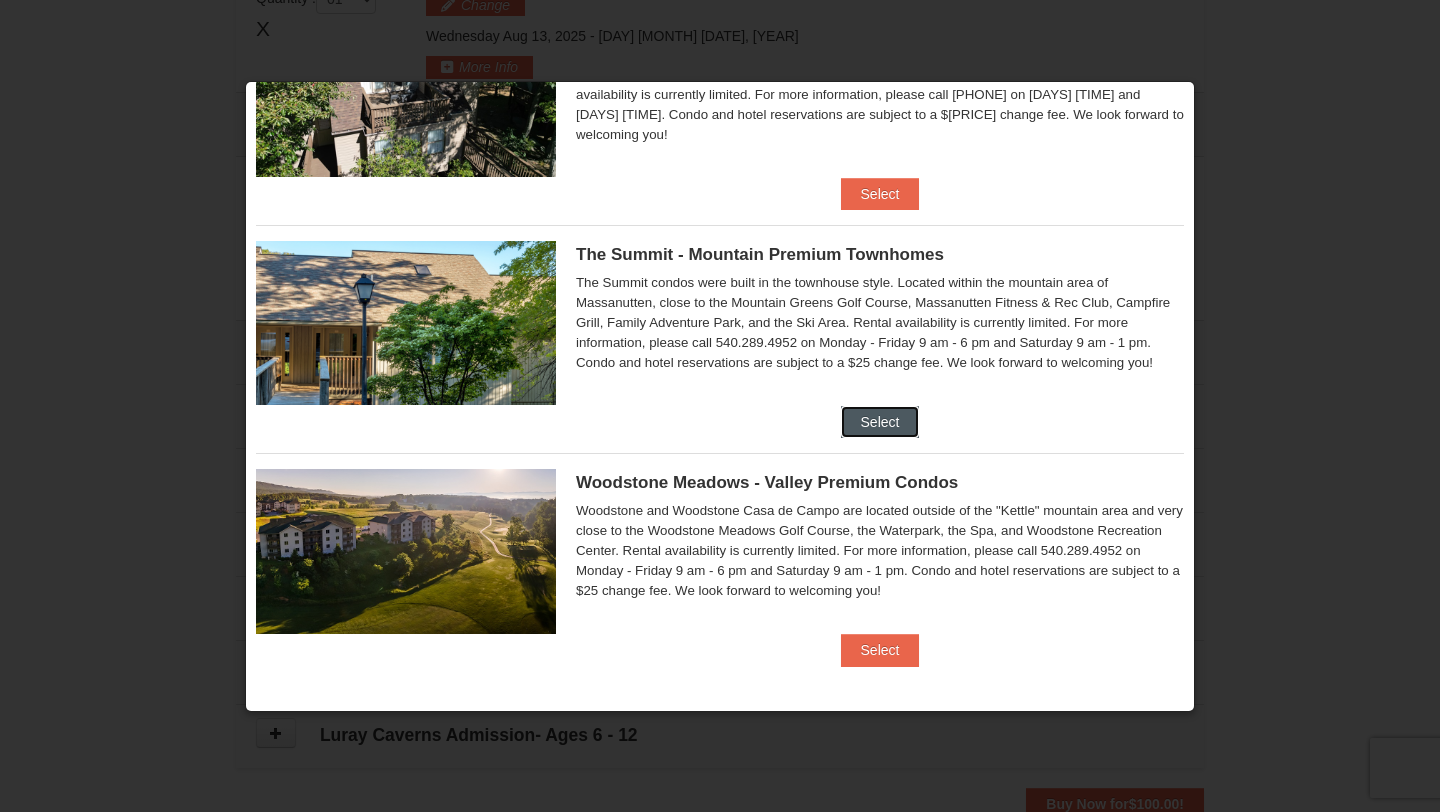 click on "Select" at bounding box center (880, 422) 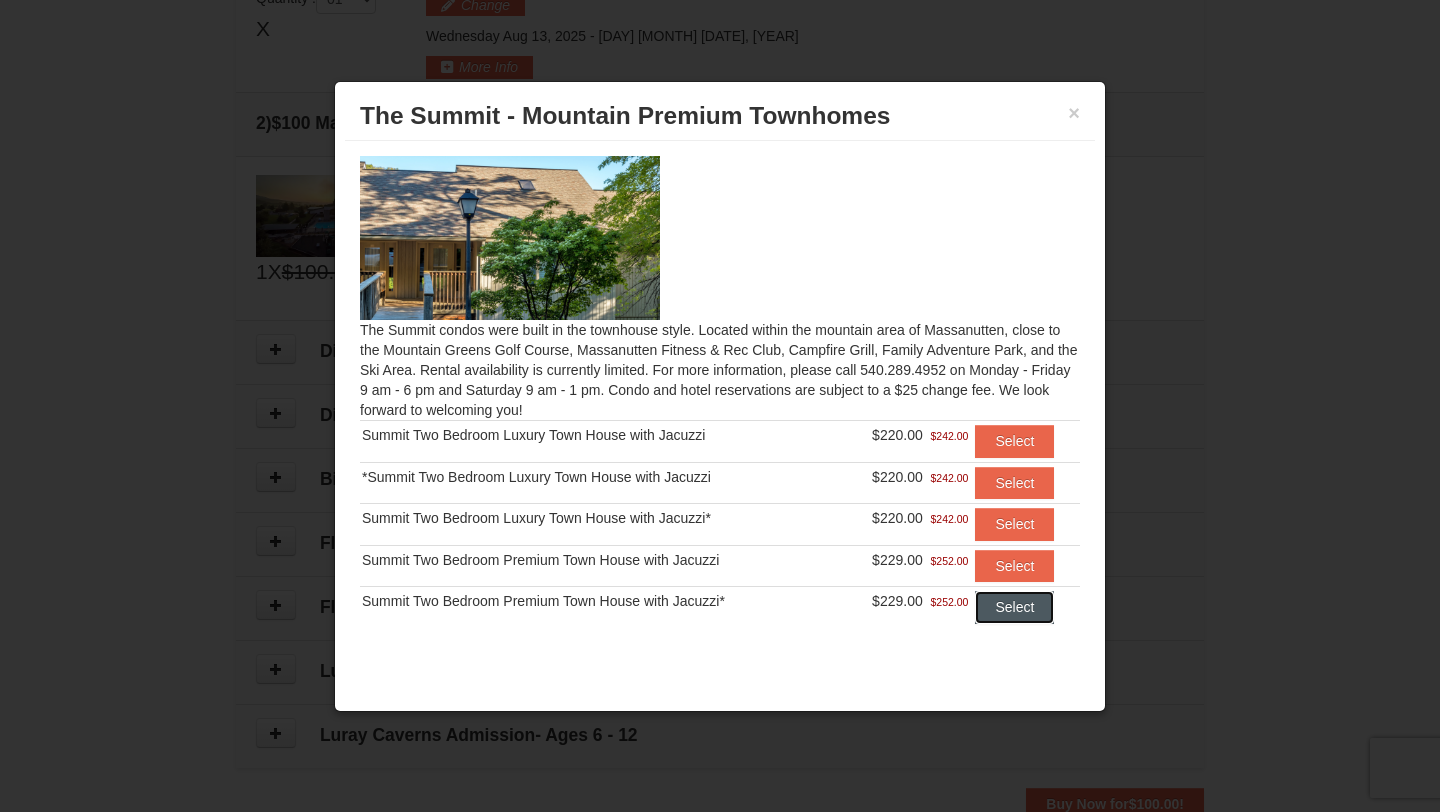 click on "Select" at bounding box center (1014, 607) 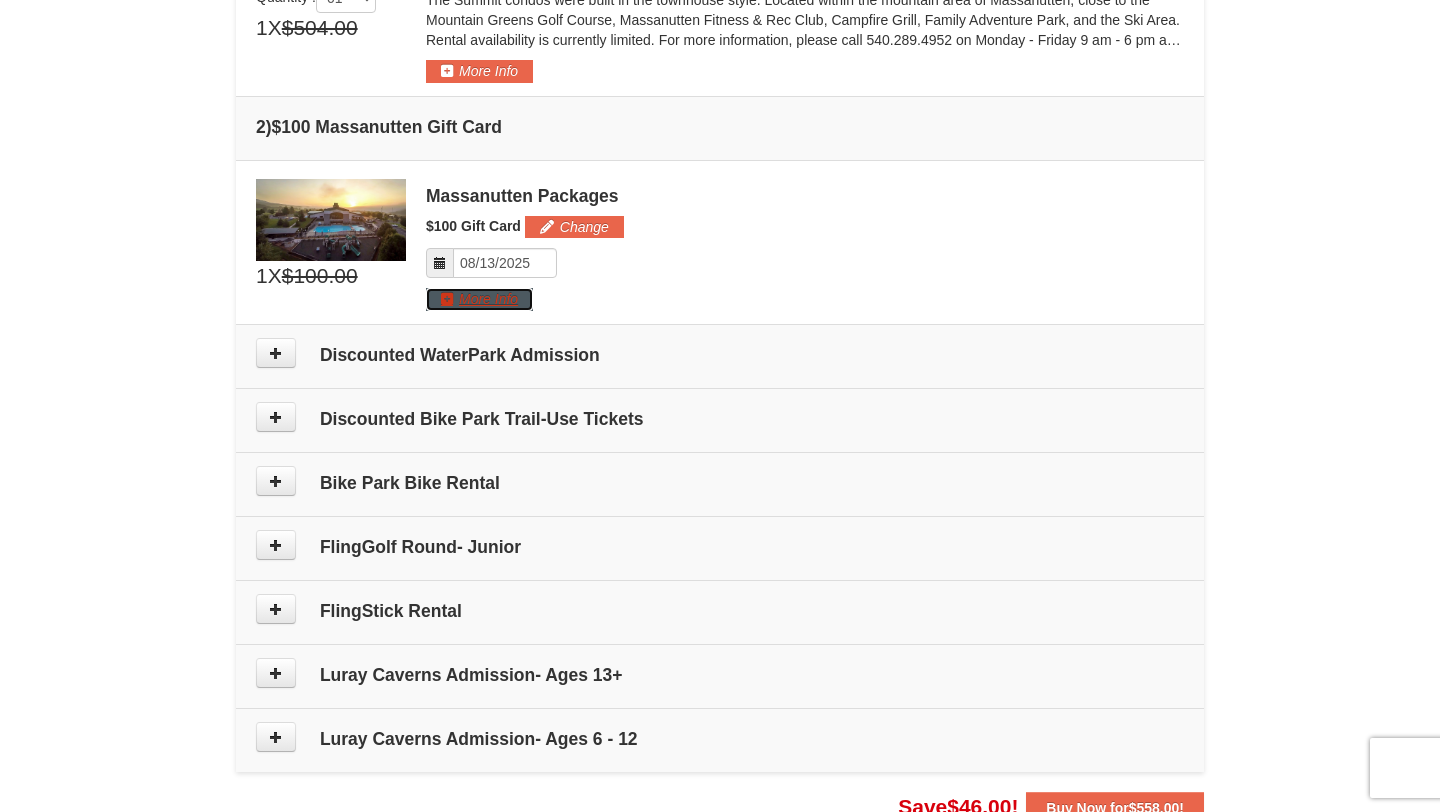 click on "More Info" at bounding box center [479, 299] 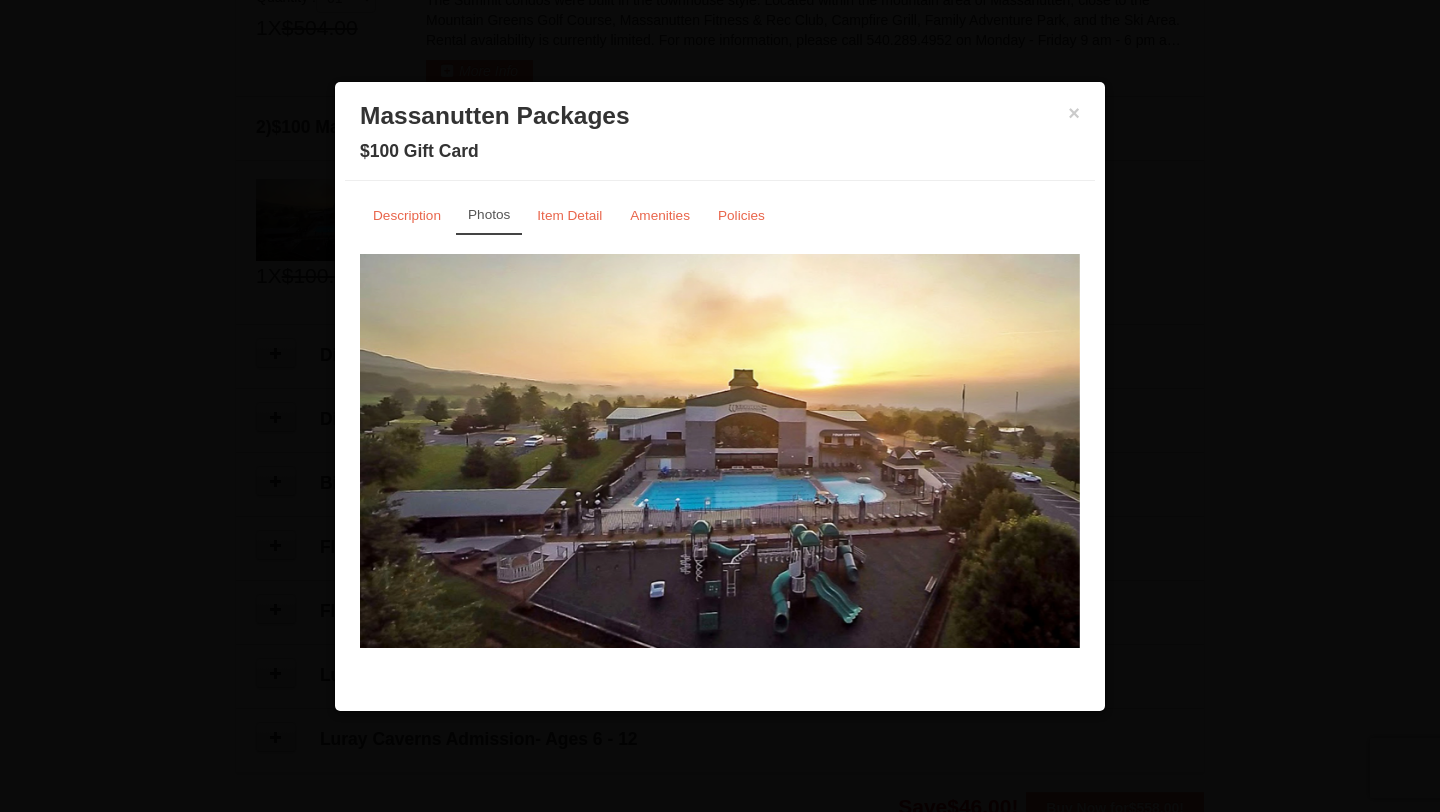 scroll, scrollTop: 693, scrollLeft: 0, axis: vertical 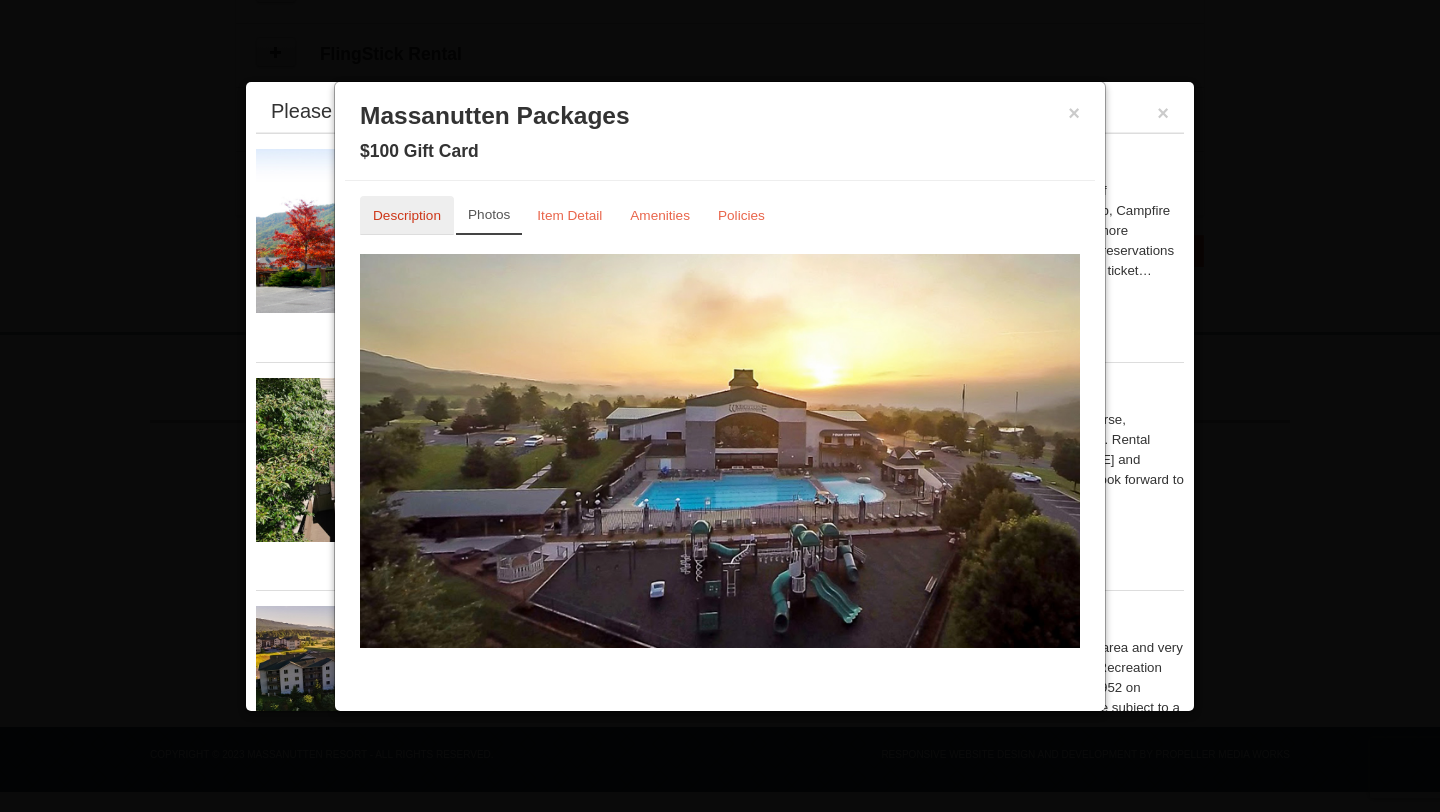 click on "Description" at bounding box center (407, 215) 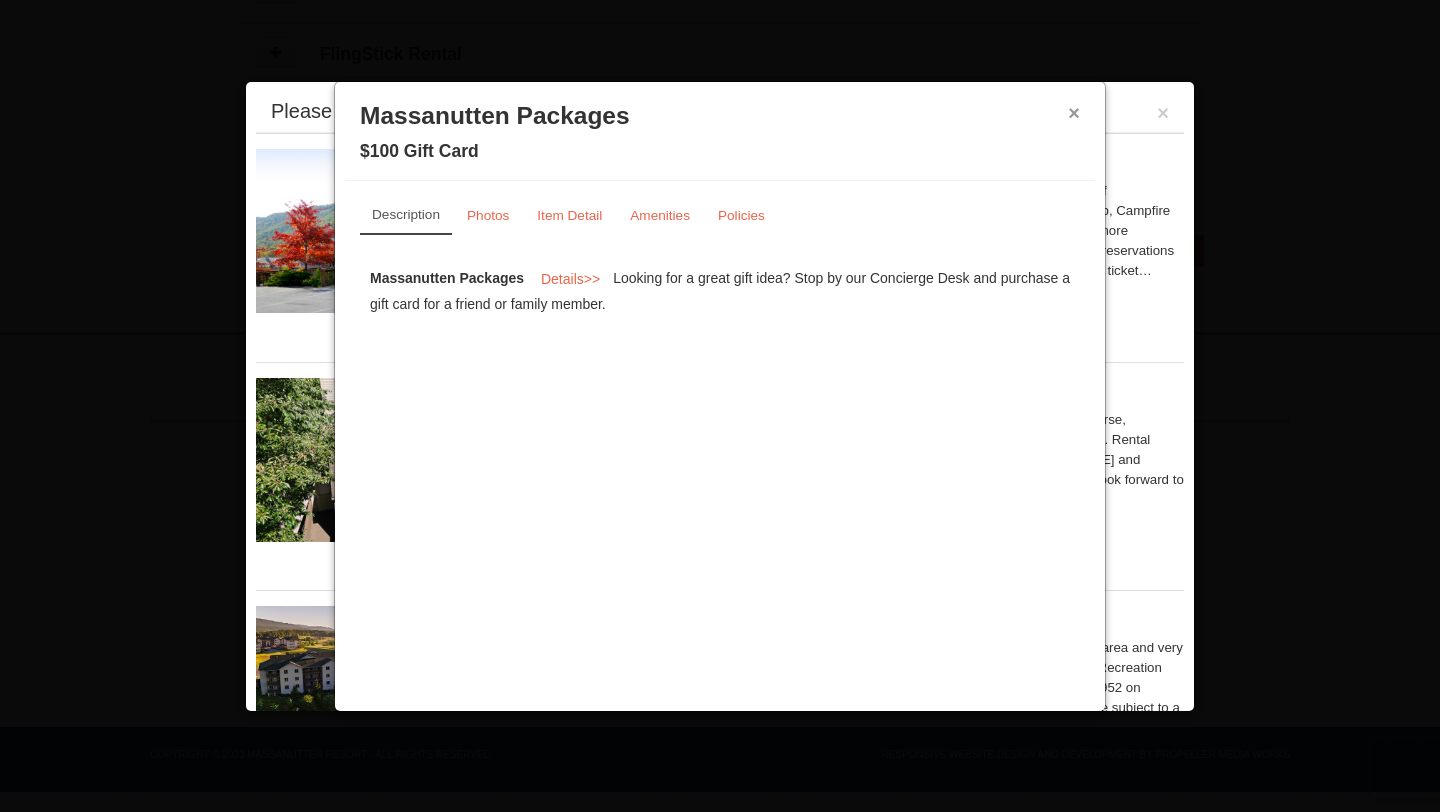 click on "×" at bounding box center [1074, 113] 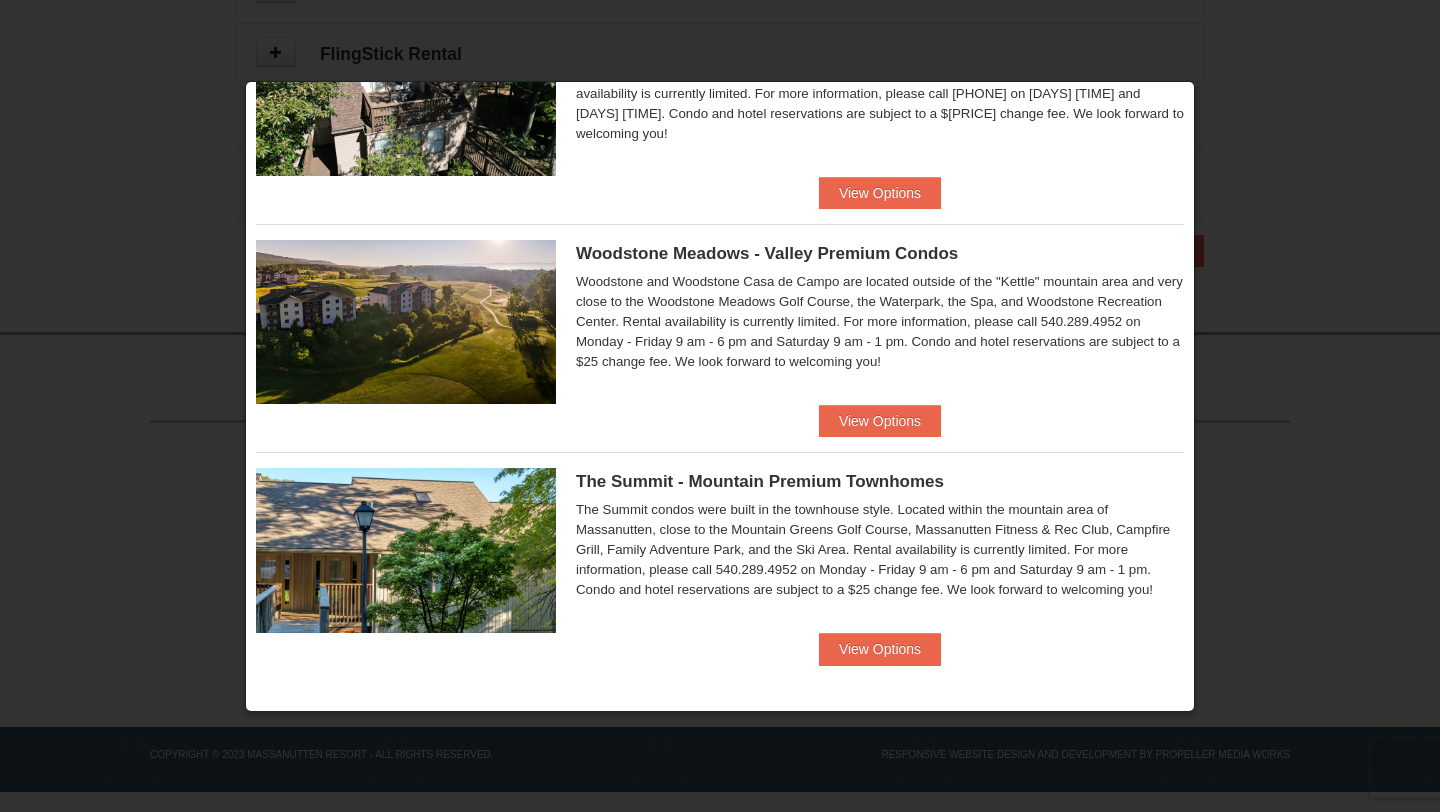scroll, scrollTop: 0, scrollLeft: 0, axis: both 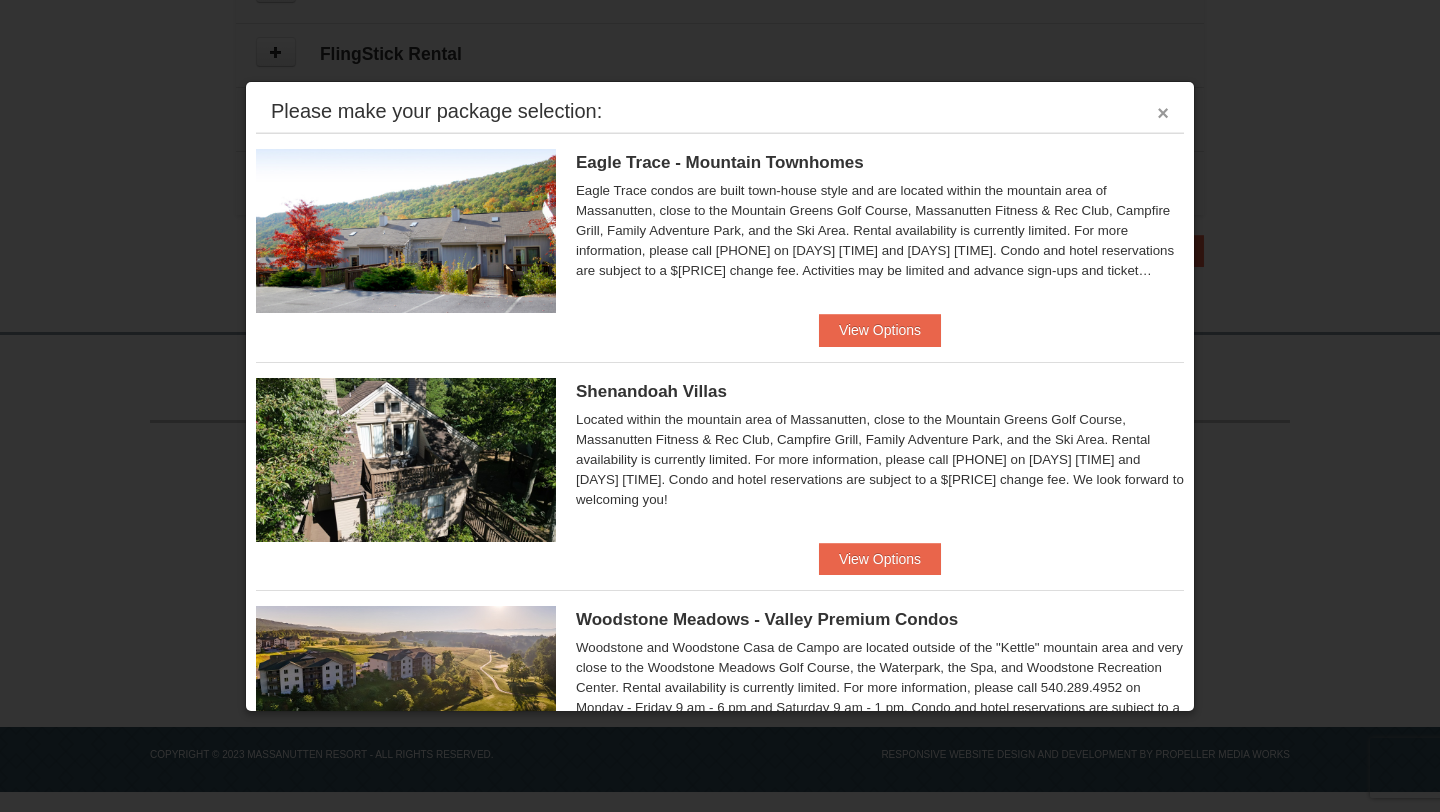click on "×" at bounding box center (1163, 113) 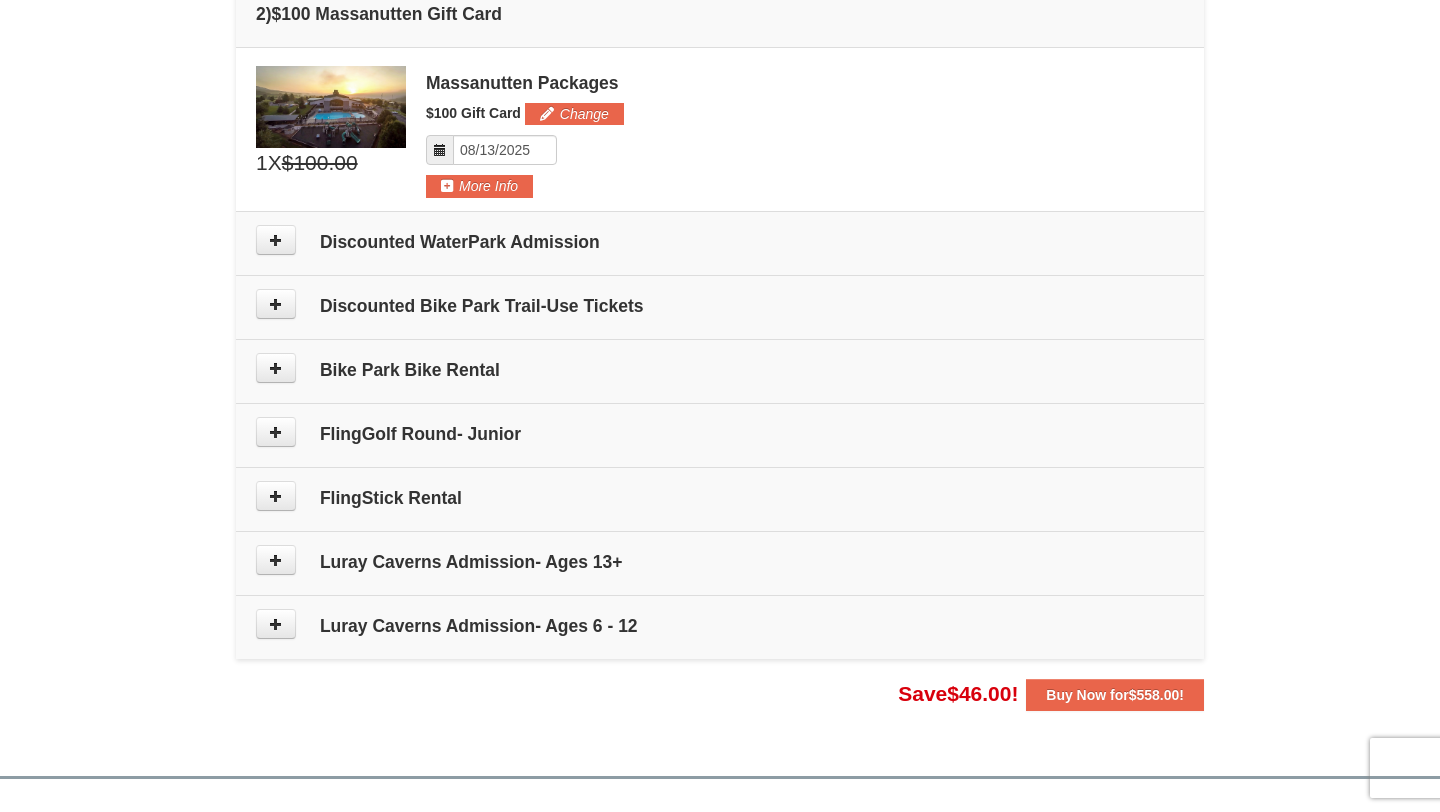 scroll, scrollTop: 574, scrollLeft: 0, axis: vertical 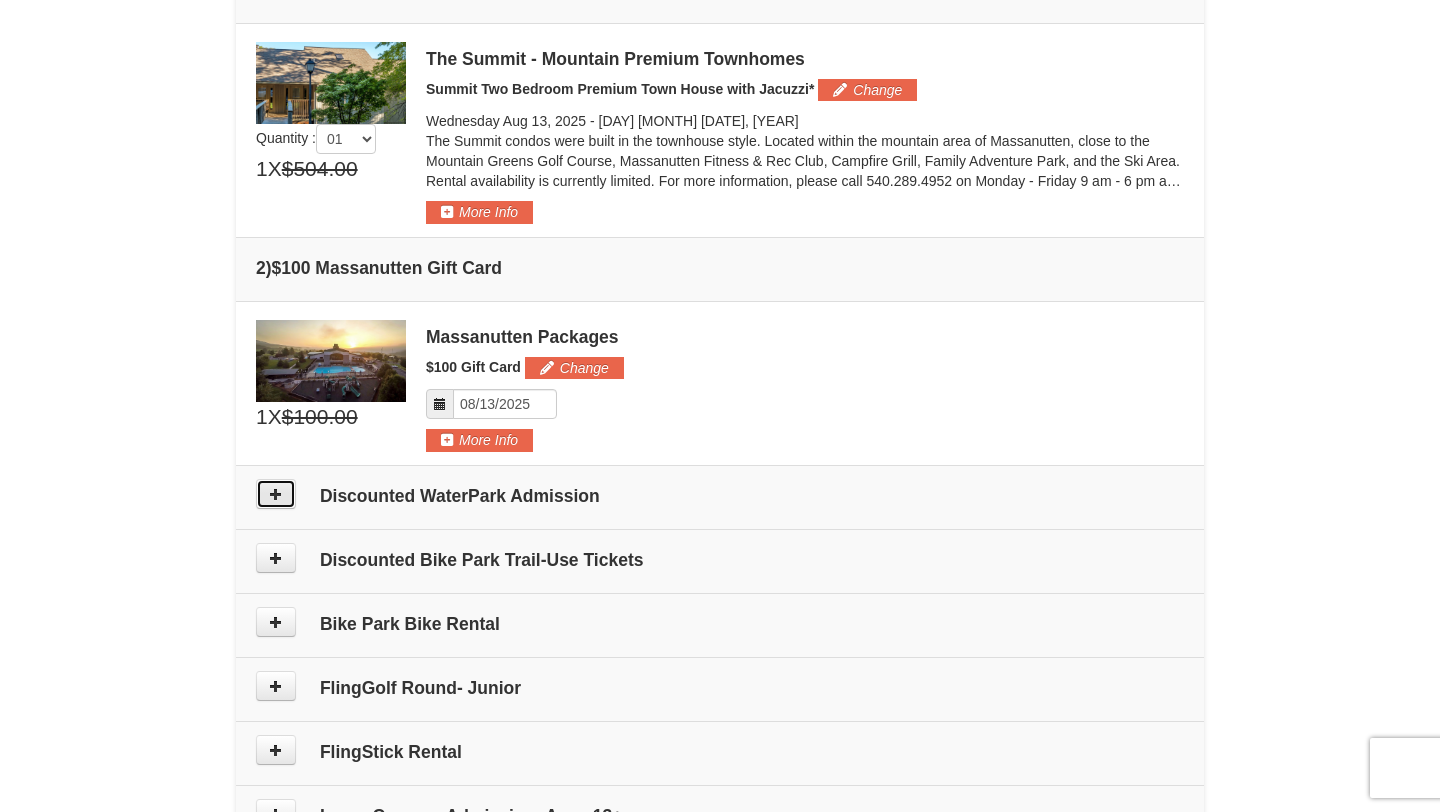 click at bounding box center [276, 494] 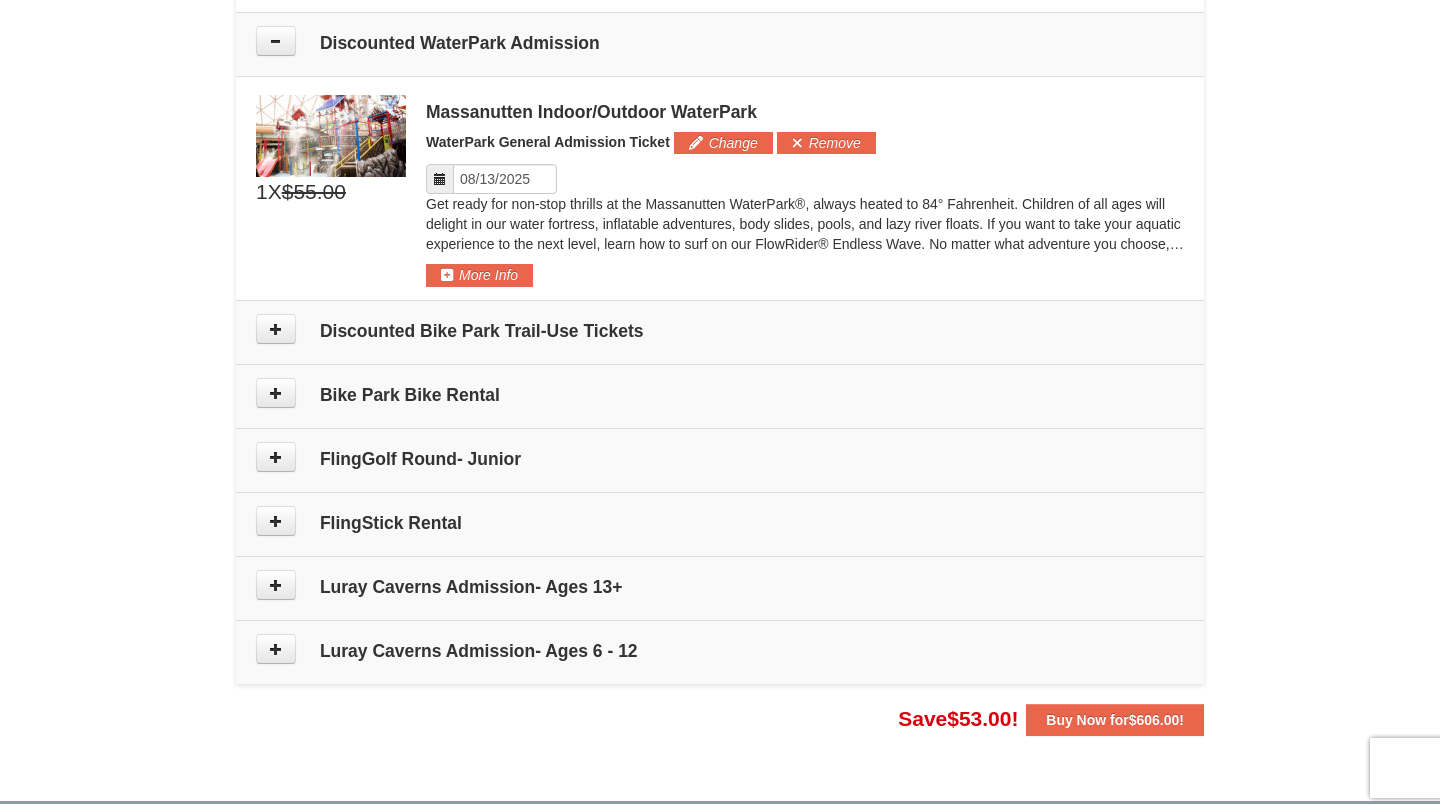 scroll, scrollTop: 1039, scrollLeft: 0, axis: vertical 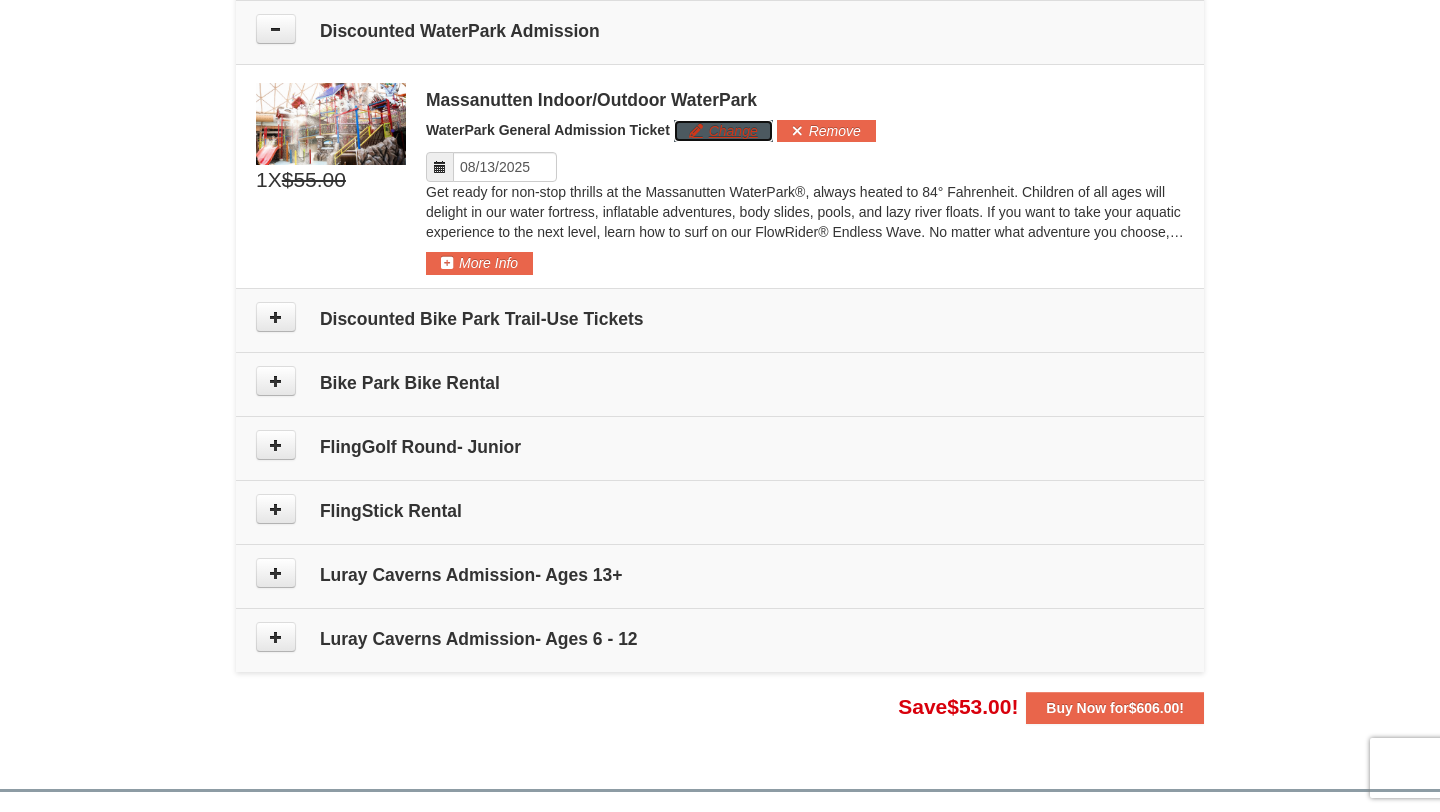 click on "Change" at bounding box center [723, 131] 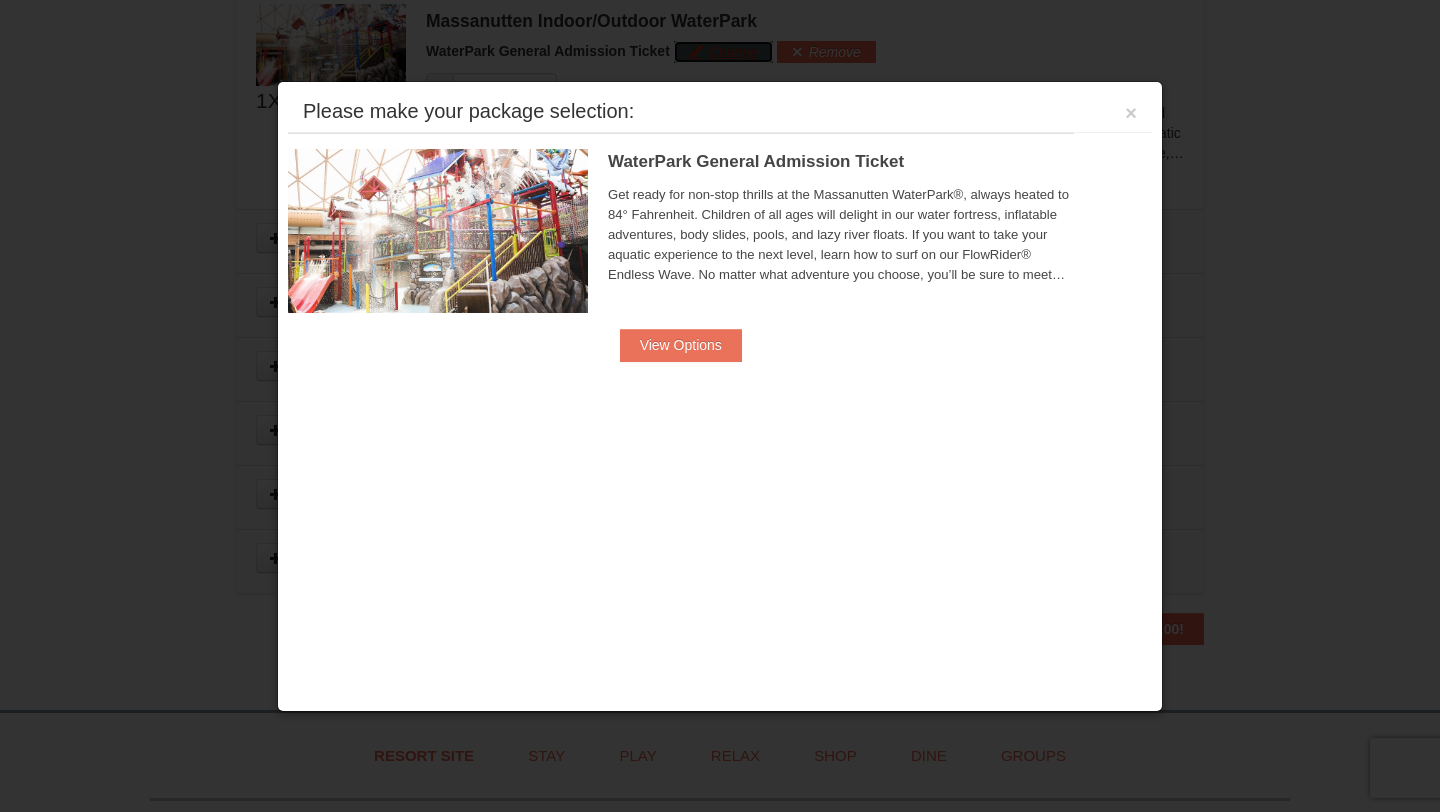 scroll, scrollTop: 1122, scrollLeft: 0, axis: vertical 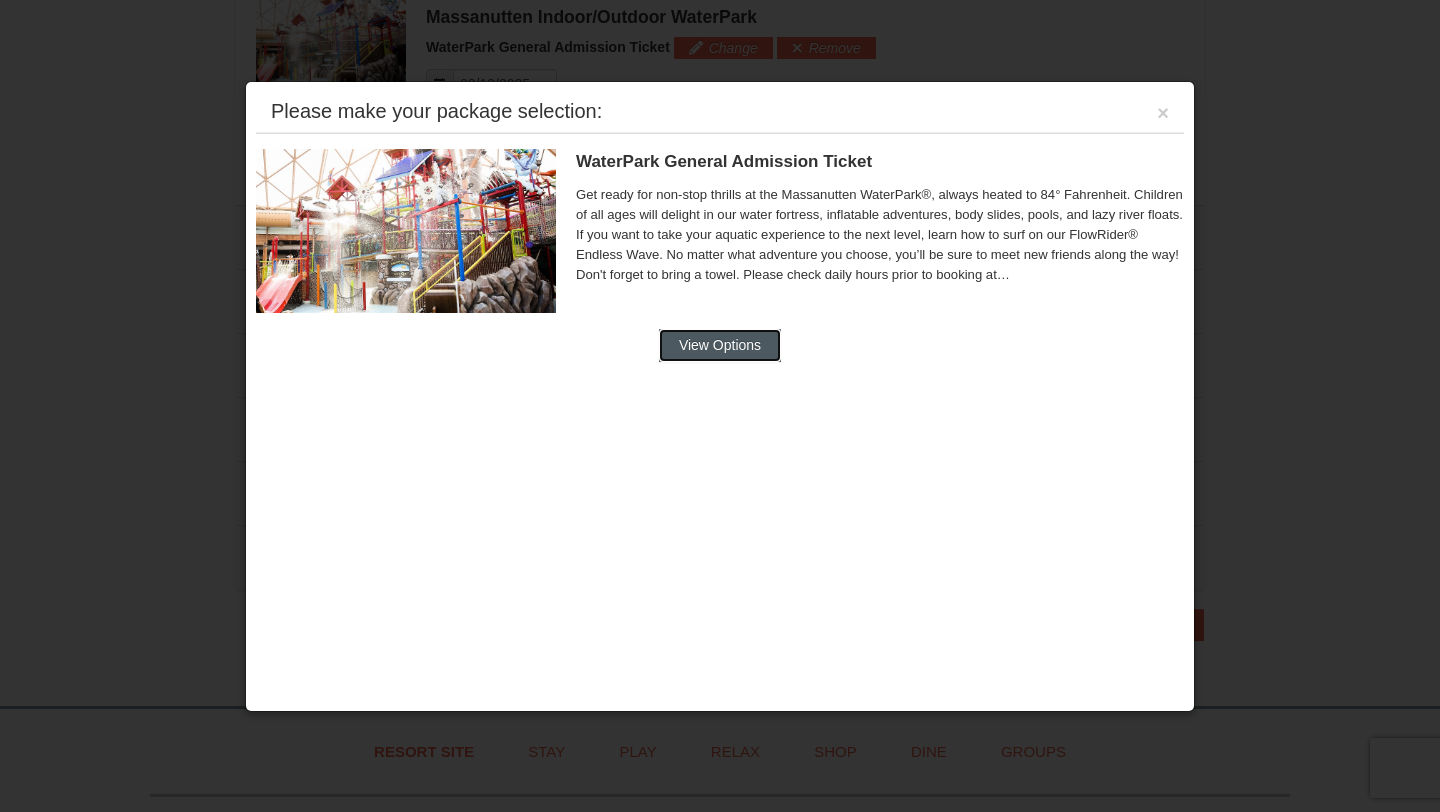 click on "View Options" at bounding box center (720, 345) 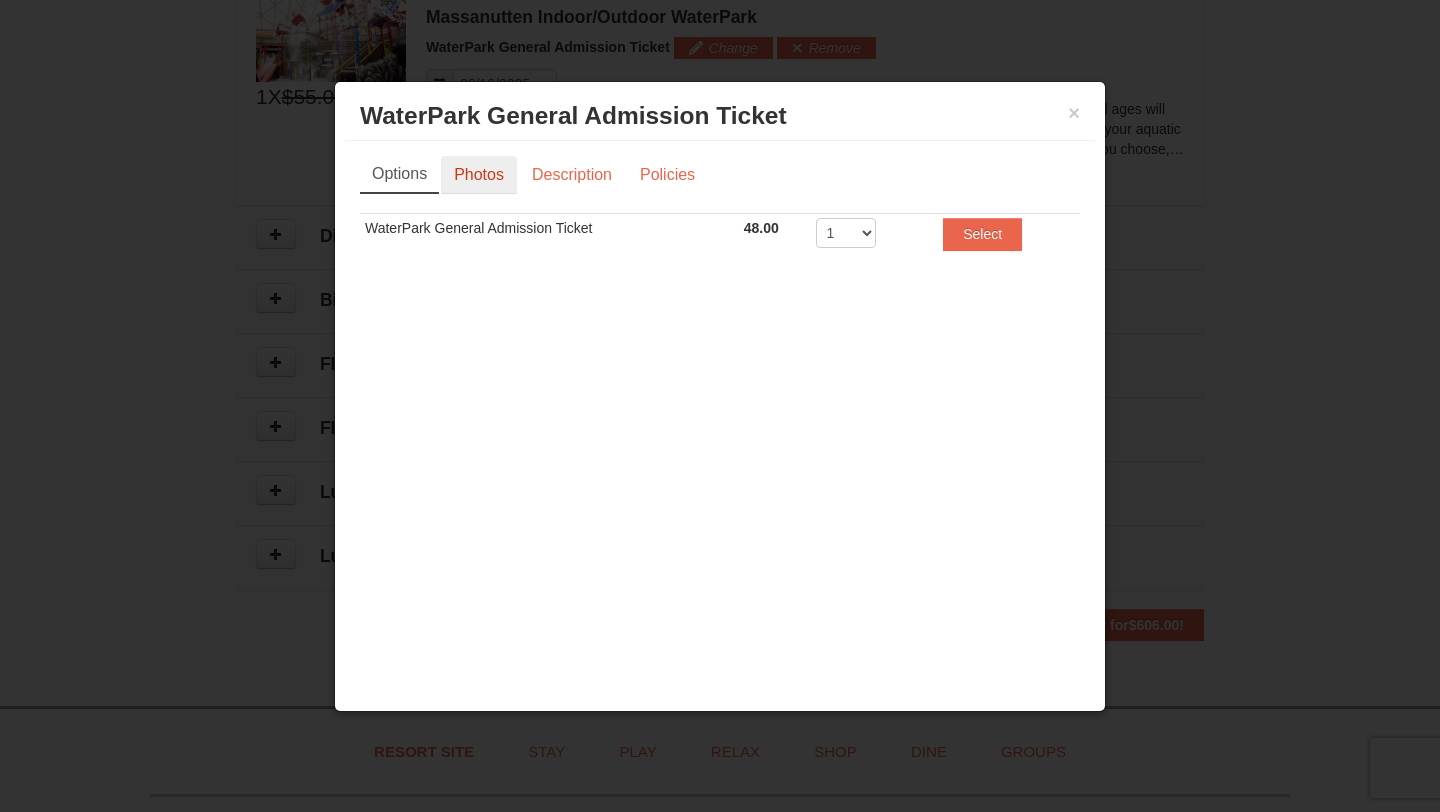 click on "Photos" at bounding box center (479, 175) 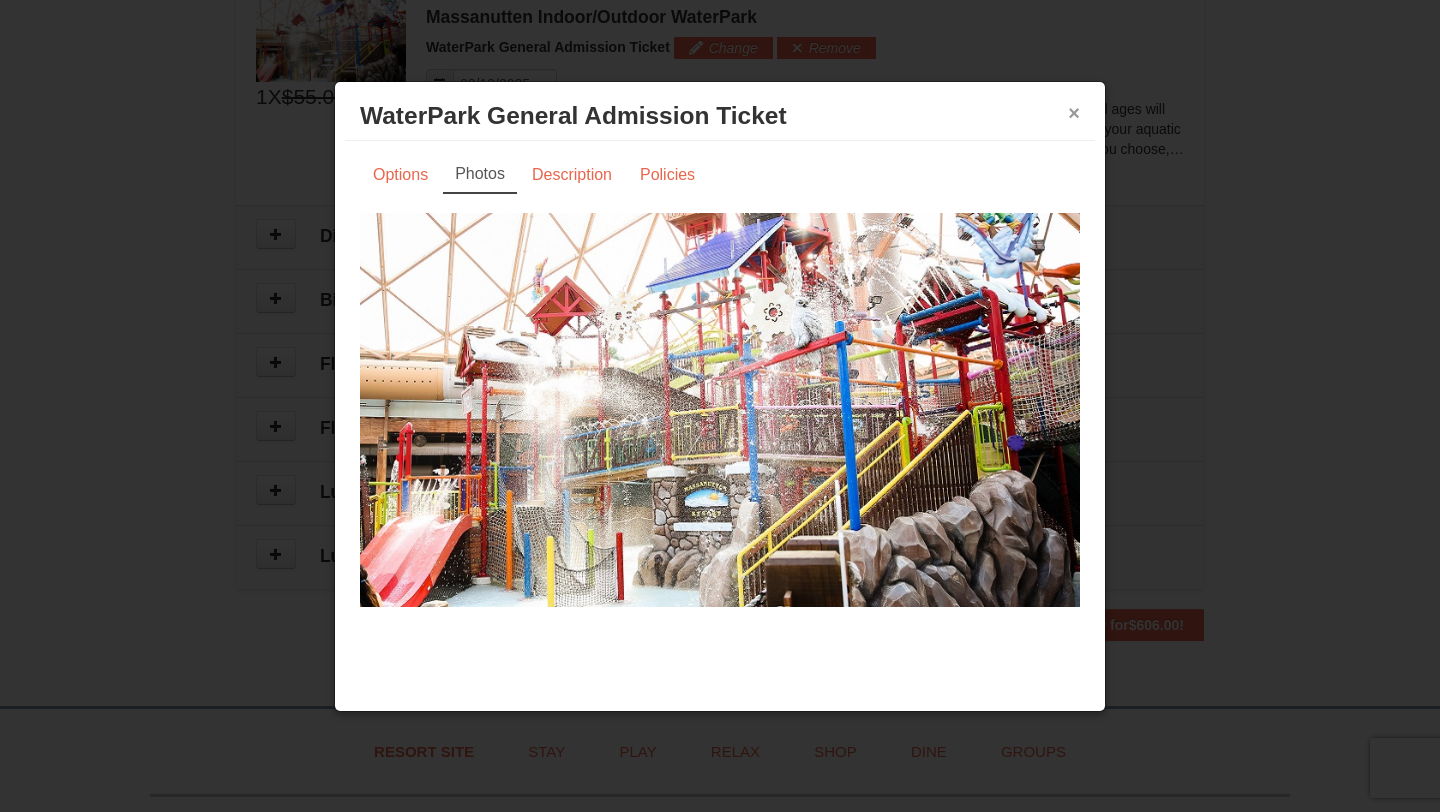 click on "×" at bounding box center [1074, 113] 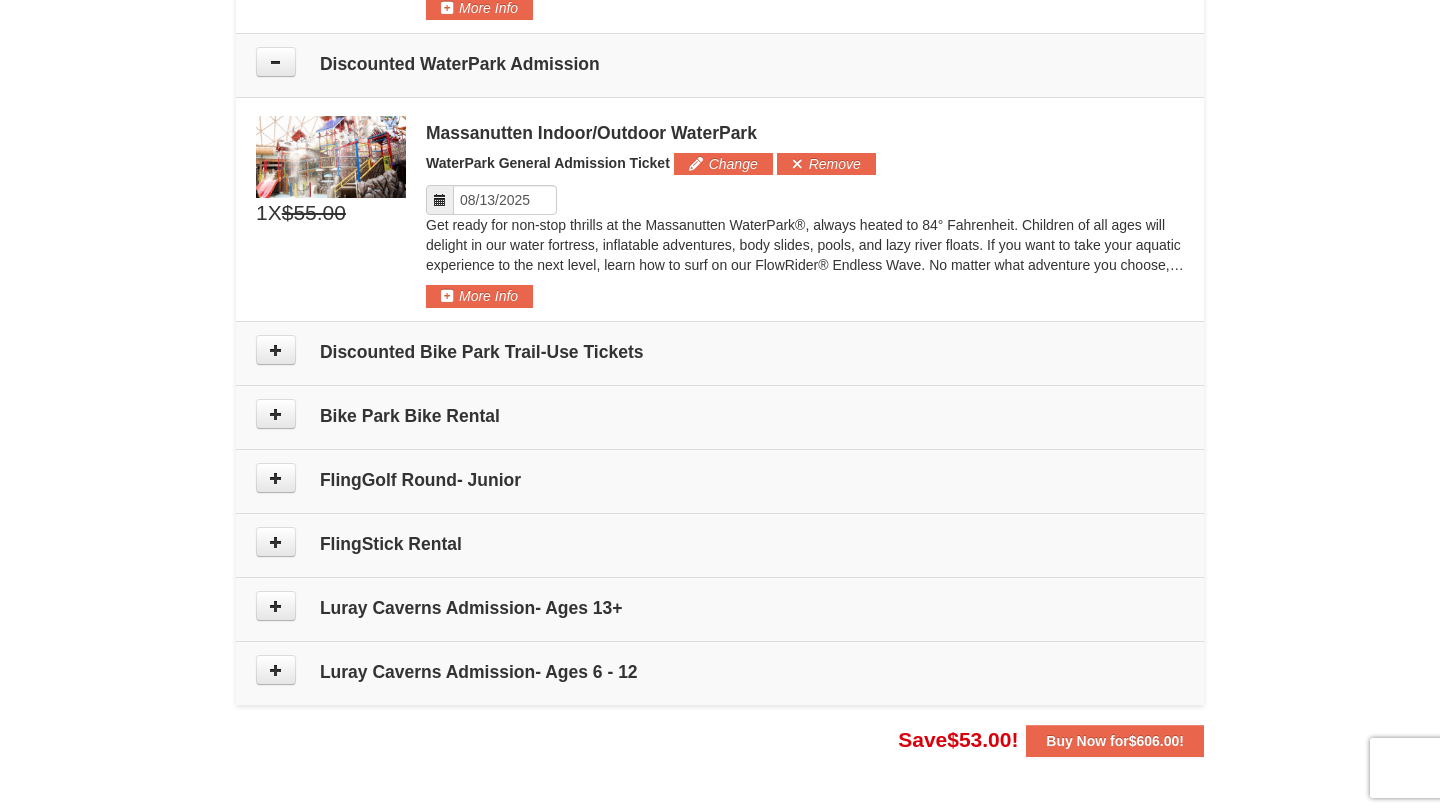 scroll, scrollTop: 973, scrollLeft: 0, axis: vertical 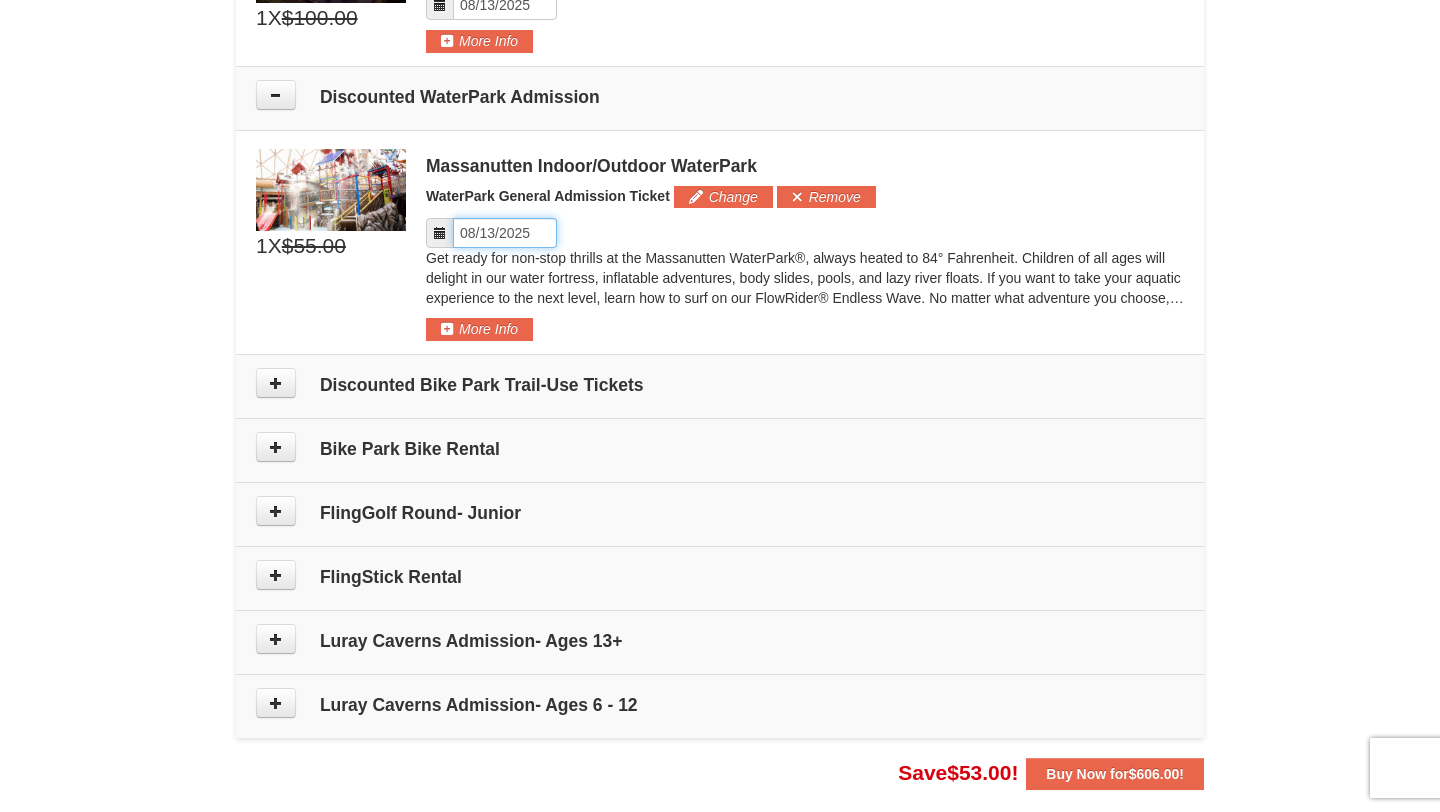 click on "Please format dates MM/DD/YYYY" at bounding box center (505, 233) 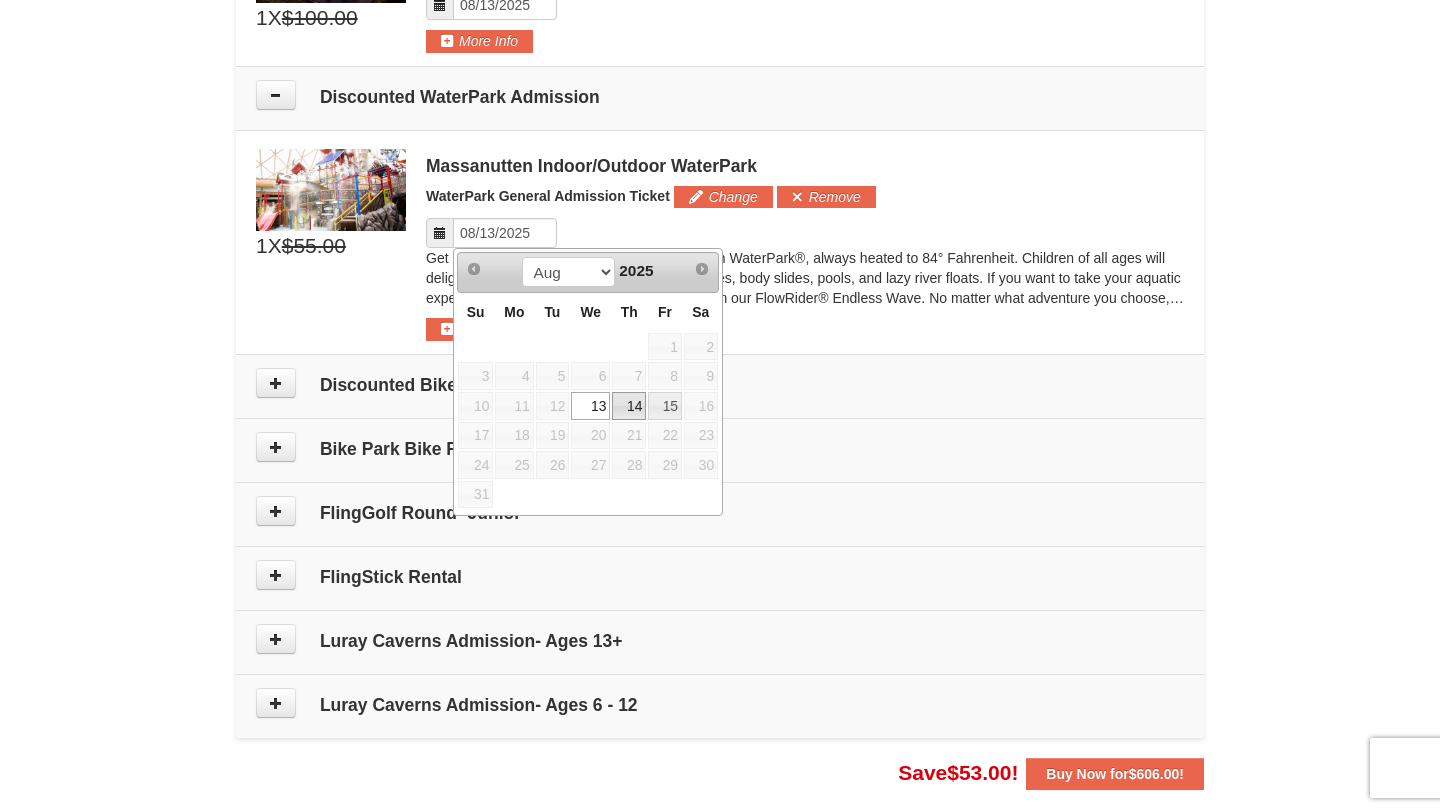 click on "14" at bounding box center [629, 406] 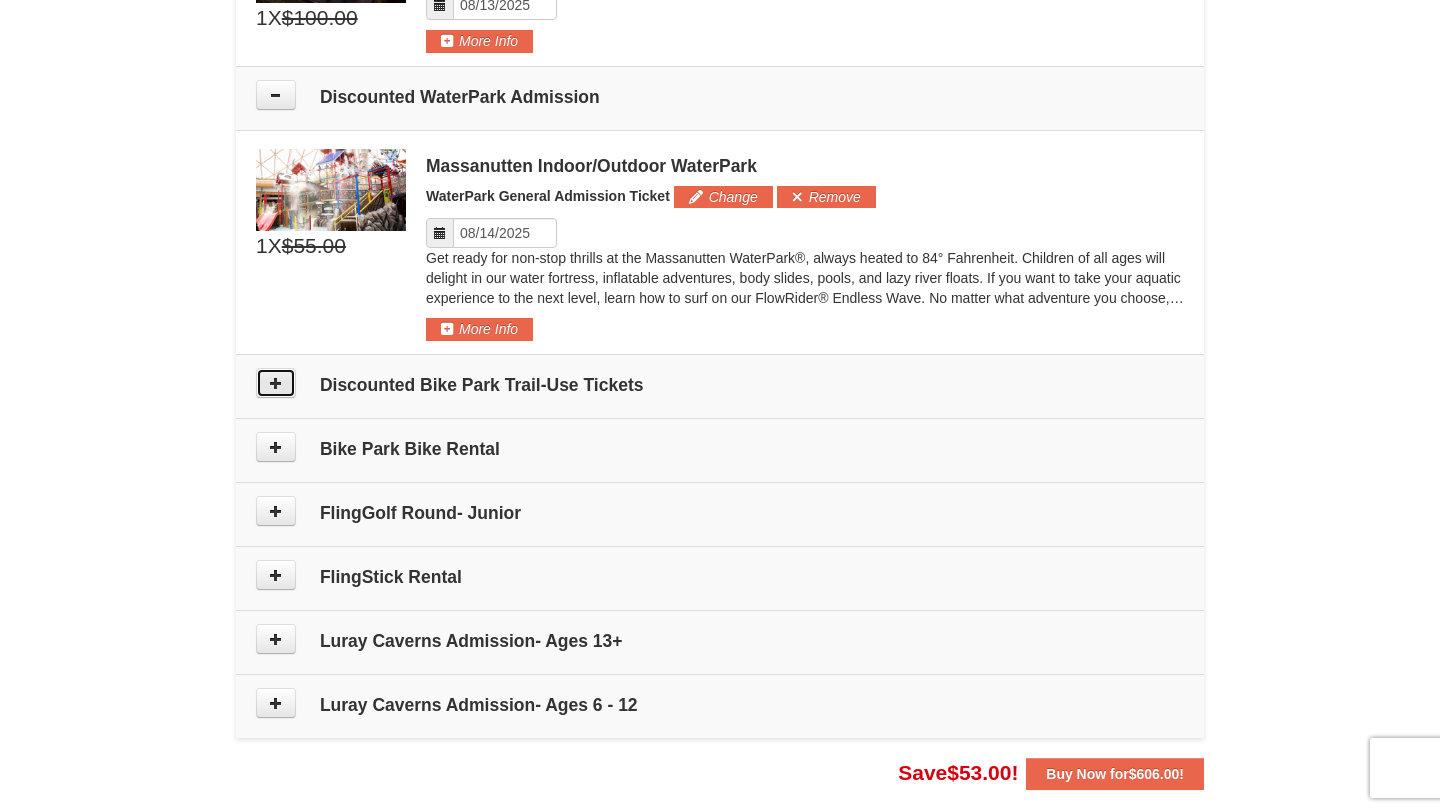 click at bounding box center (276, 383) 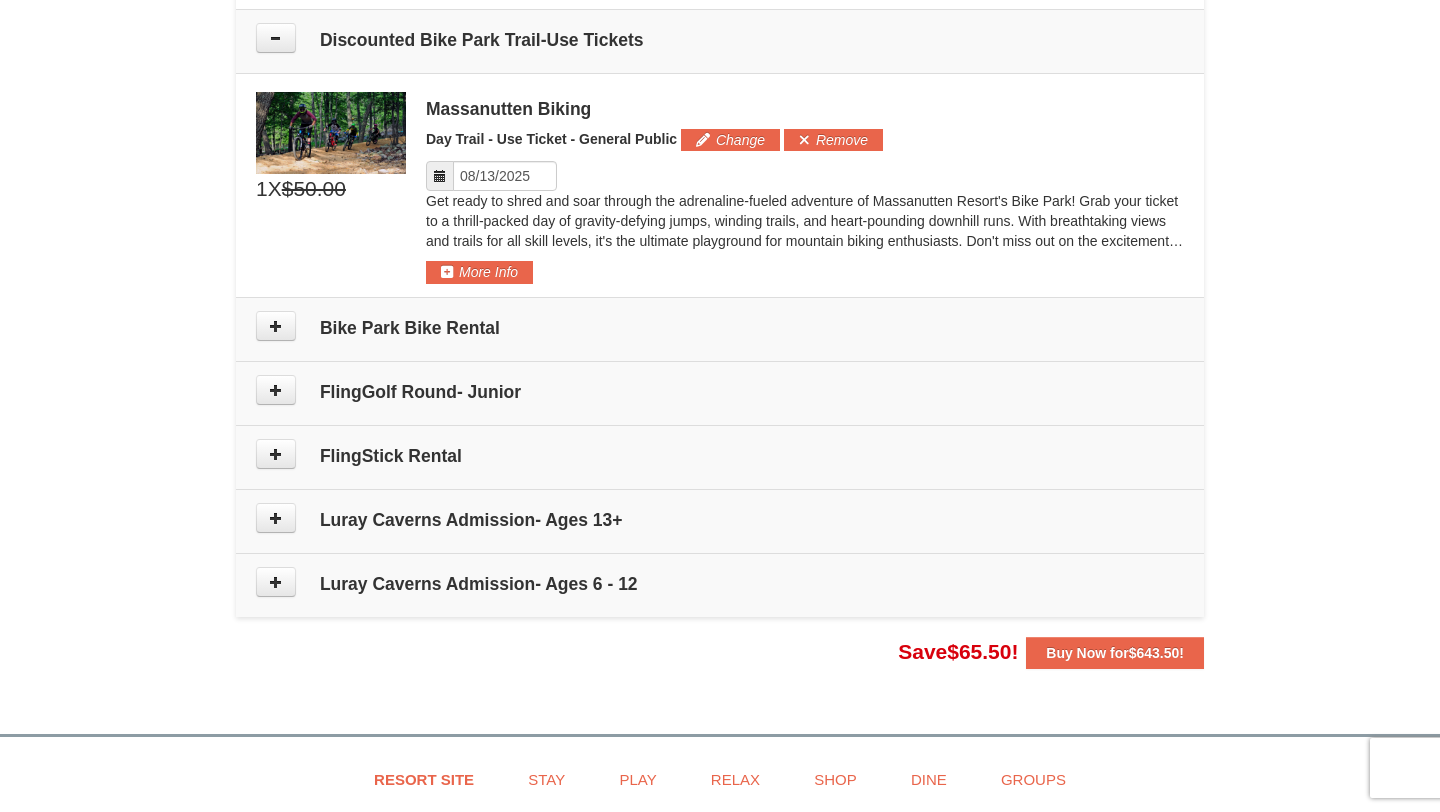 scroll, scrollTop: 1327, scrollLeft: 0, axis: vertical 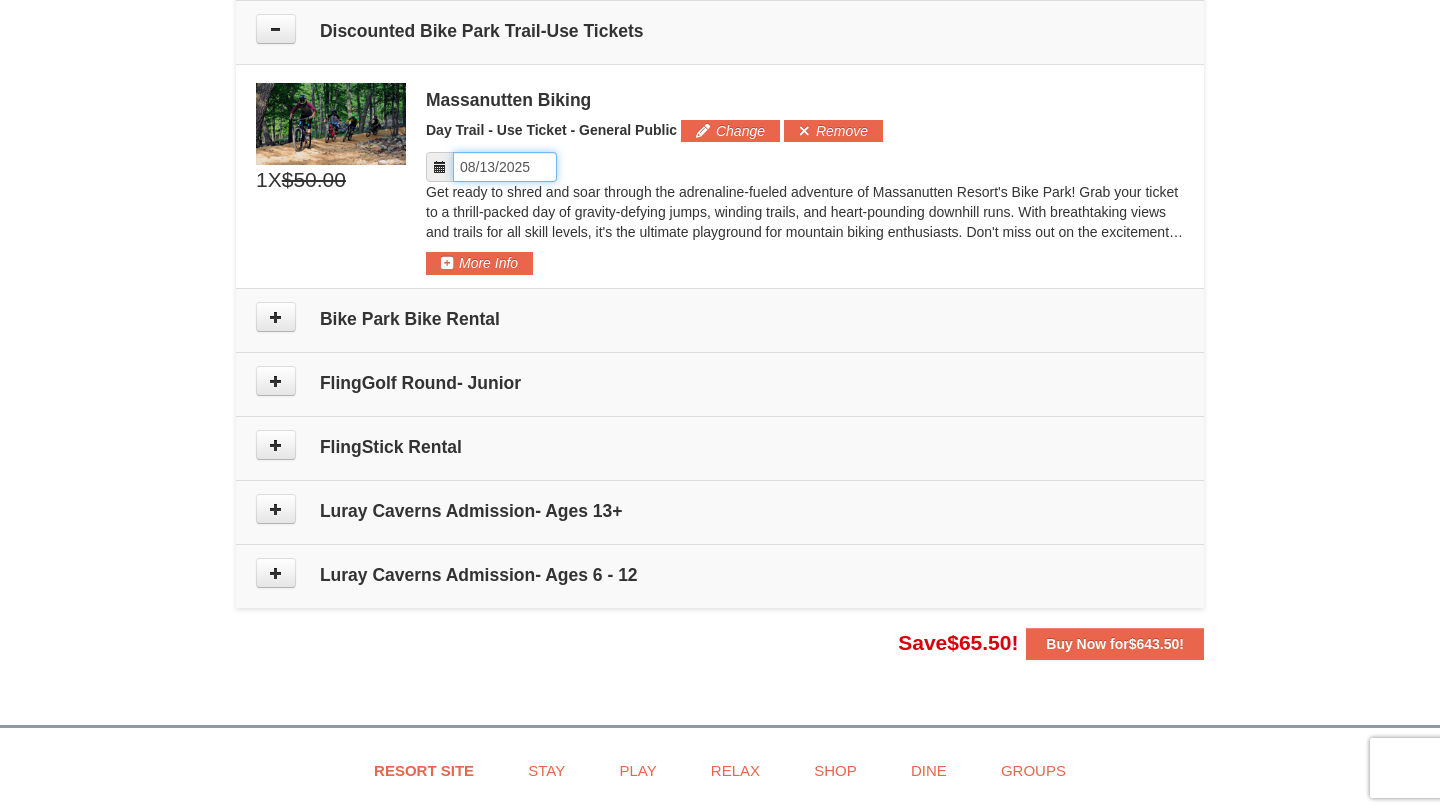 click on "Please format dates MM/DD/YYYY" at bounding box center [505, 167] 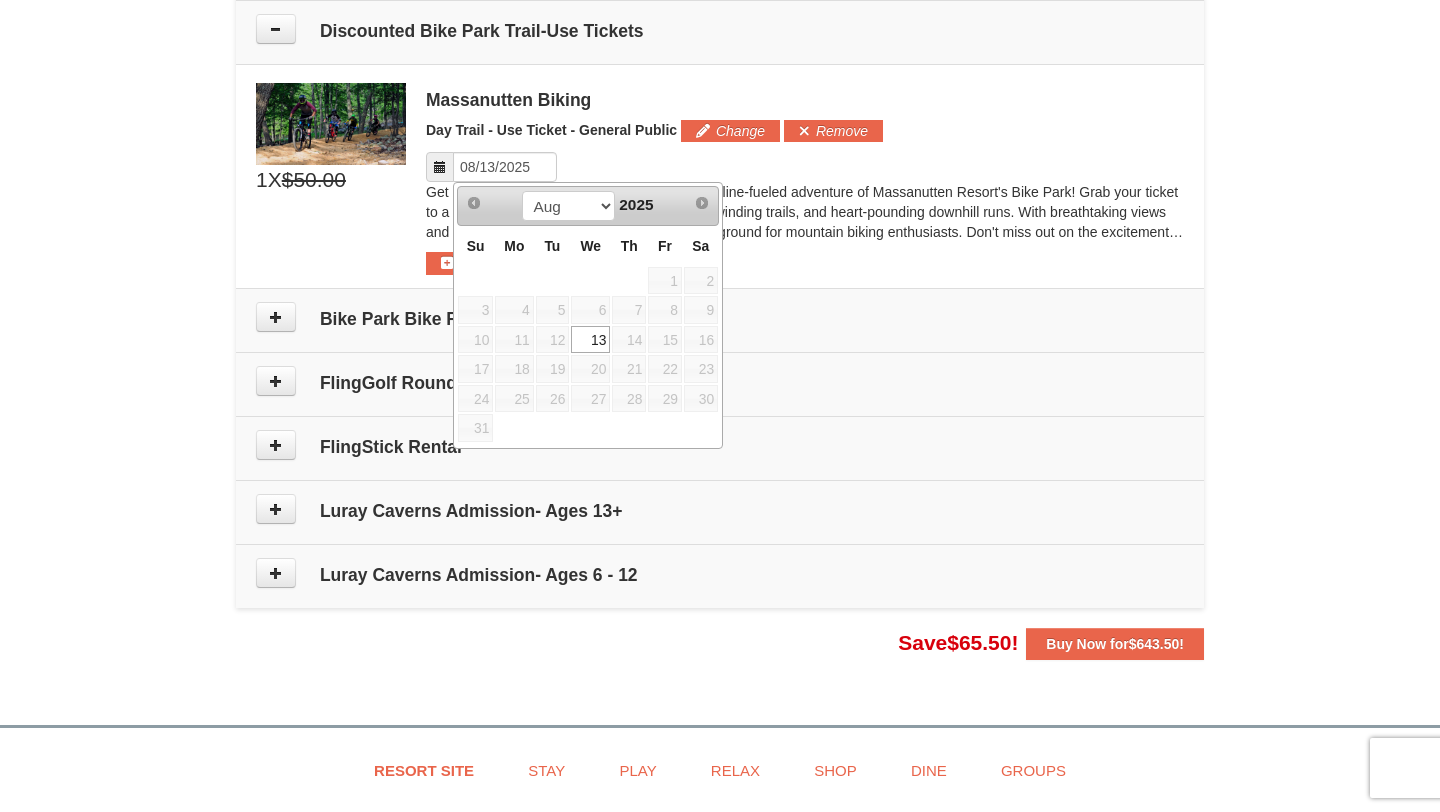 click on "14" at bounding box center (629, 340) 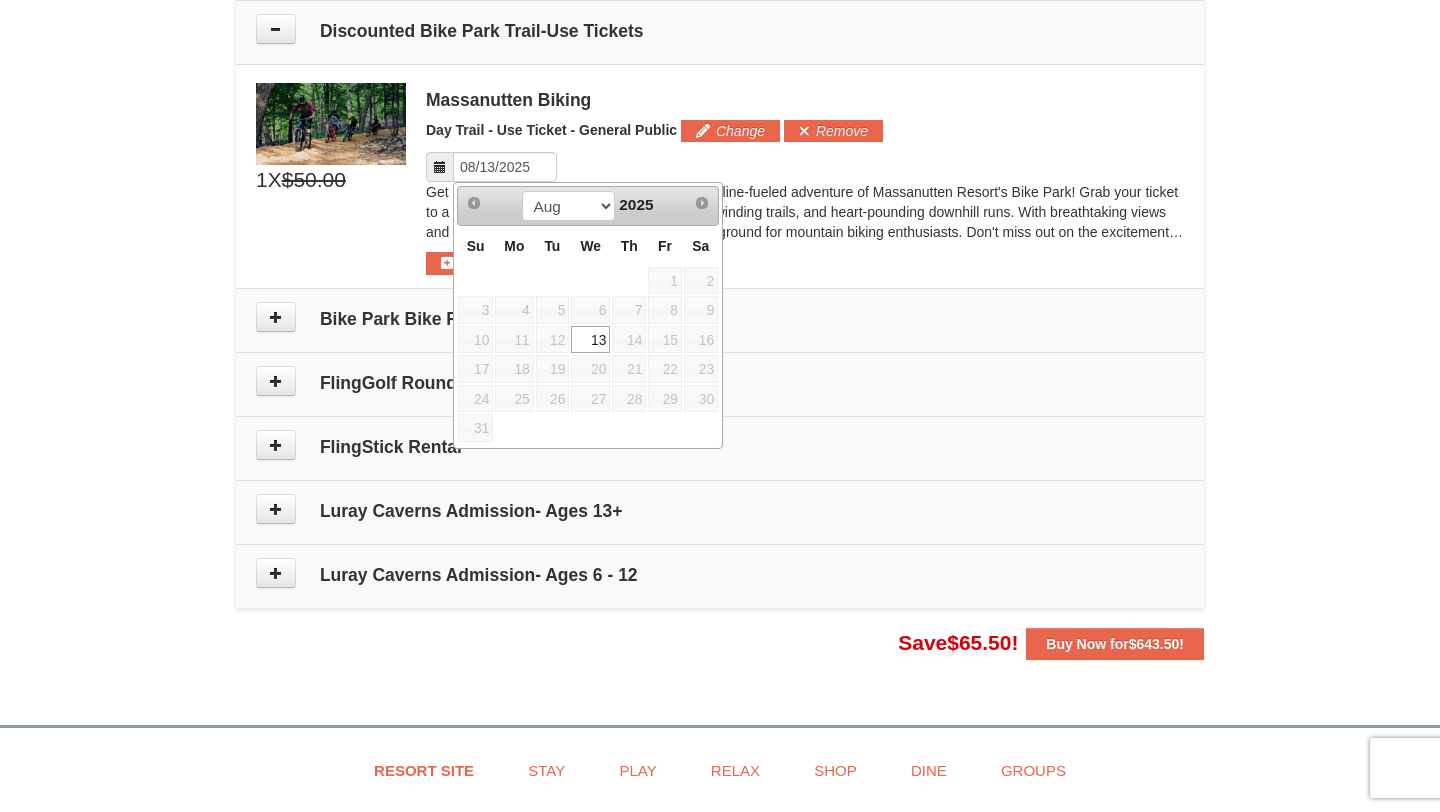 click on "14" at bounding box center [629, 340] 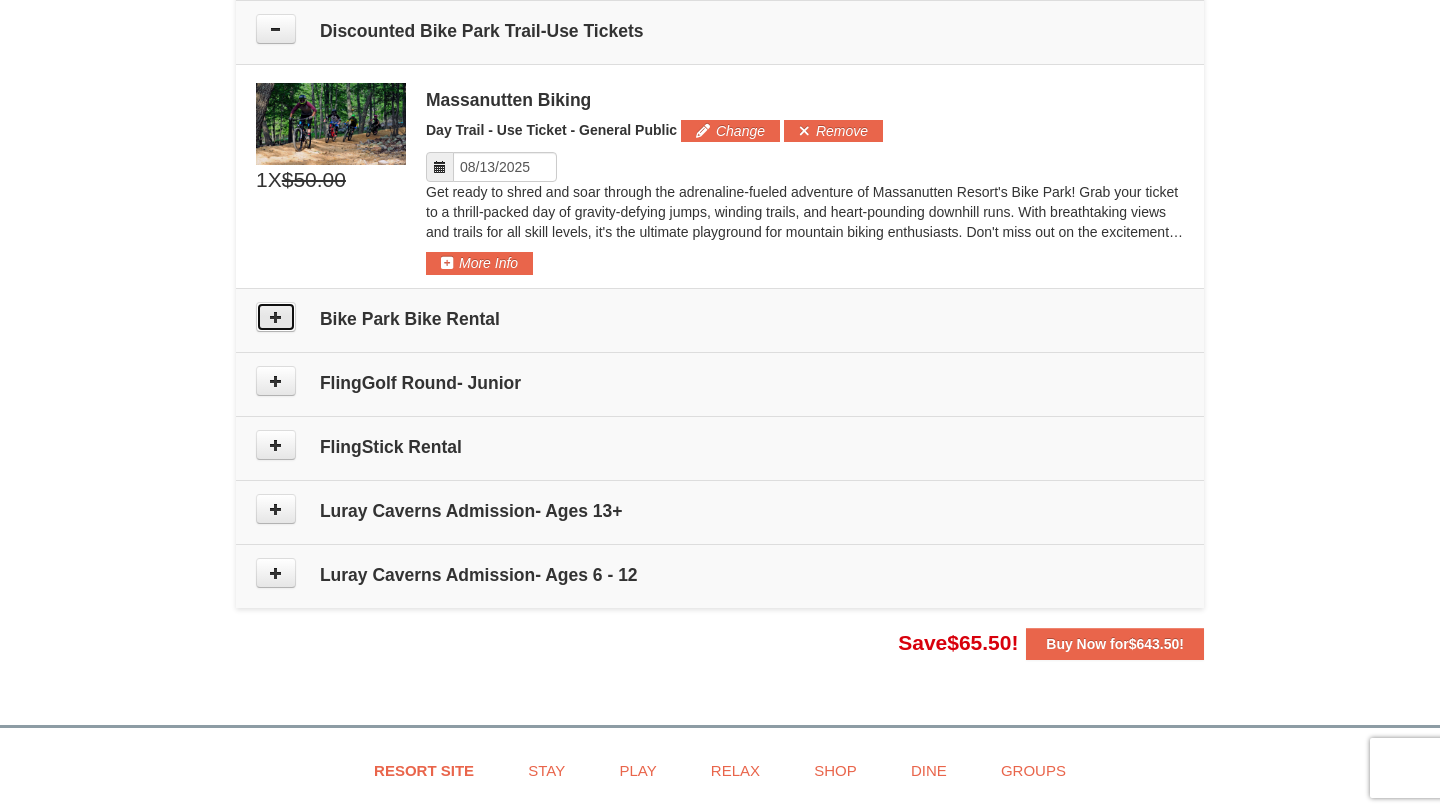 click at bounding box center (276, 317) 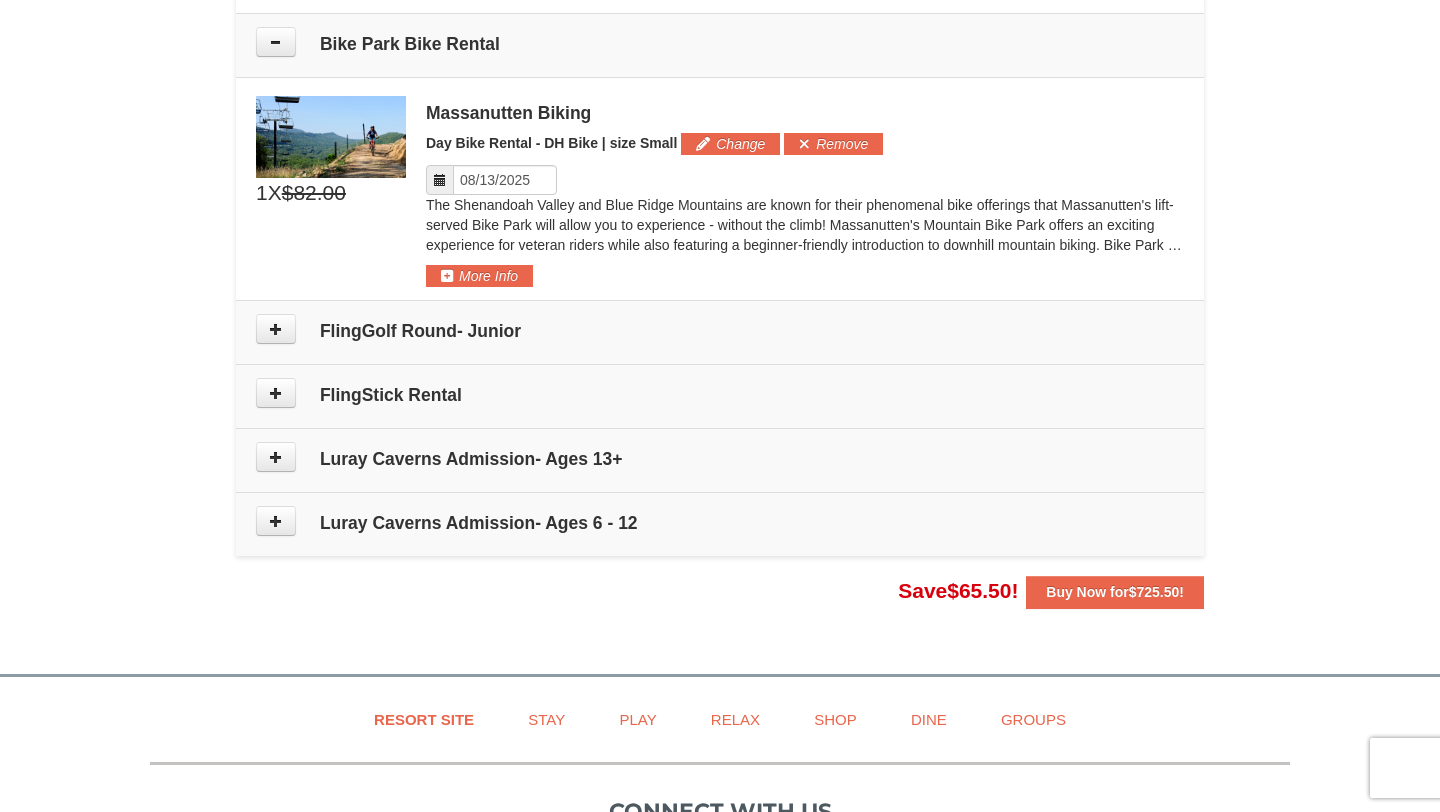 scroll, scrollTop: 1615, scrollLeft: 0, axis: vertical 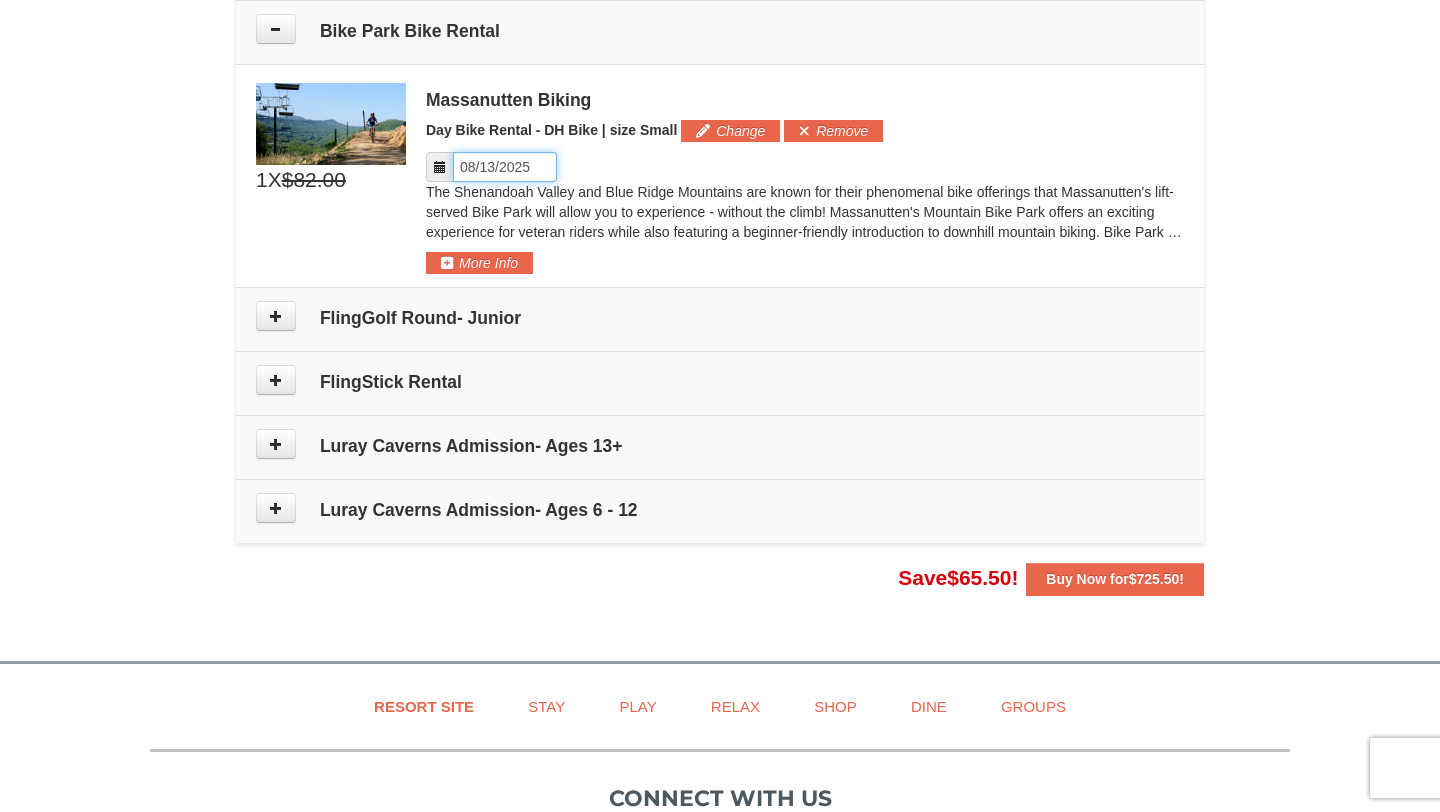 click on "Please format dates MM/DD/YYYY" at bounding box center (505, 167) 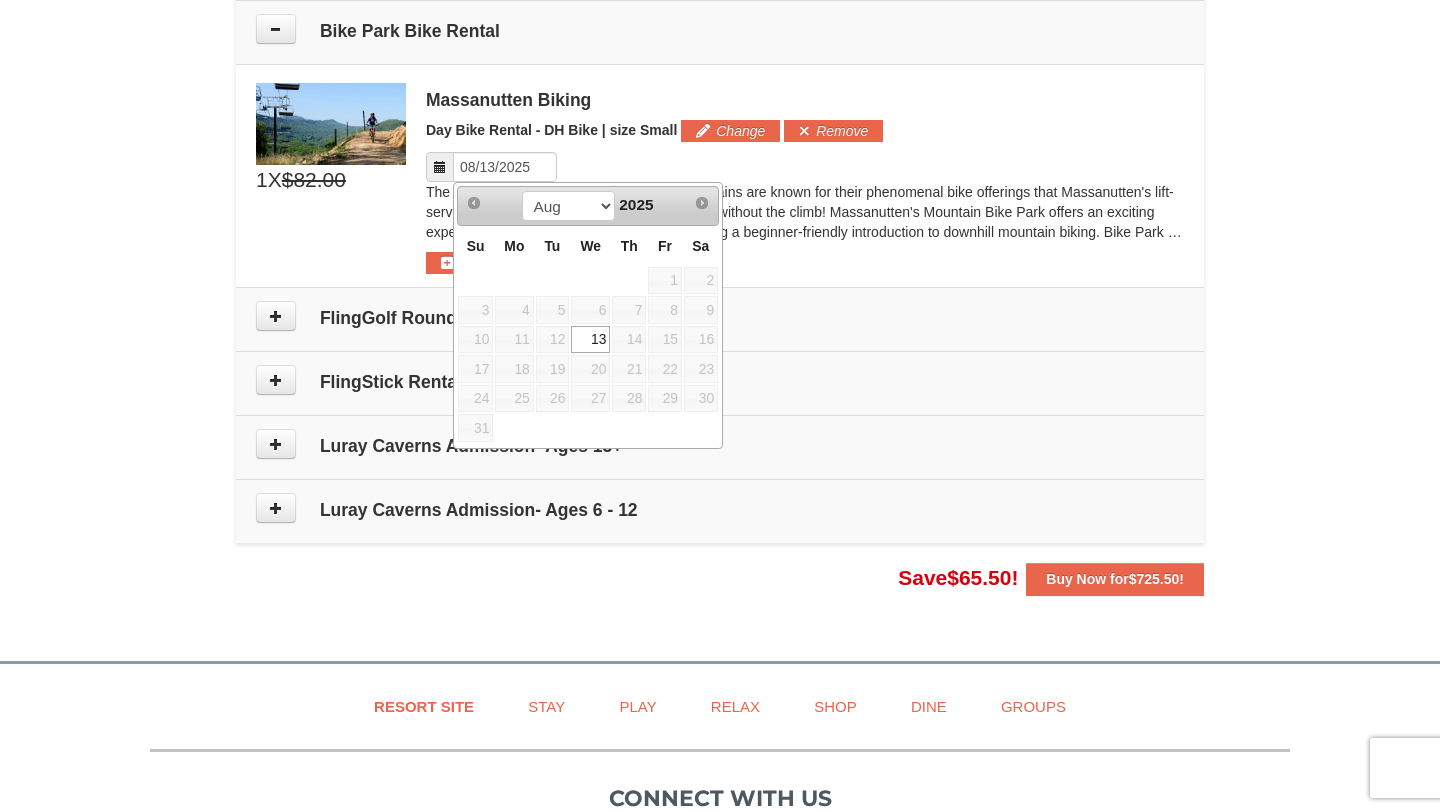 click on "The Shenandoah Valley and Blue Ridge Mountains are known for their phenomenal bike offerings that Massanutten's lift-served Bike Park will allow you to experience - without the climb! Massanutten's Mountain Bike Park offers an exciting experience for veteran riders while also featuring a beginner-friendly introduction to downhill mountain biking. Bike Park lift access is only available when the Bike Park is open!" at bounding box center [805, 212] 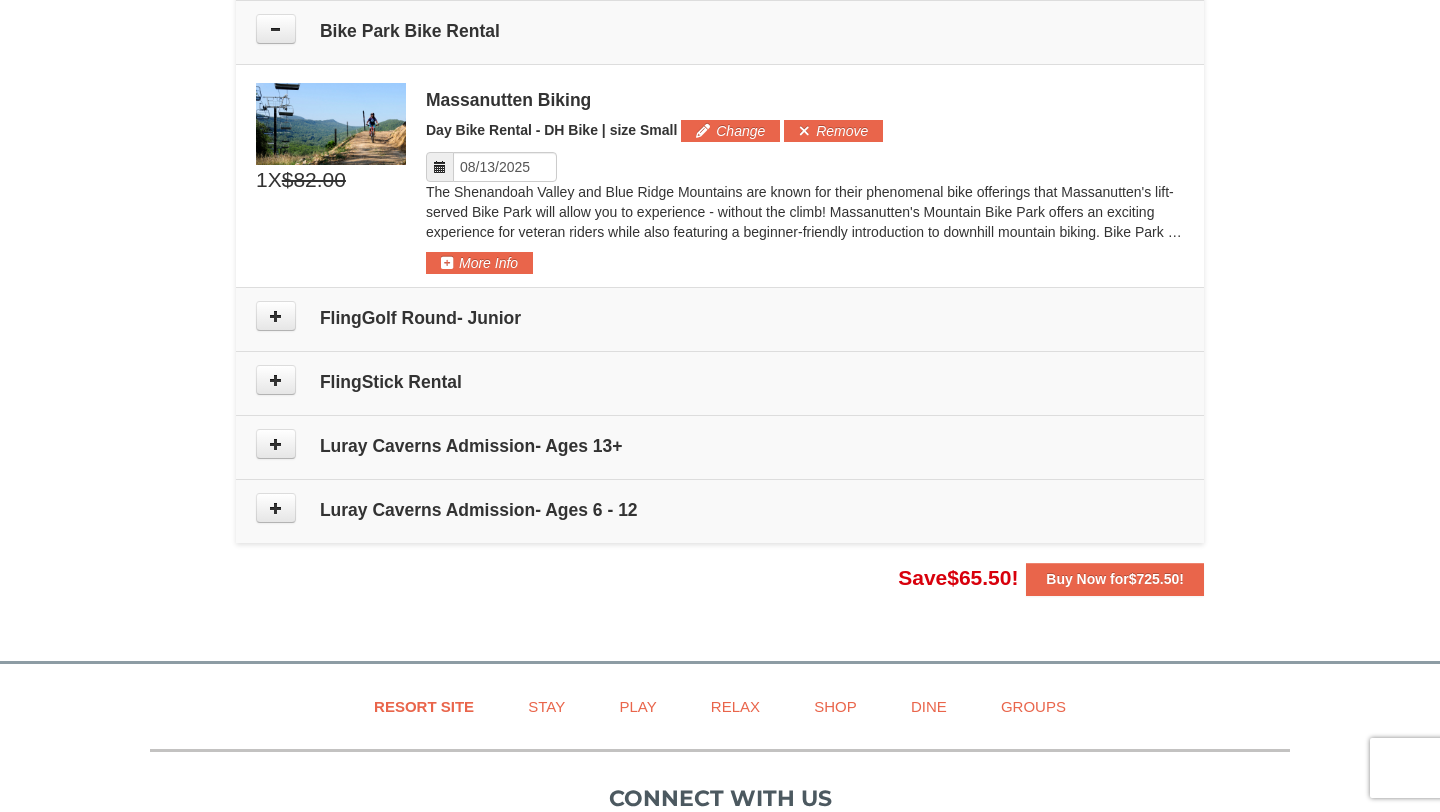 click on "FlingGolf Round- Junior" at bounding box center (720, 318) 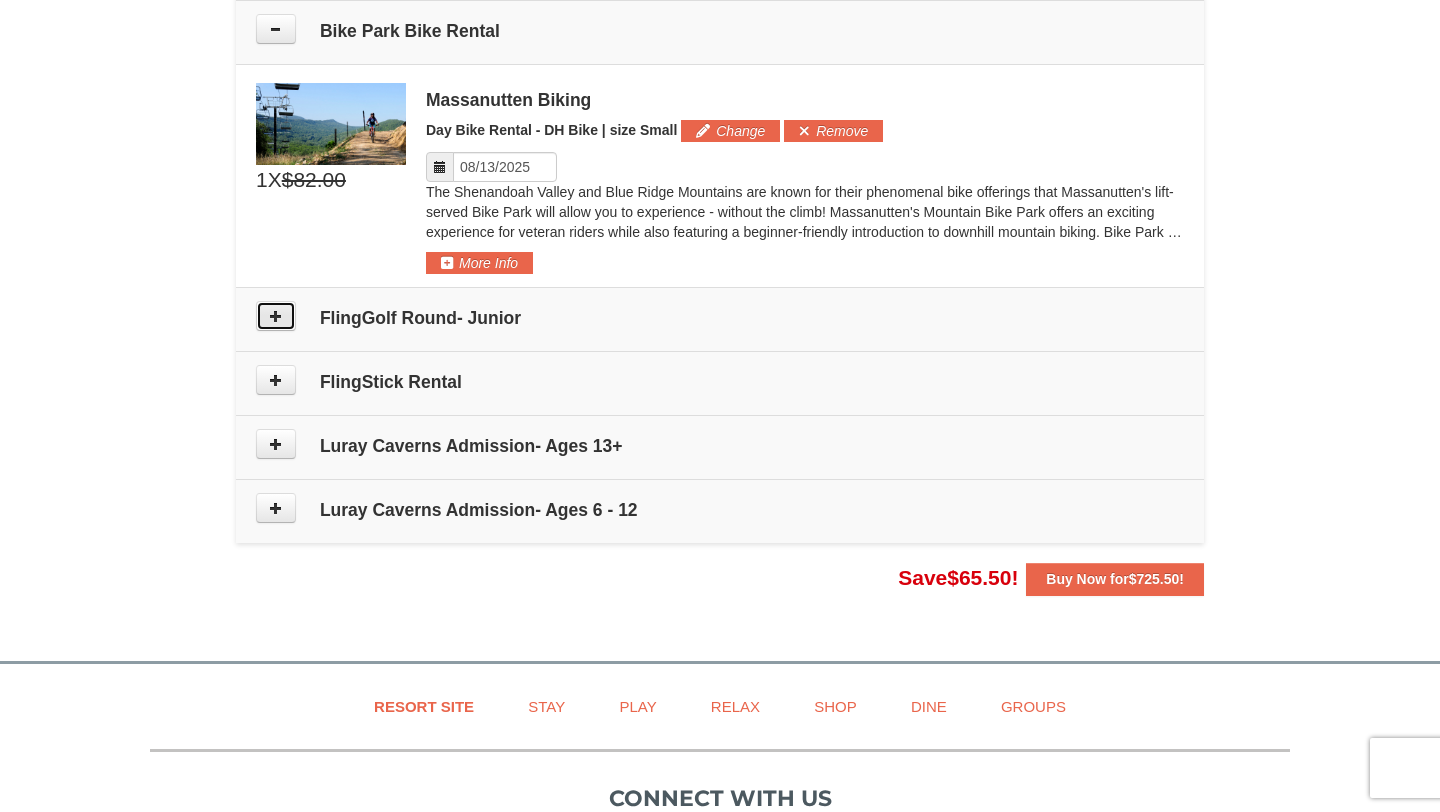 click at bounding box center (276, 316) 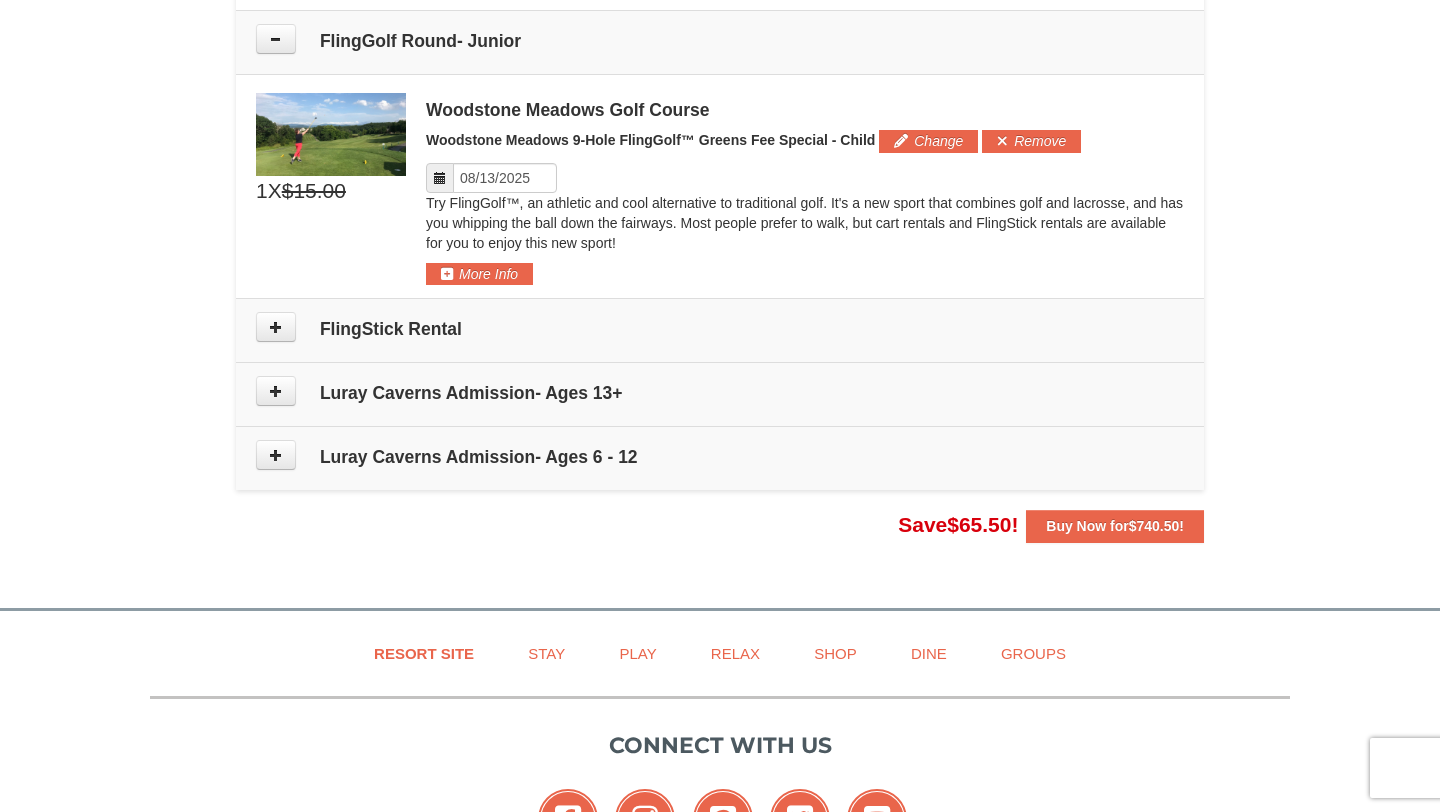 scroll, scrollTop: 1903, scrollLeft: 0, axis: vertical 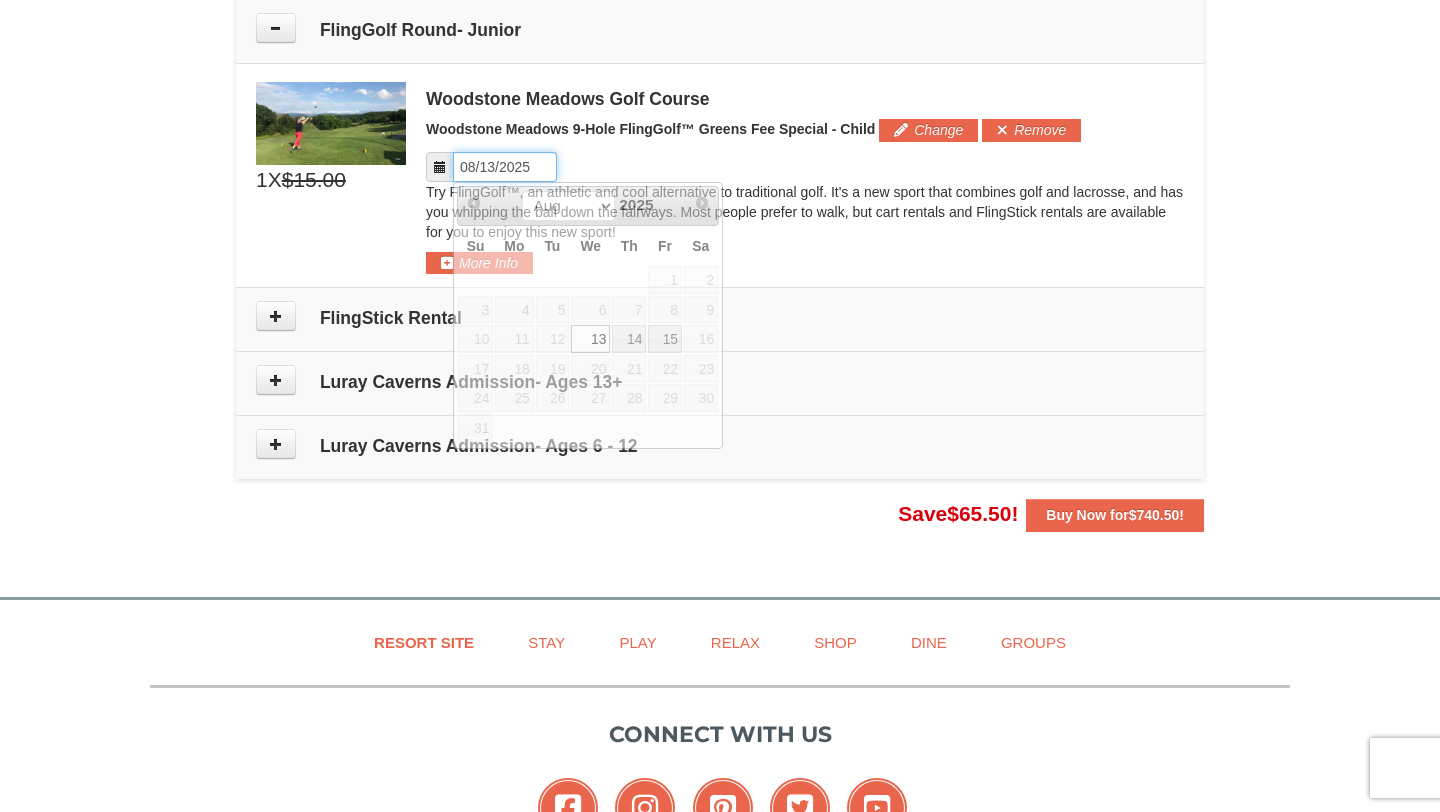 click on "Please format dates MM/DD/YYYY" at bounding box center [505, 167] 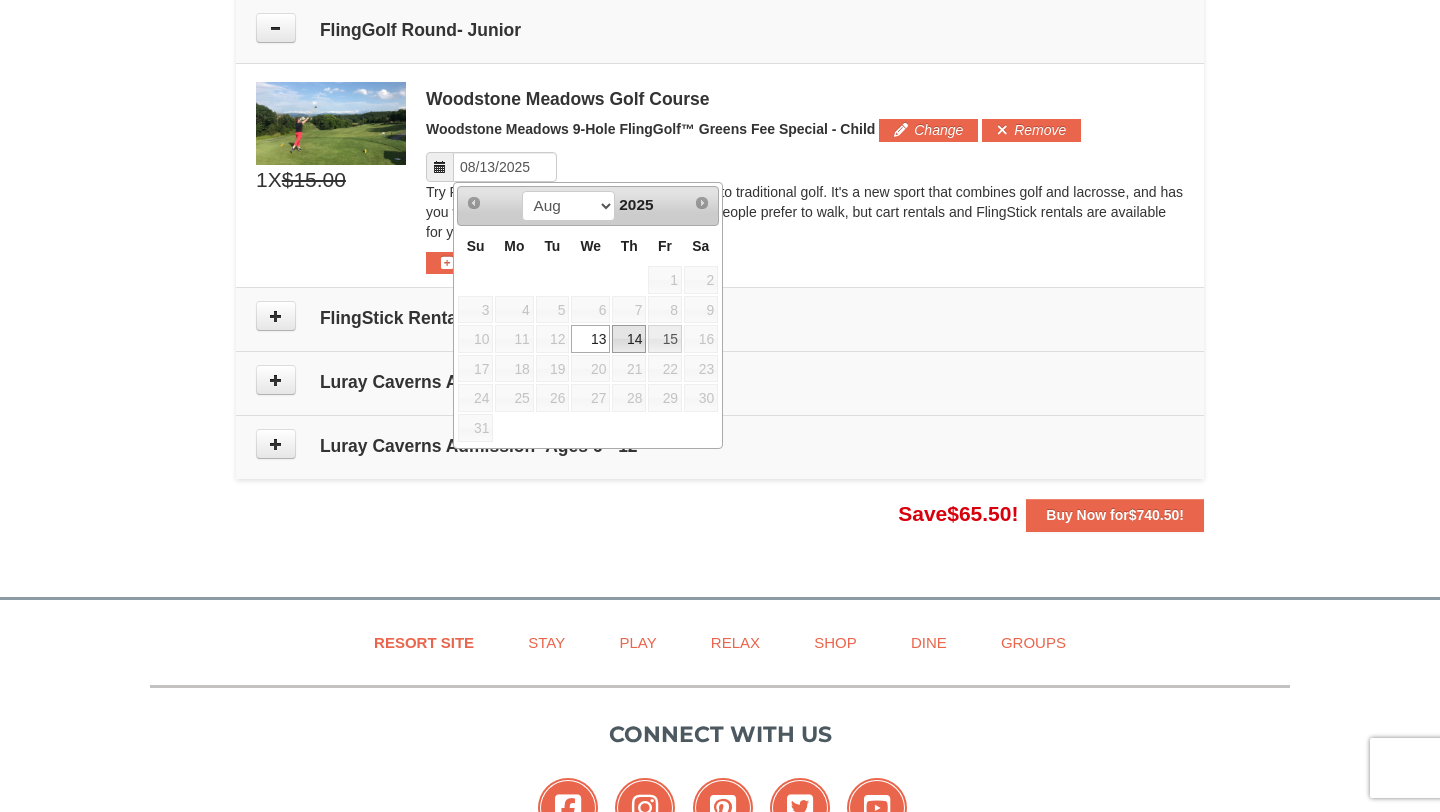 click on "14" at bounding box center (629, 339) 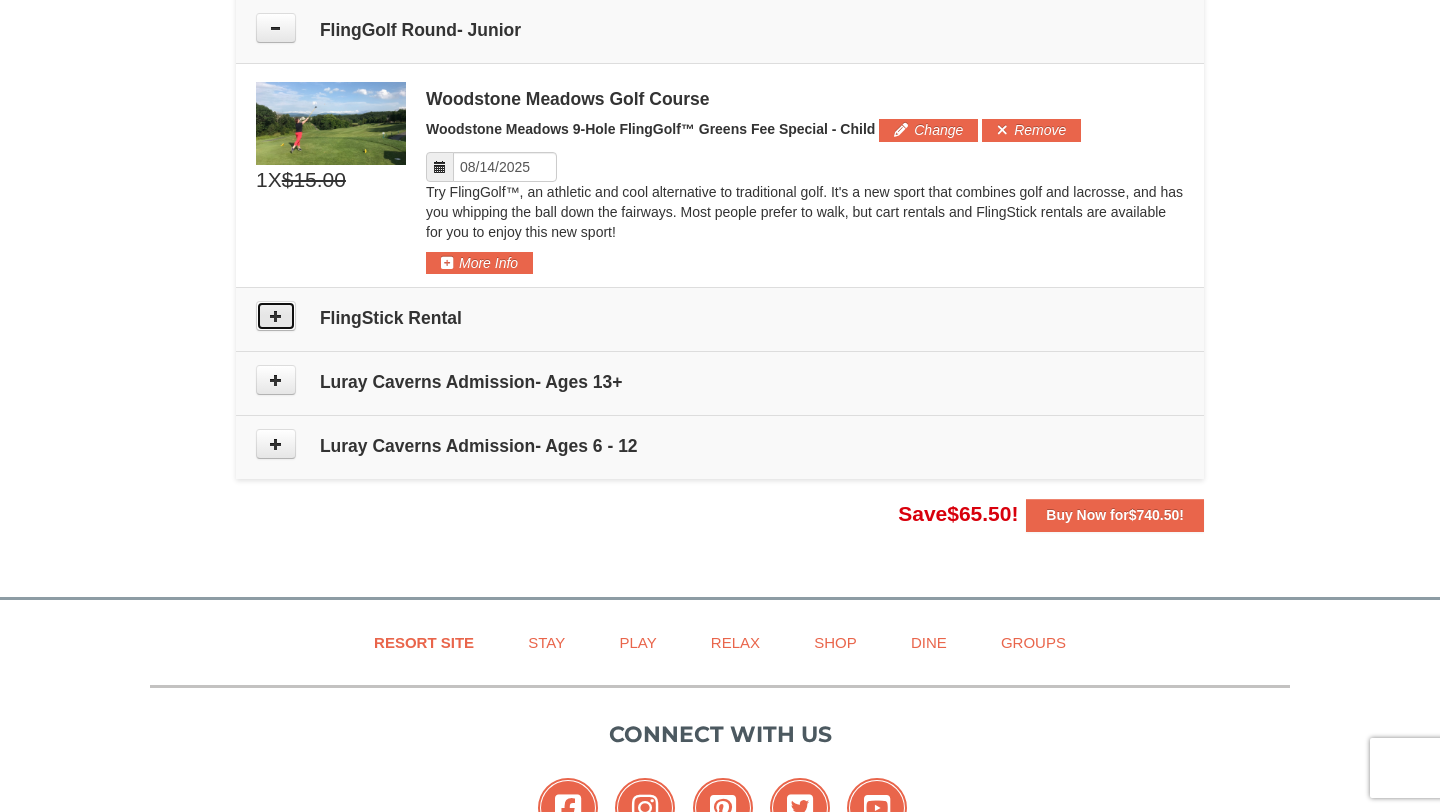 click at bounding box center (276, 316) 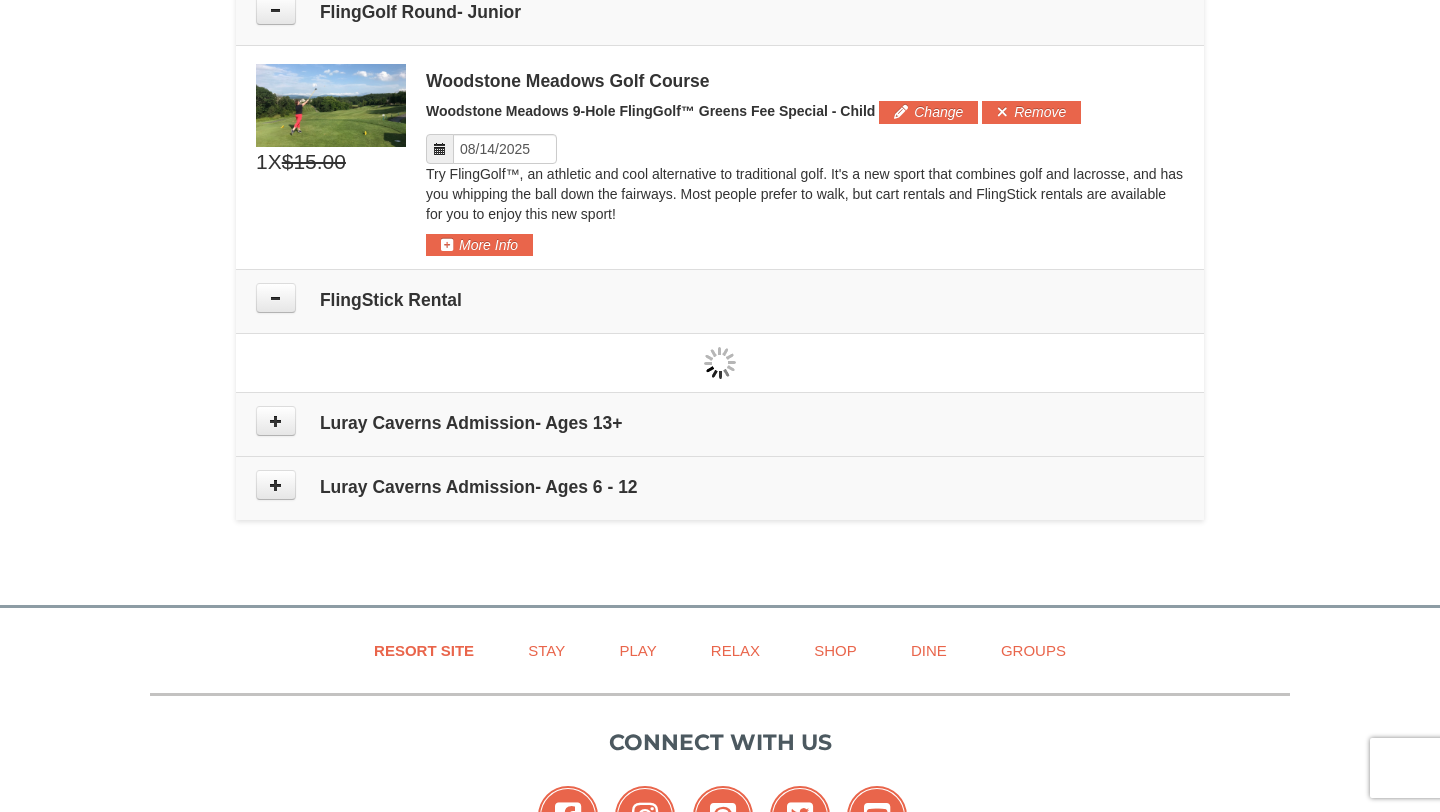 type on "08/15/2025" 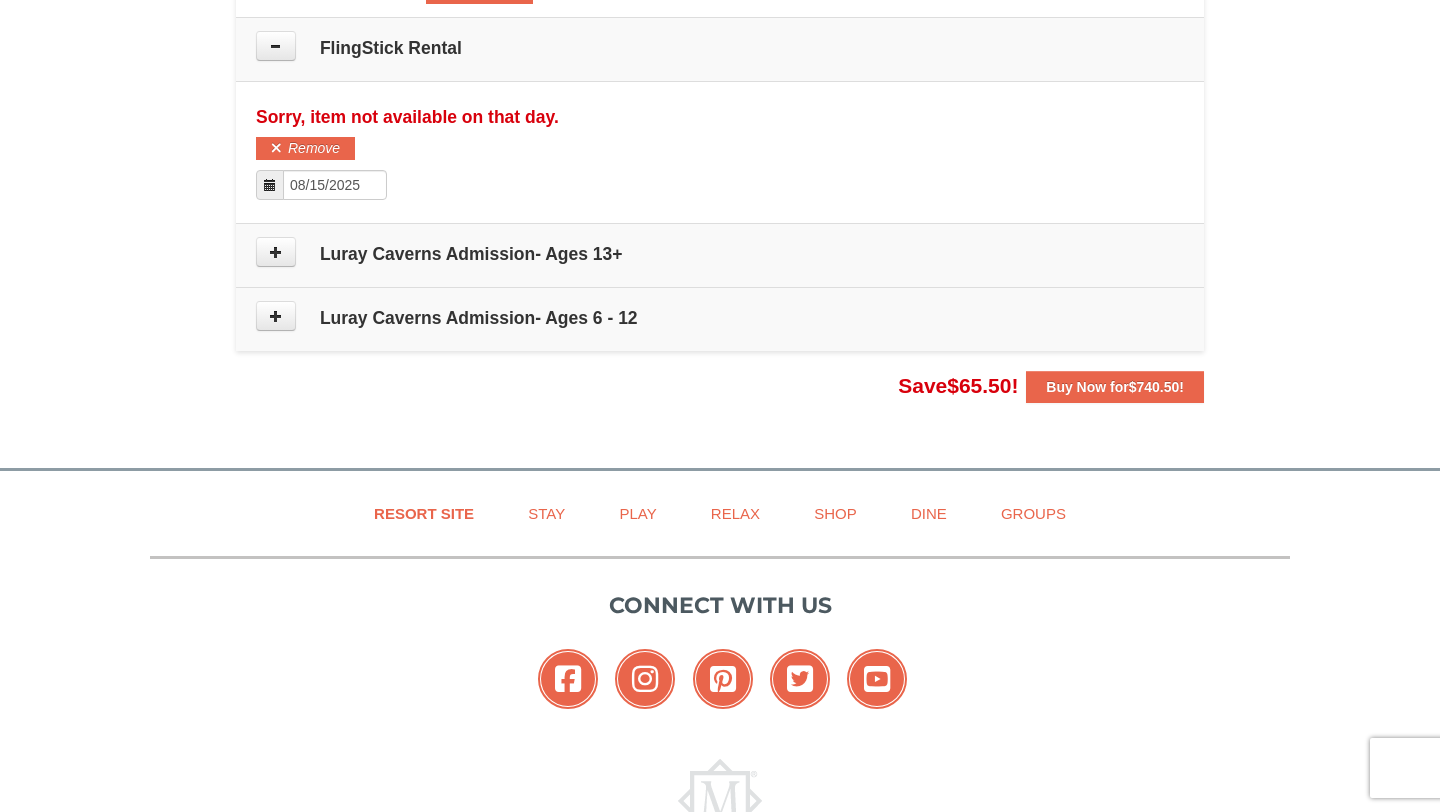 scroll, scrollTop: 2170, scrollLeft: 0, axis: vertical 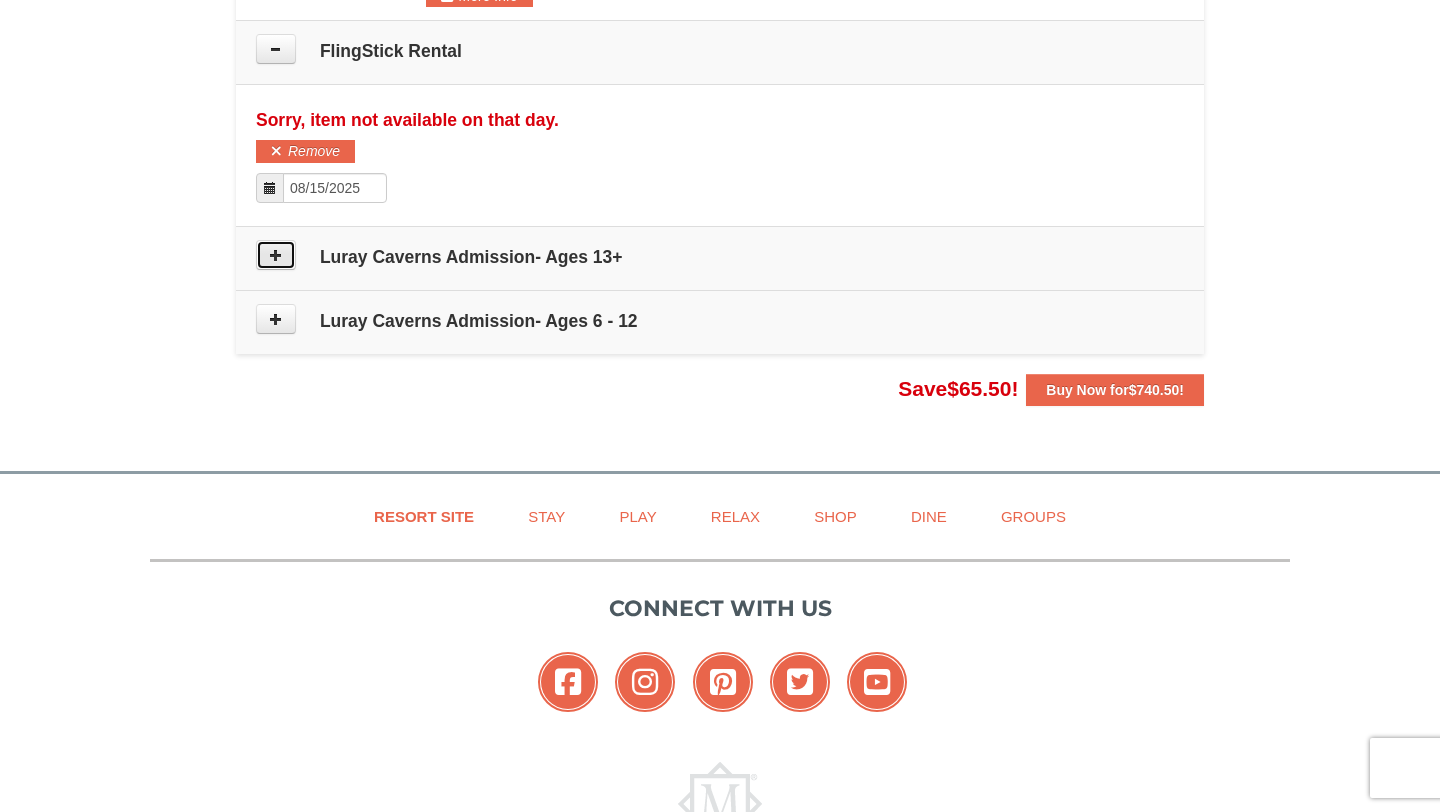 click at bounding box center (276, 255) 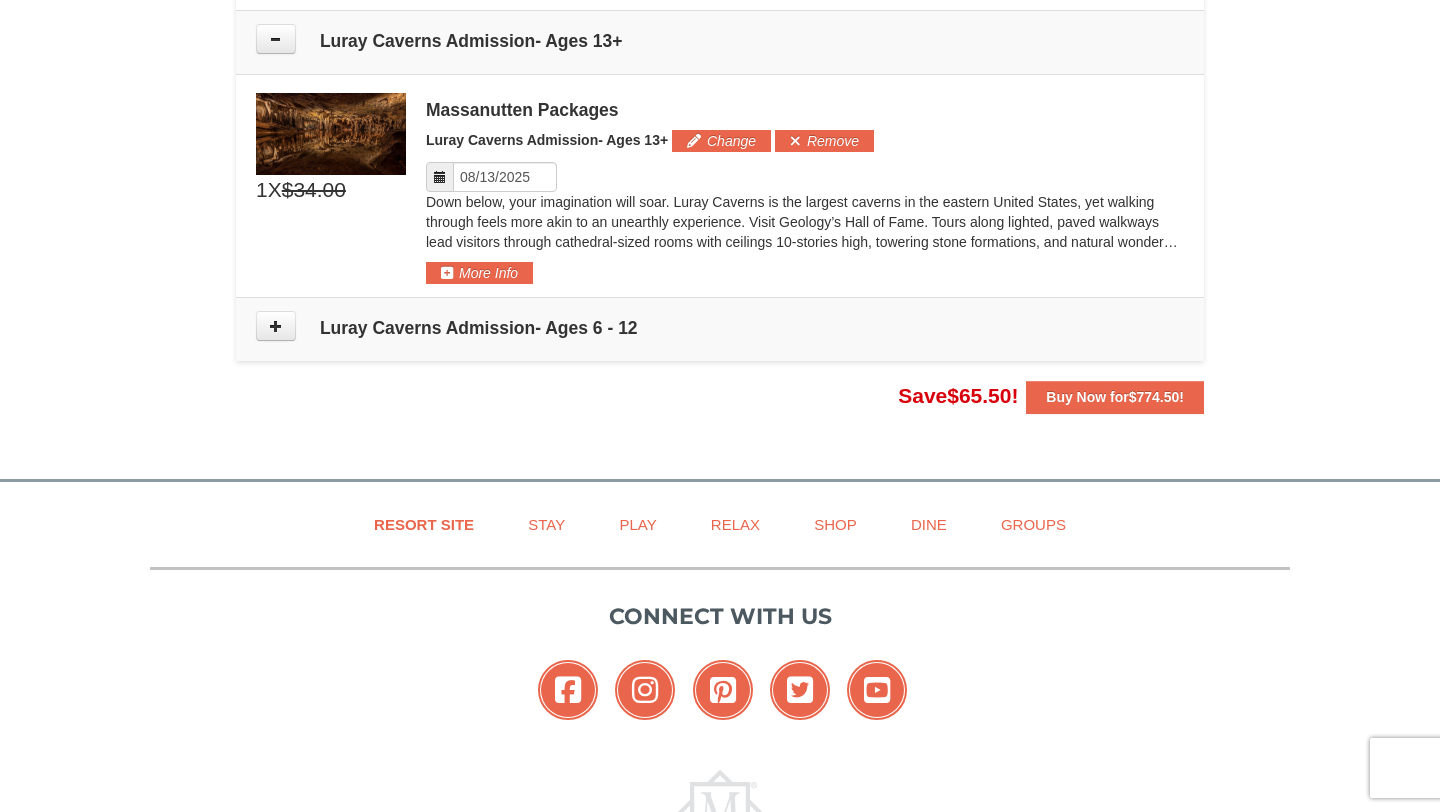 scroll, scrollTop: 2396, scrollLeft: 0, axis: vertical 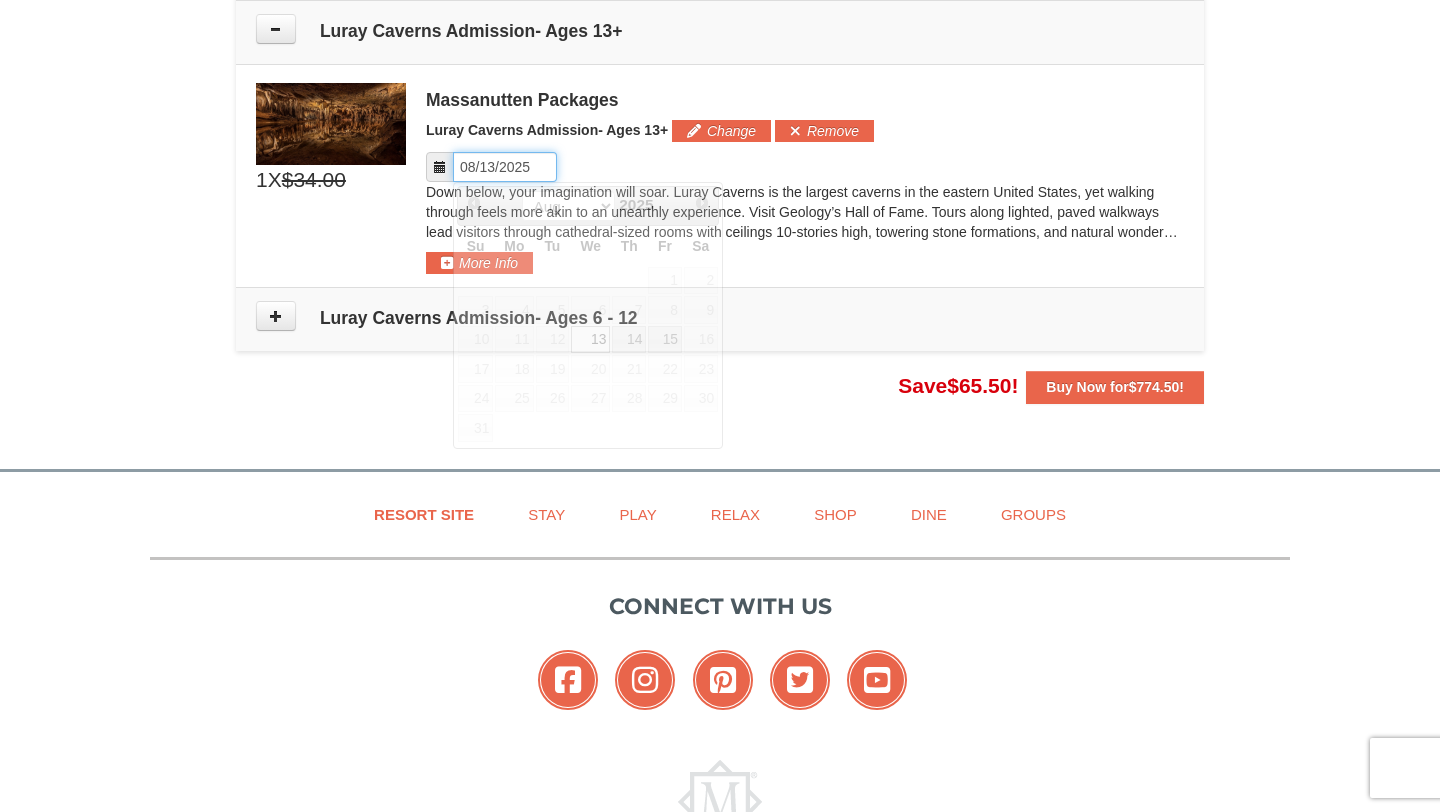 click on "Please format dates MM/DD/YYYY" at bounding box center (505, 167) 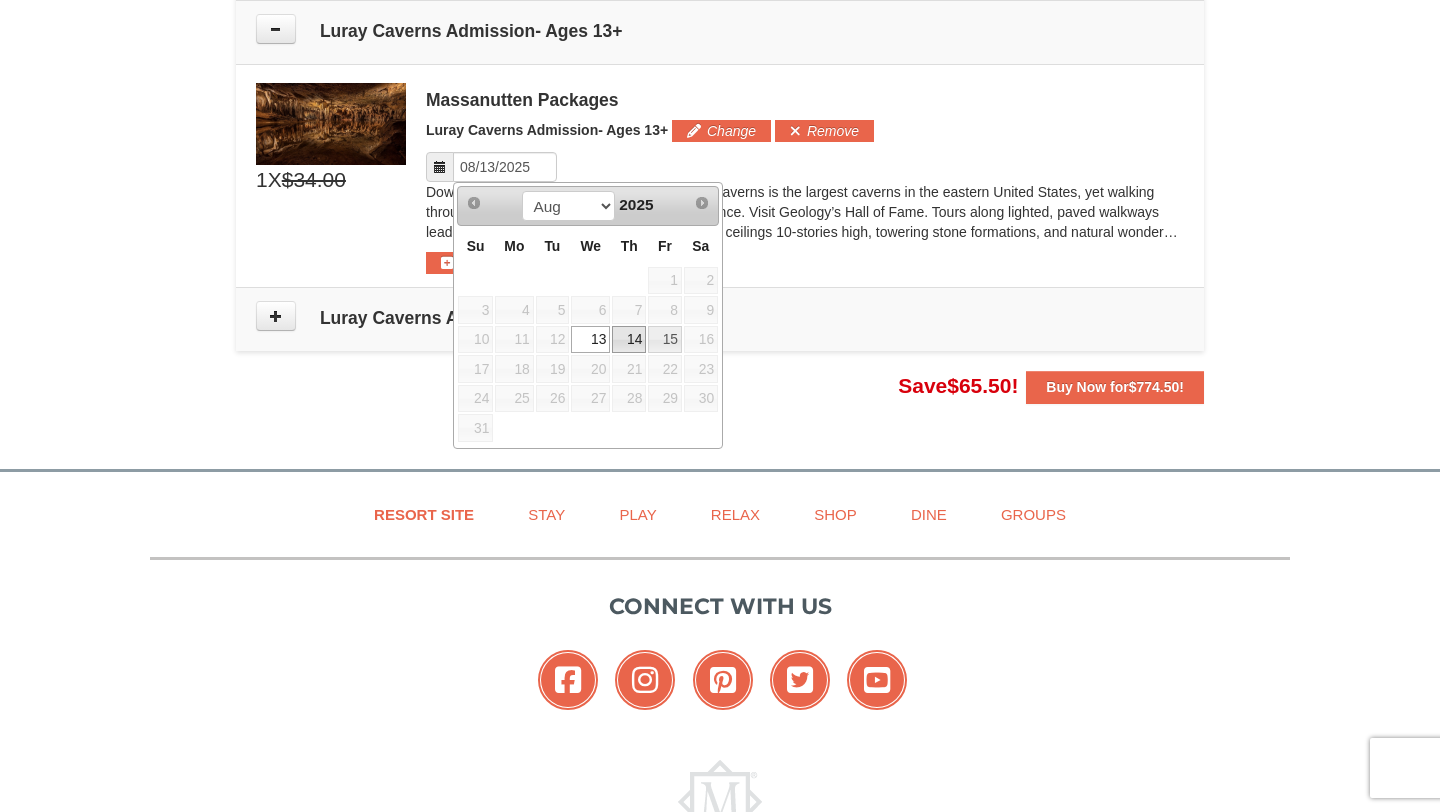 click on "14" at bounding box center (629, 340) 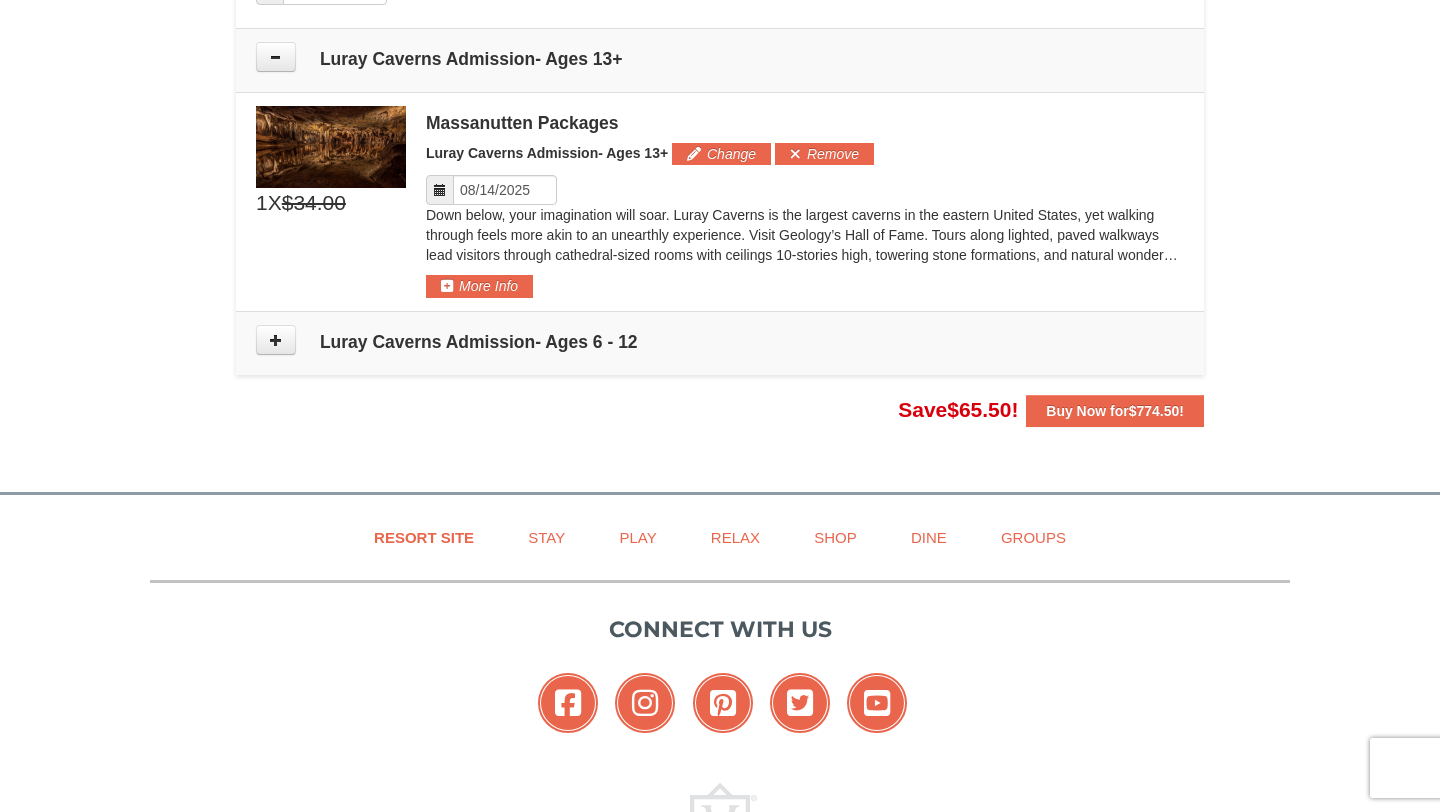 scroll, scrollTop: 2396, scrollLeft: 0, axis: vertical 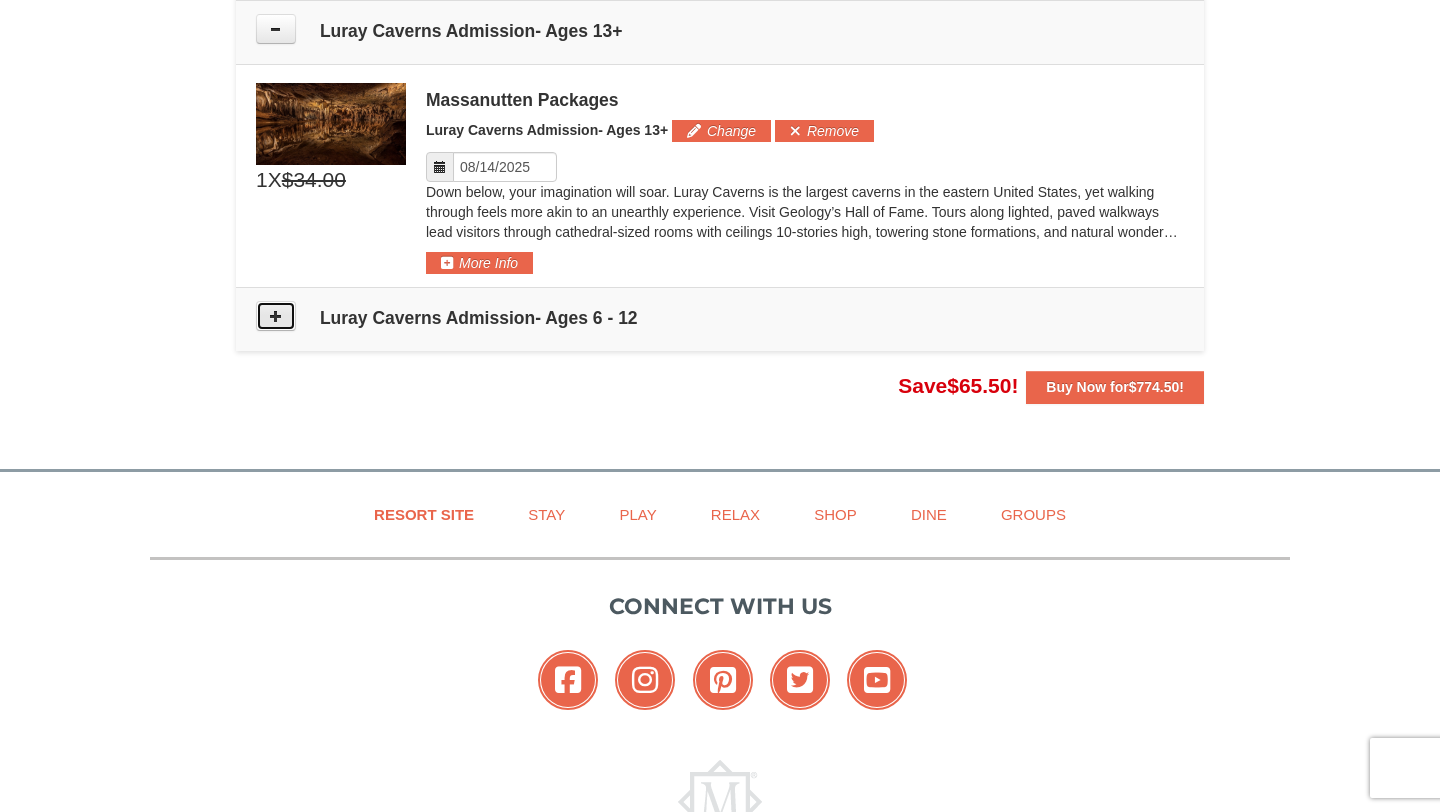 click at bounding box center [276, 316] 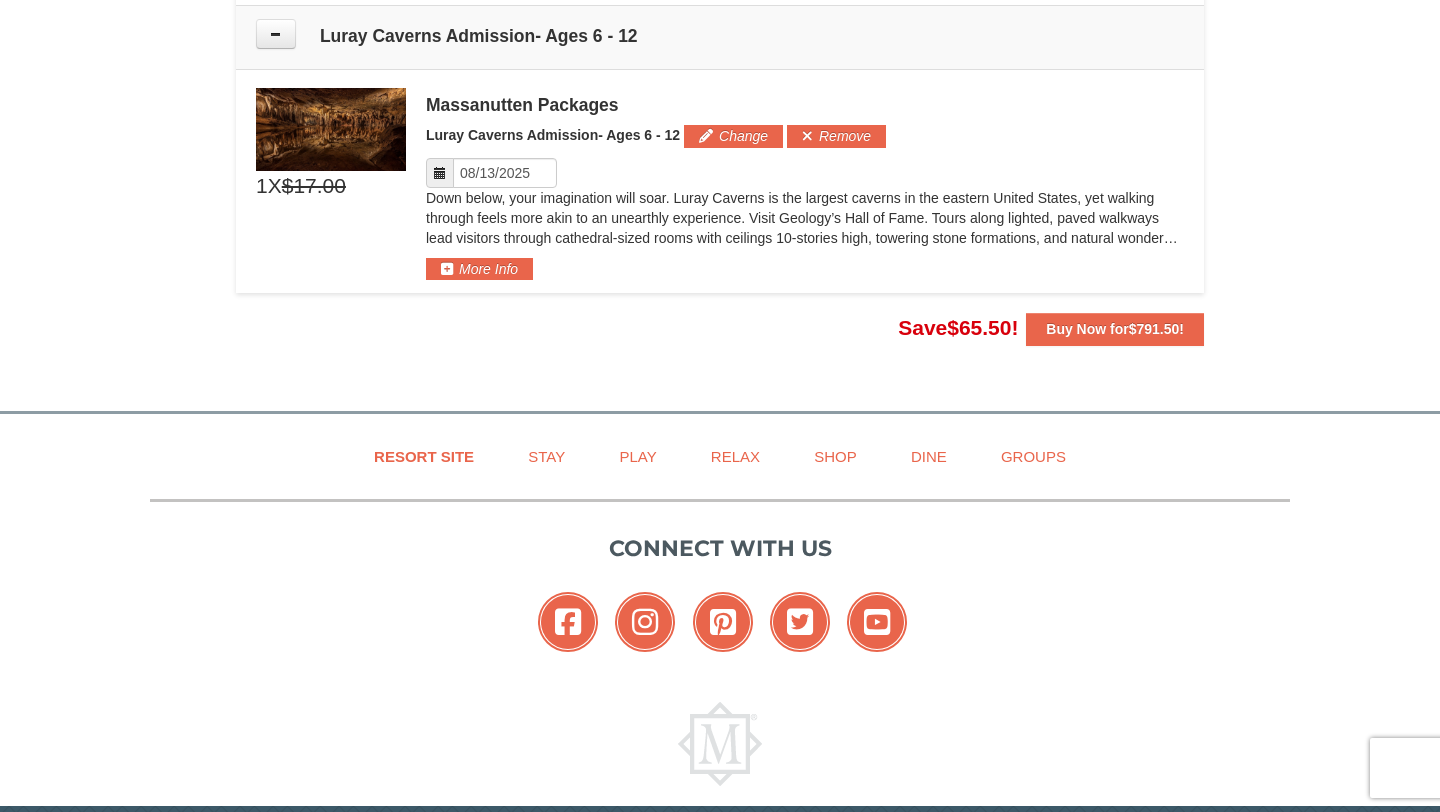 scroll, scrollTop: 2684, scrollLeft: 0, axis: vertical 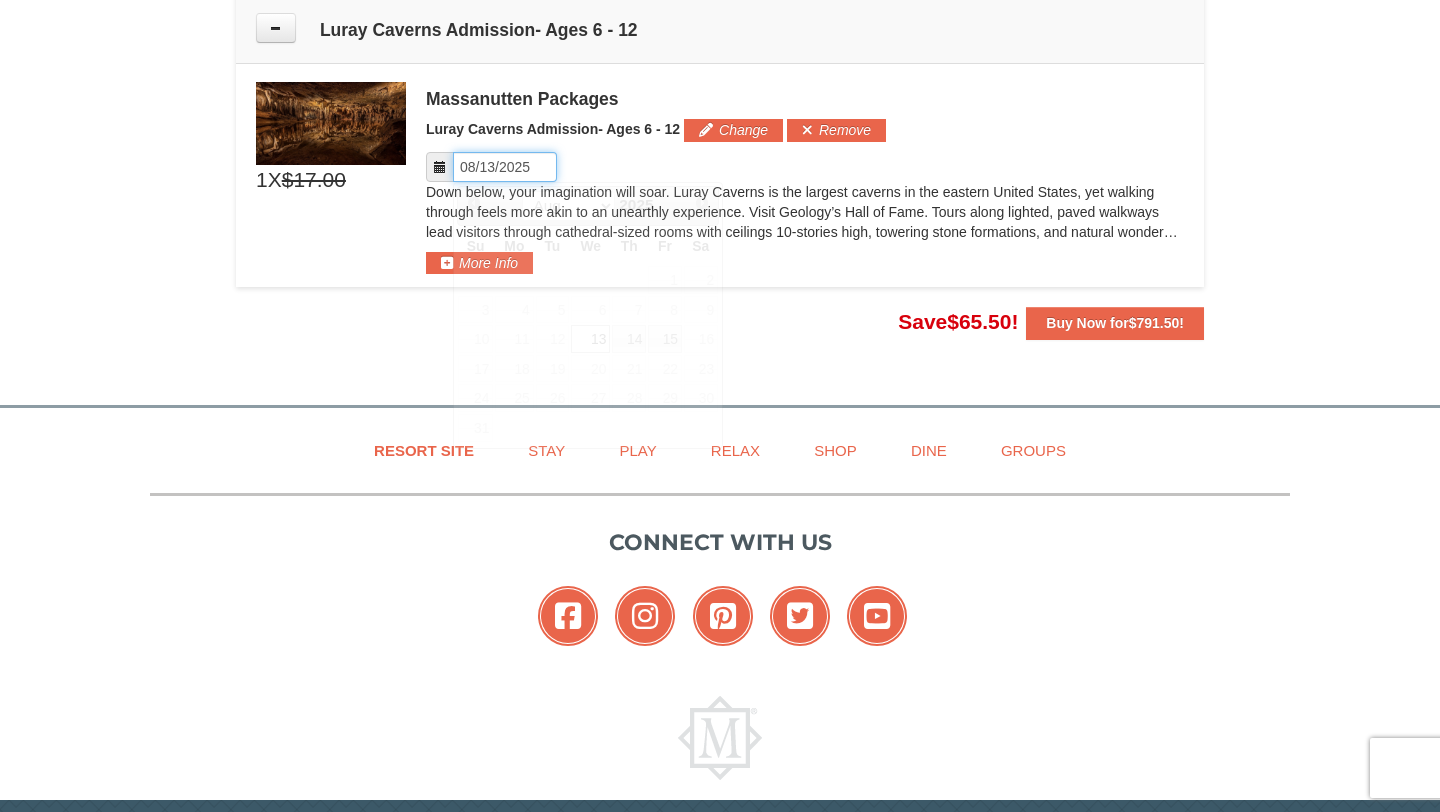 click on "Please format dates MM/DD/YYYY" at bounding box center [505, 167] 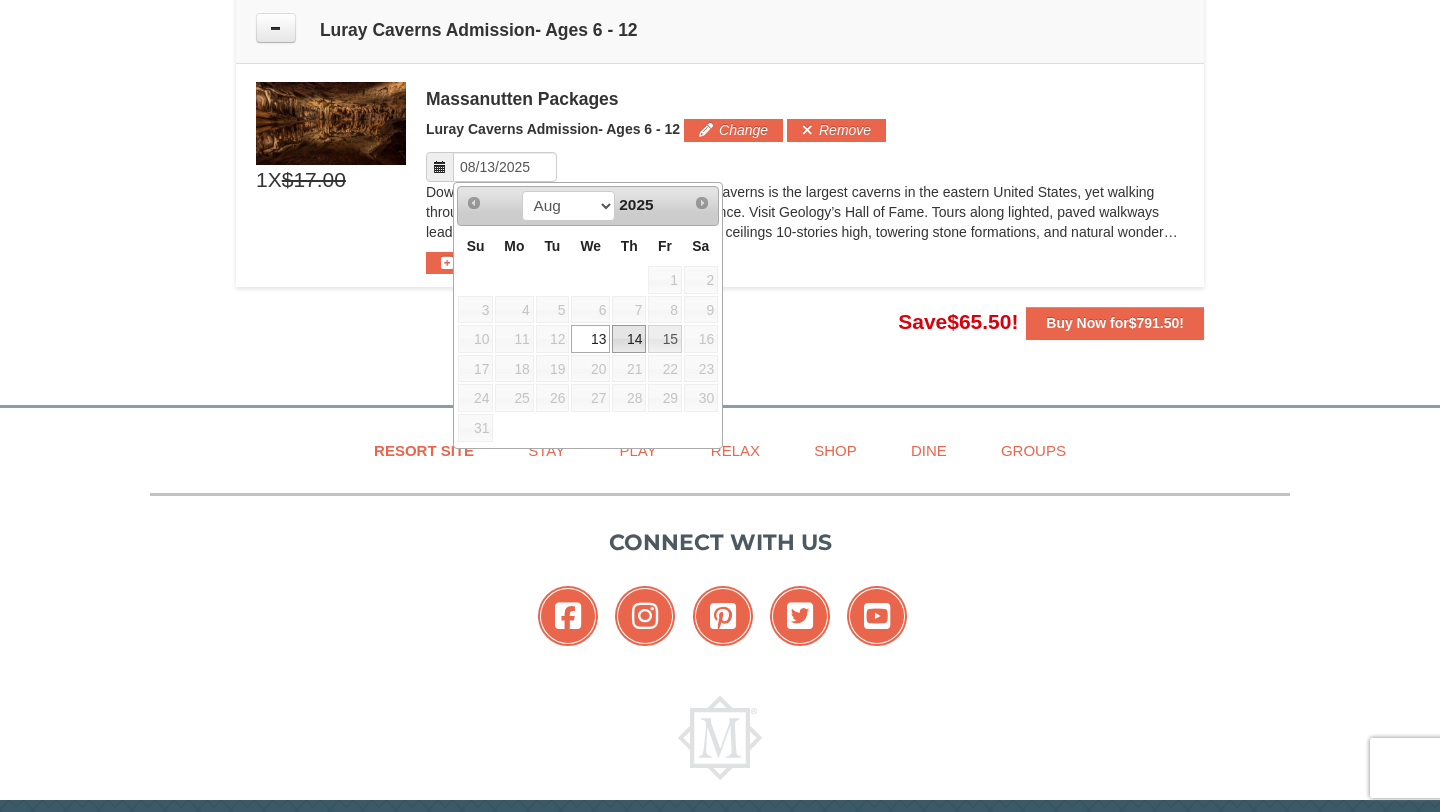 click on "14" at bounding box center (629, 339) 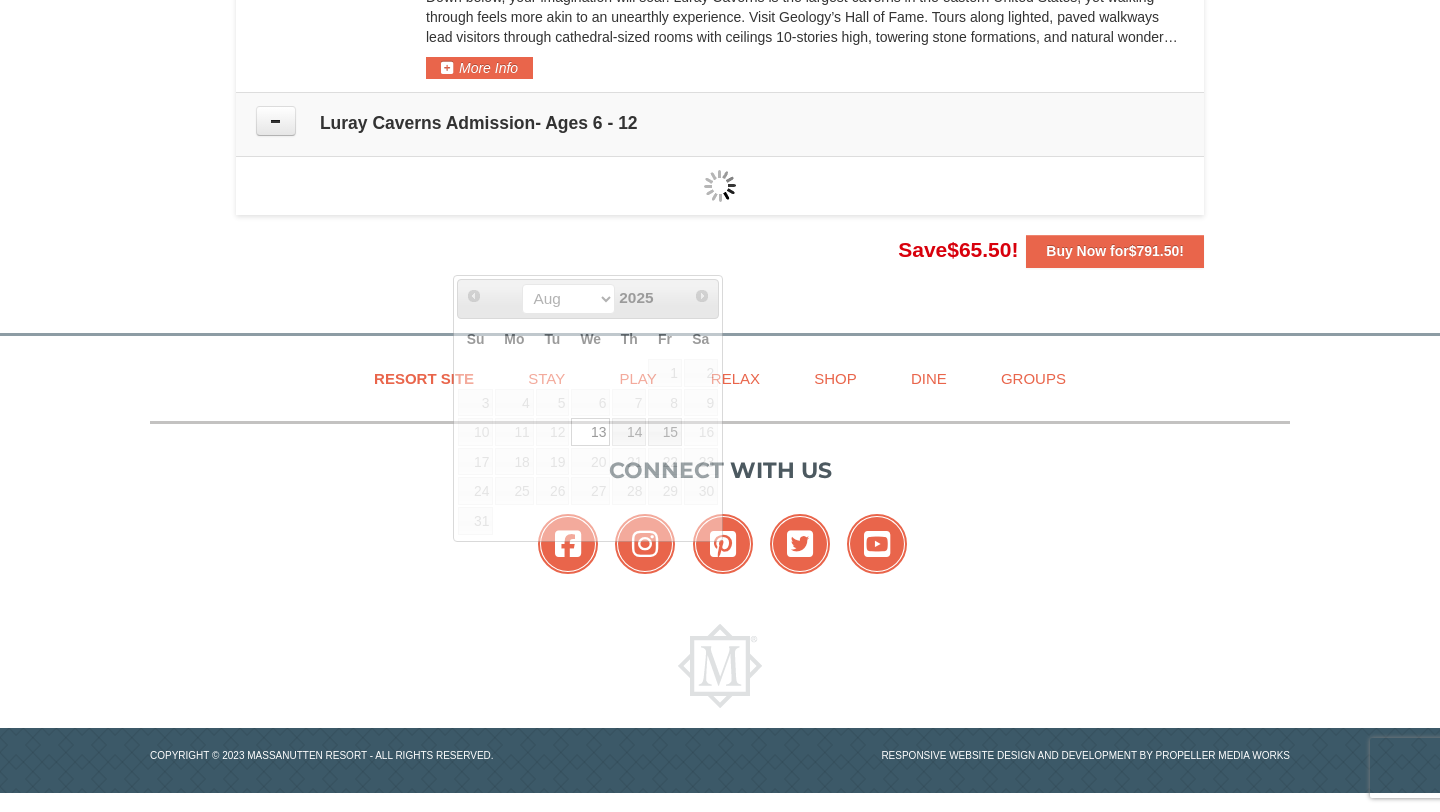 scroll, scrollTop: 2684, scrollLeft: 0, axis: vertical 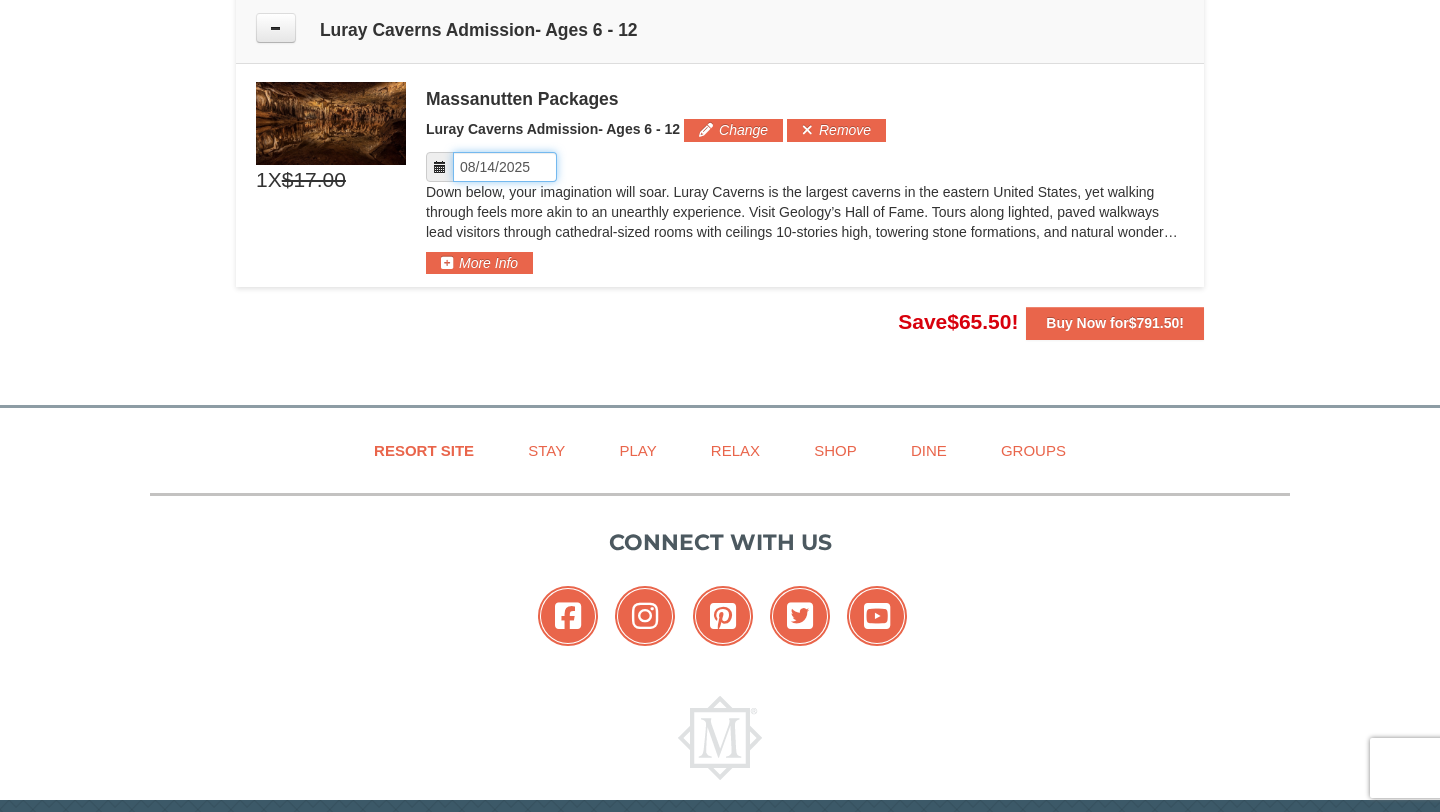 click on "Please format dates MM/DD/YYYY" at bounding box center [505, 167] 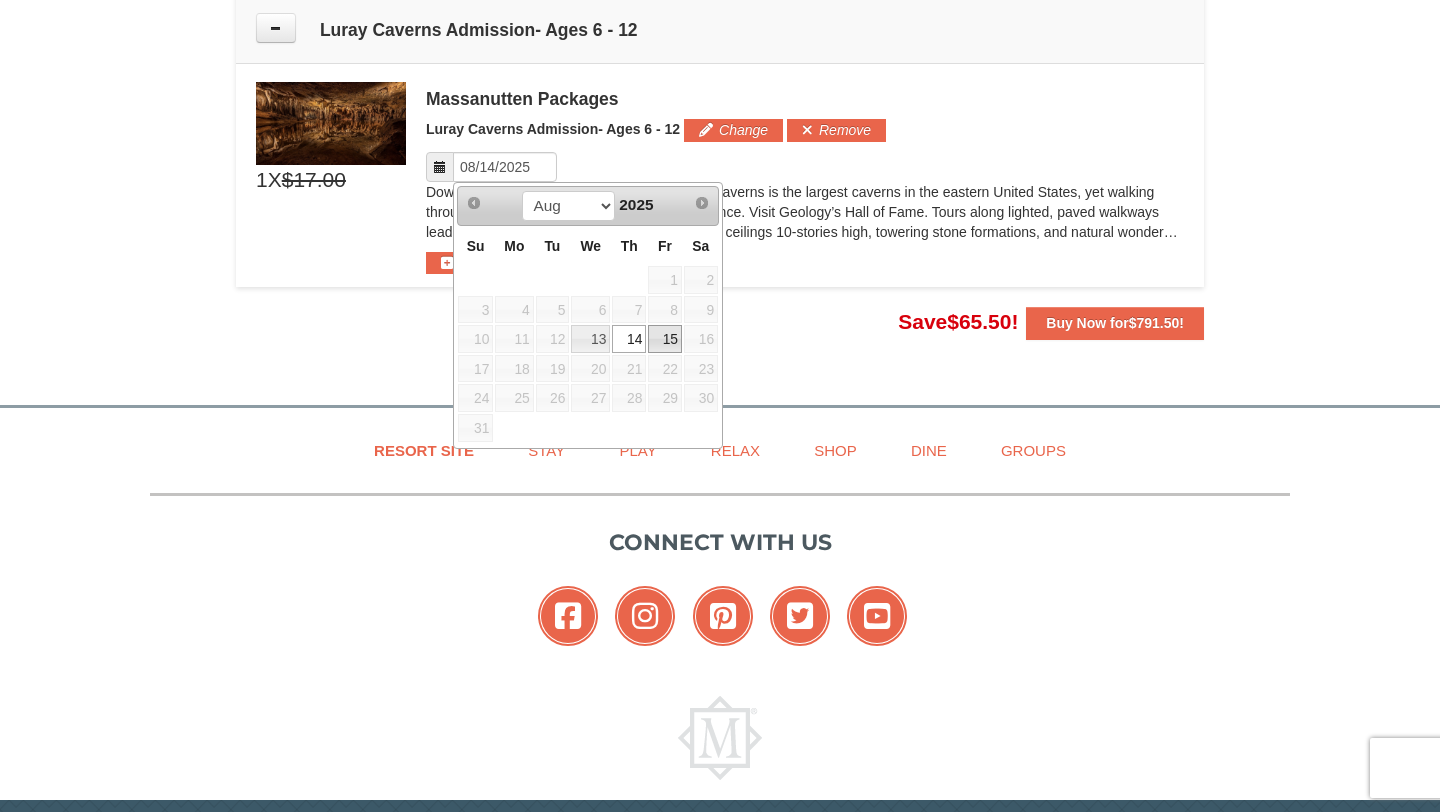 click on "15" at bounding box center [665, 339] 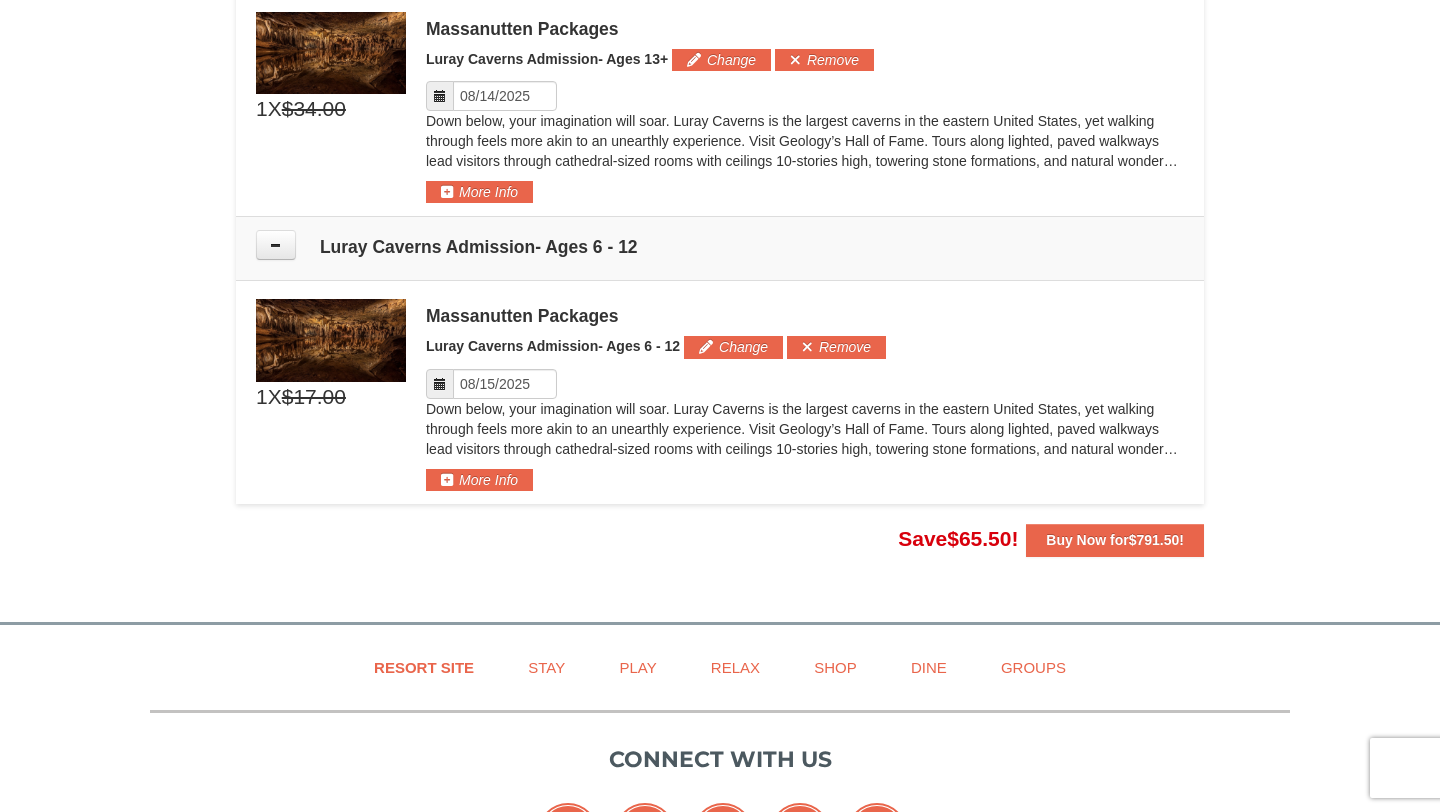 scroll, scrollTop: 2415, scrollLeft: 0, axis: vertical 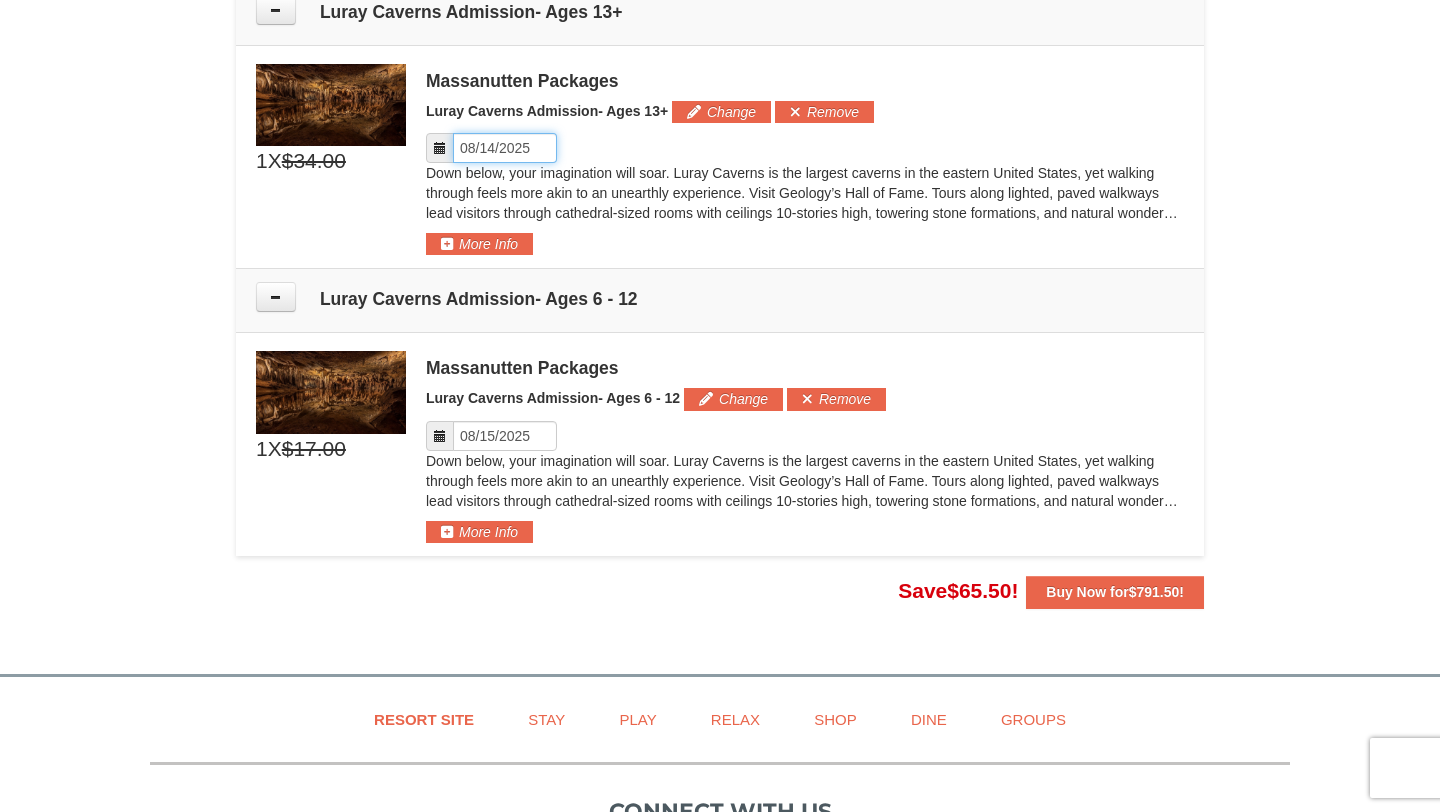 click on "Please format dates MM/DD/YYYY" at bounding box center [505, 148] 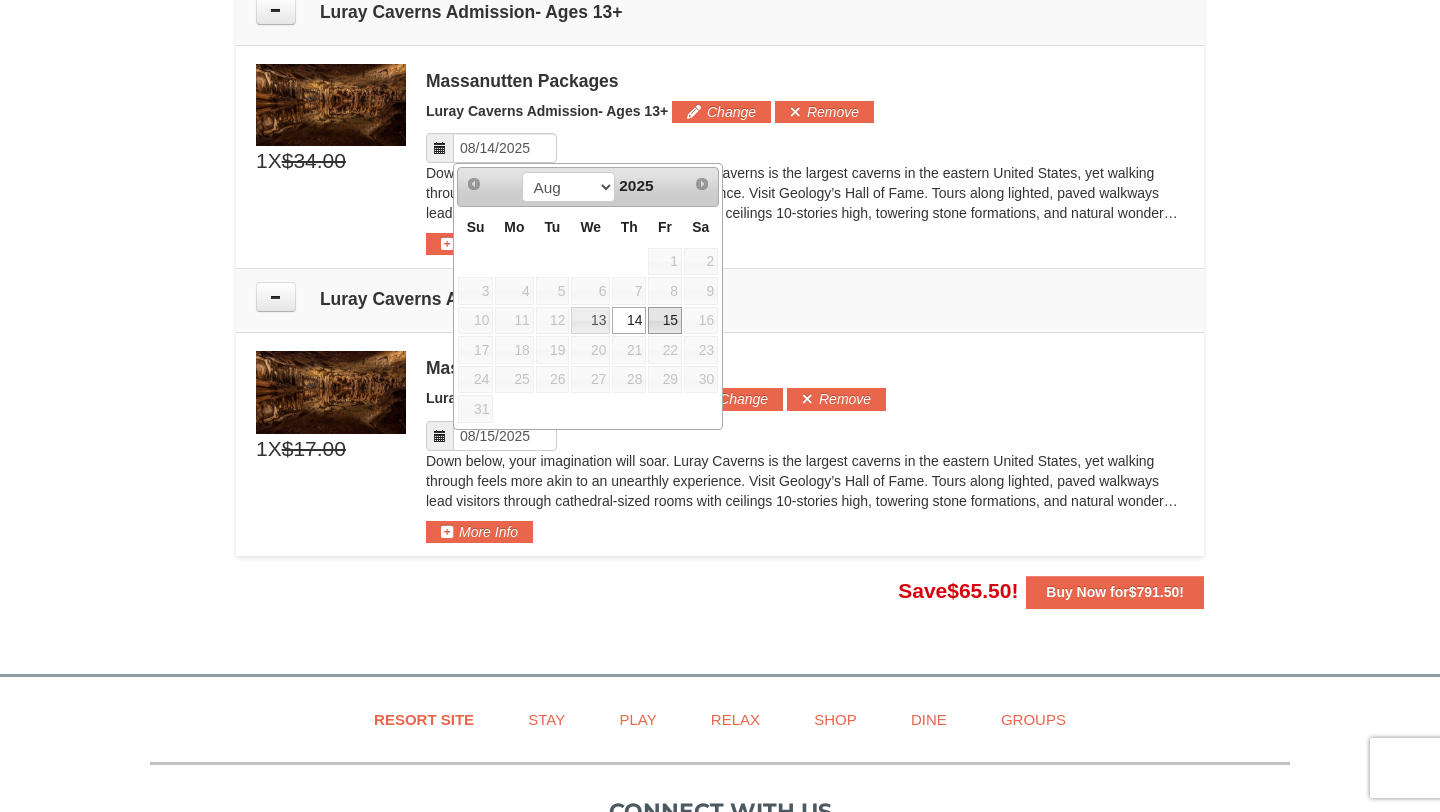 click on "15" at bounding box center (665, 321) 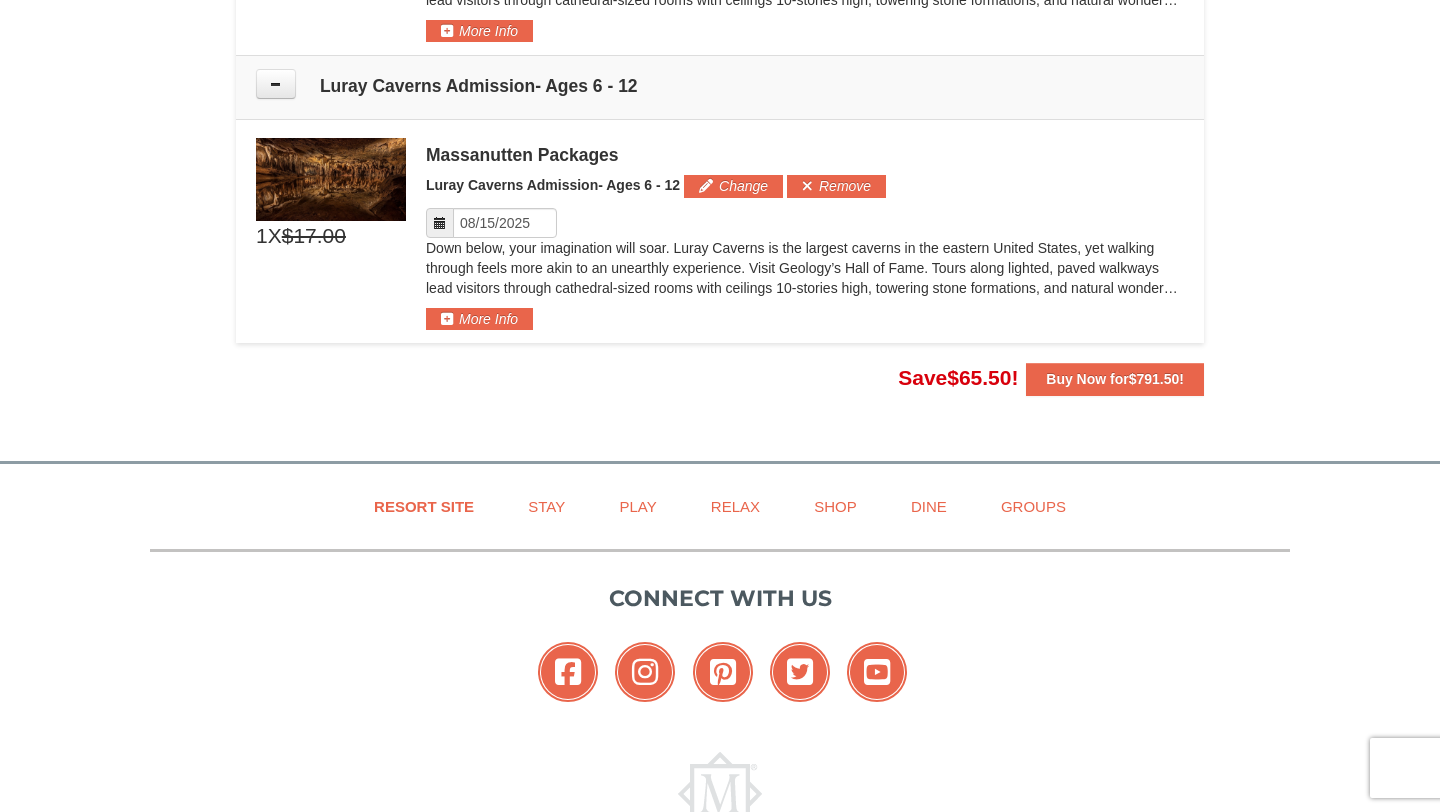 scroll, scrollTop: 2652, scrollLeft: 0, axis: vertical 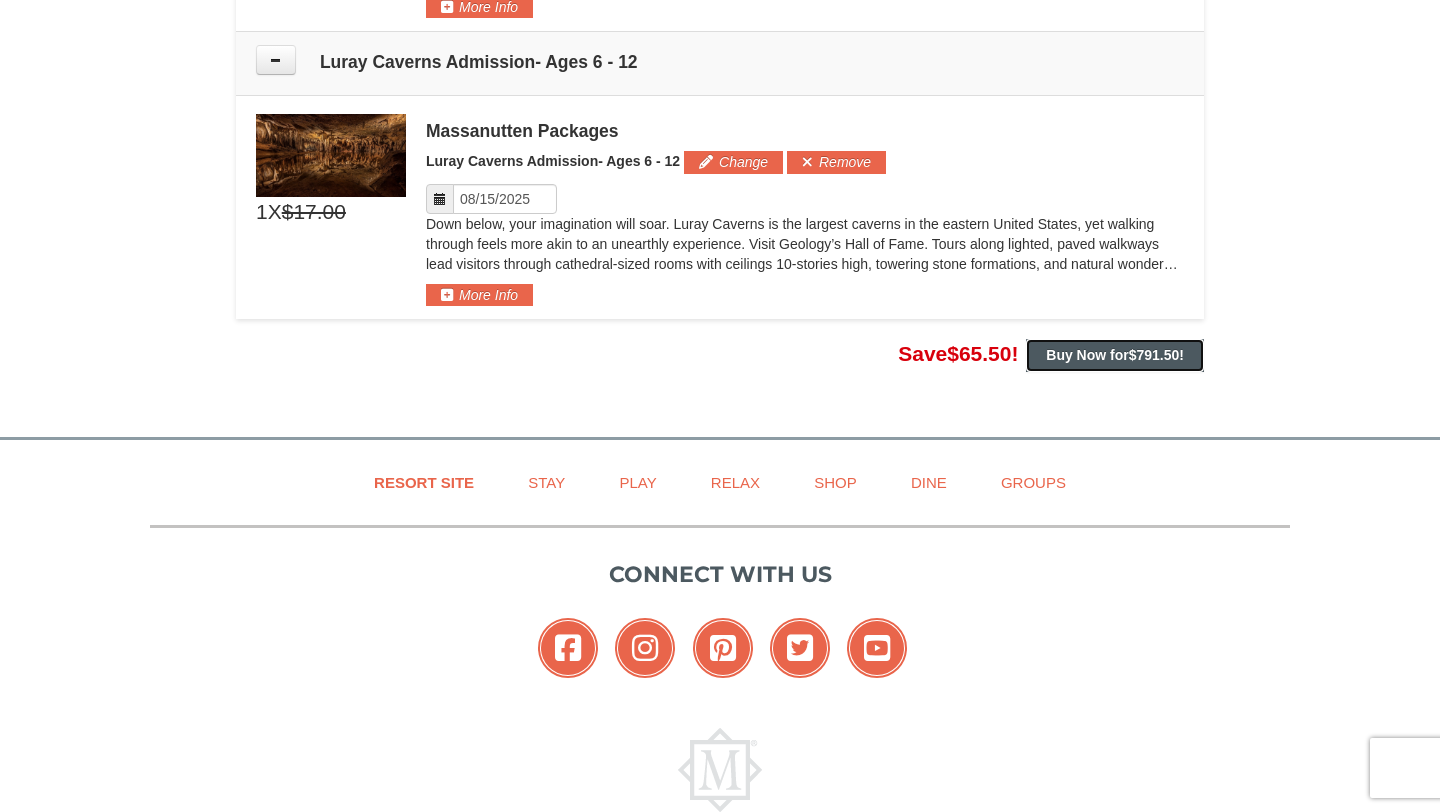 click on "Buy Now for
$791.50 !" at bounding box center [1115, 355] 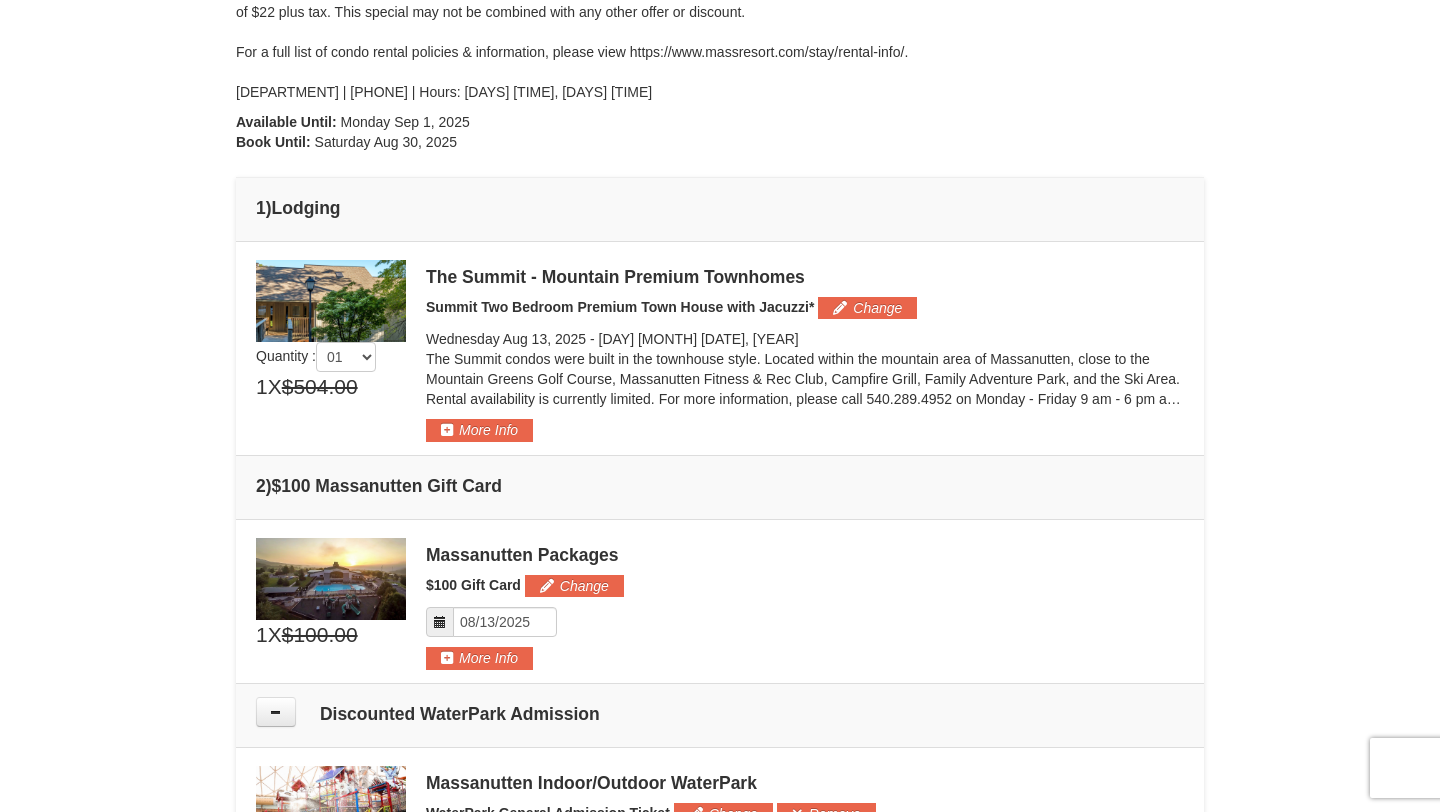 scroll, scrollTop: 363, scrollLeft: 0, axis: vertical 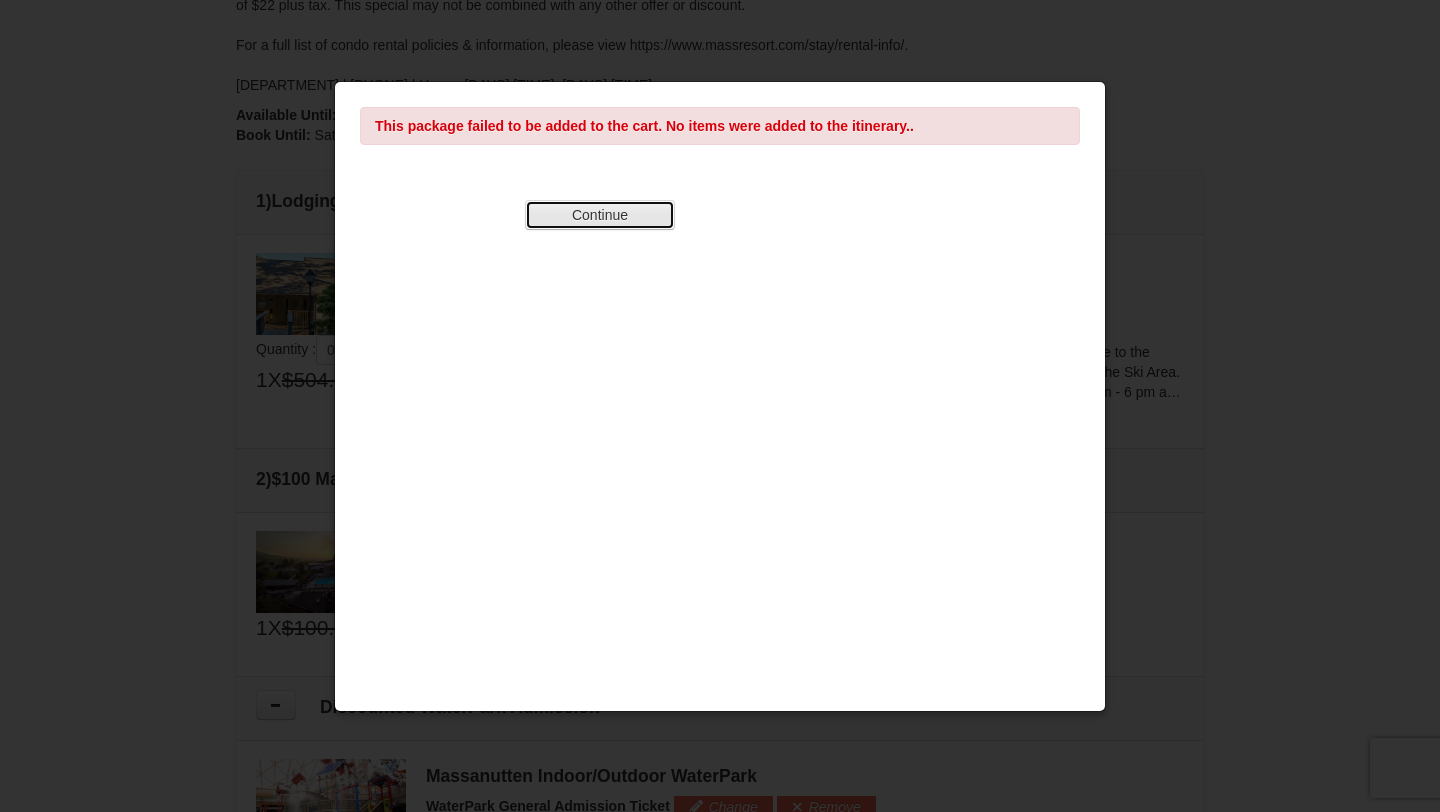 click on "Continue" at bounding box center (600, 215) 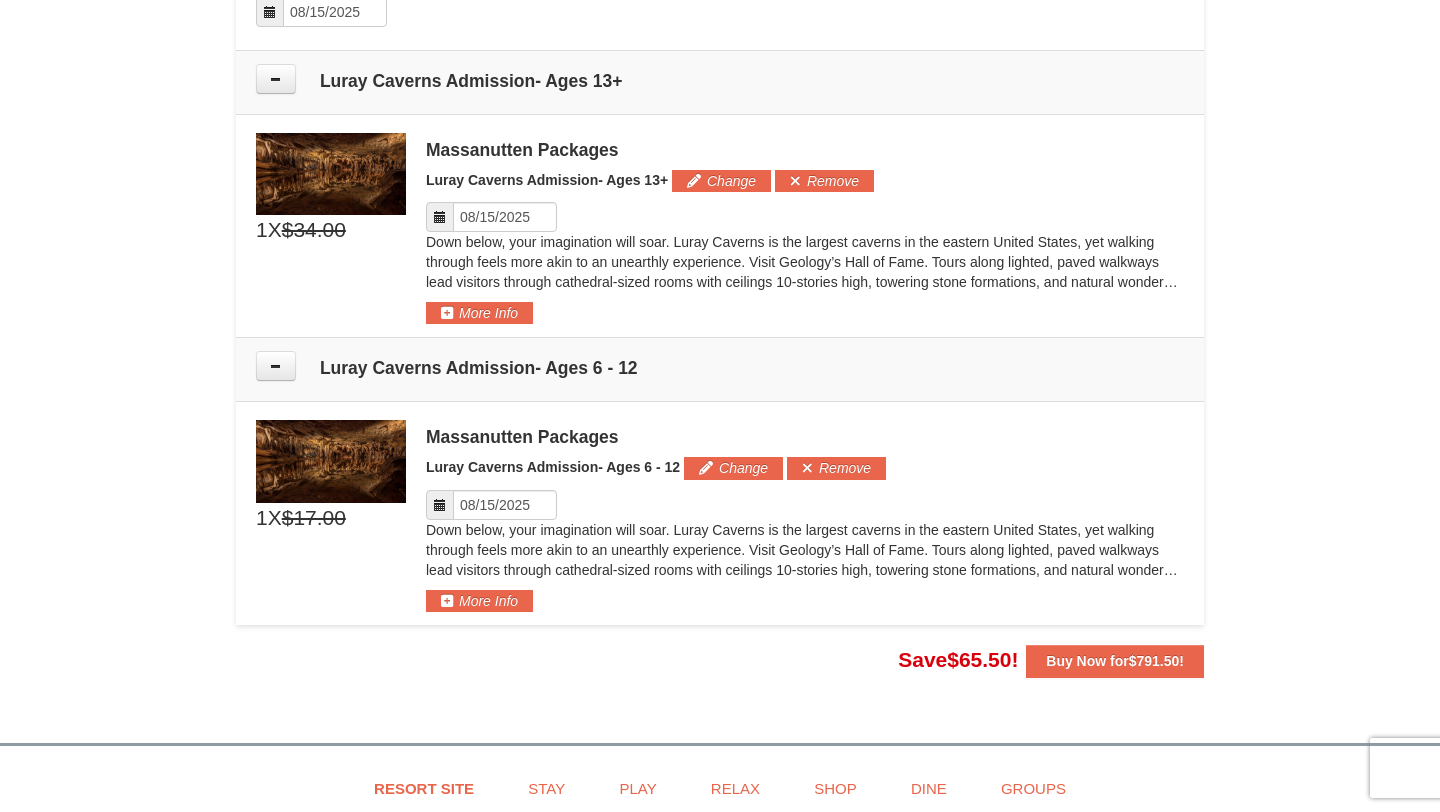 scroll, scrollTop: 2756, scrollLeft: 0, axis: vertical 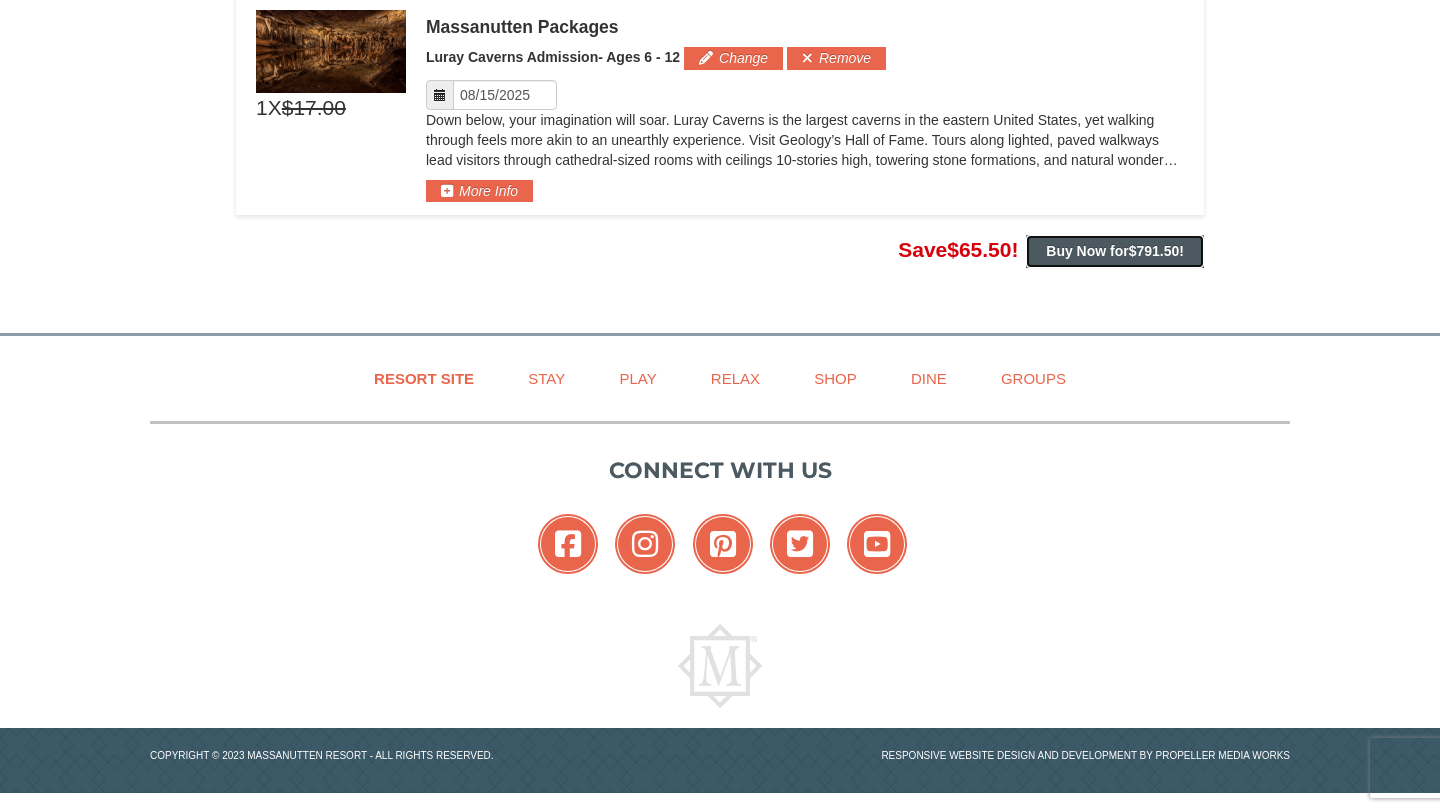 click on "Buy Now for
$791.50 !" at bounding box center (1115, 251) 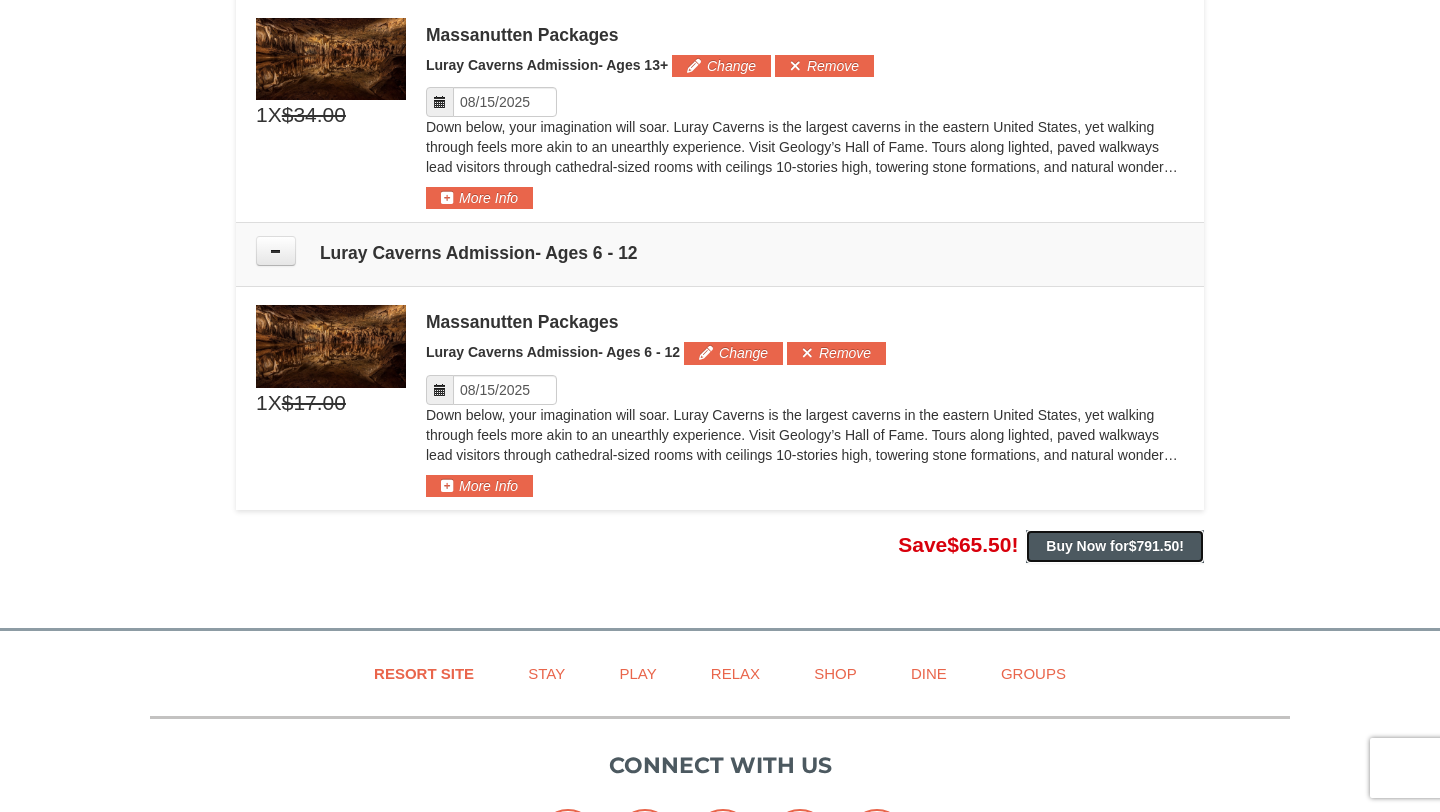 scroll, scrollTop: 2442, scrollLeft: 0, axis: vertical 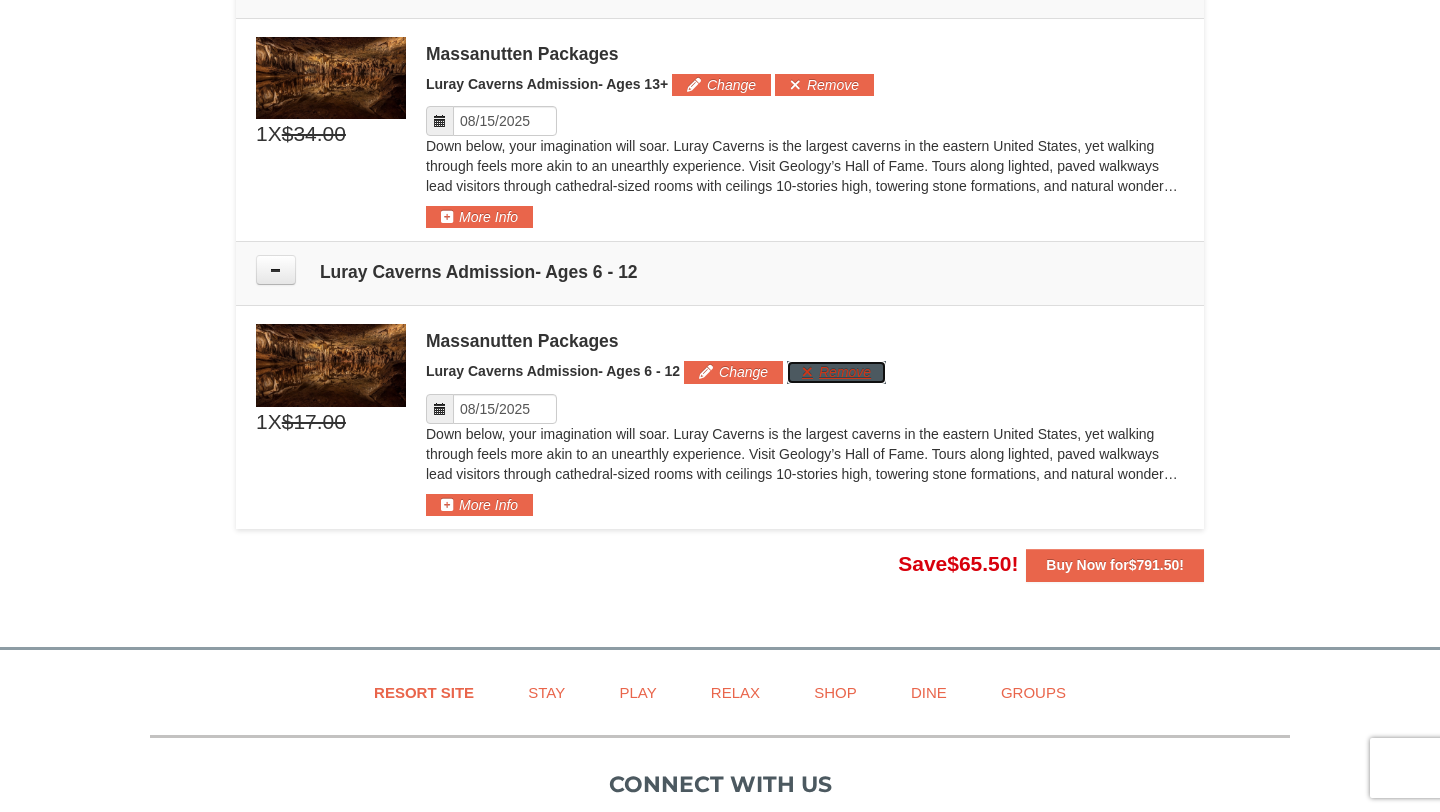 click on "Remove" at bounding box center [836, 372] 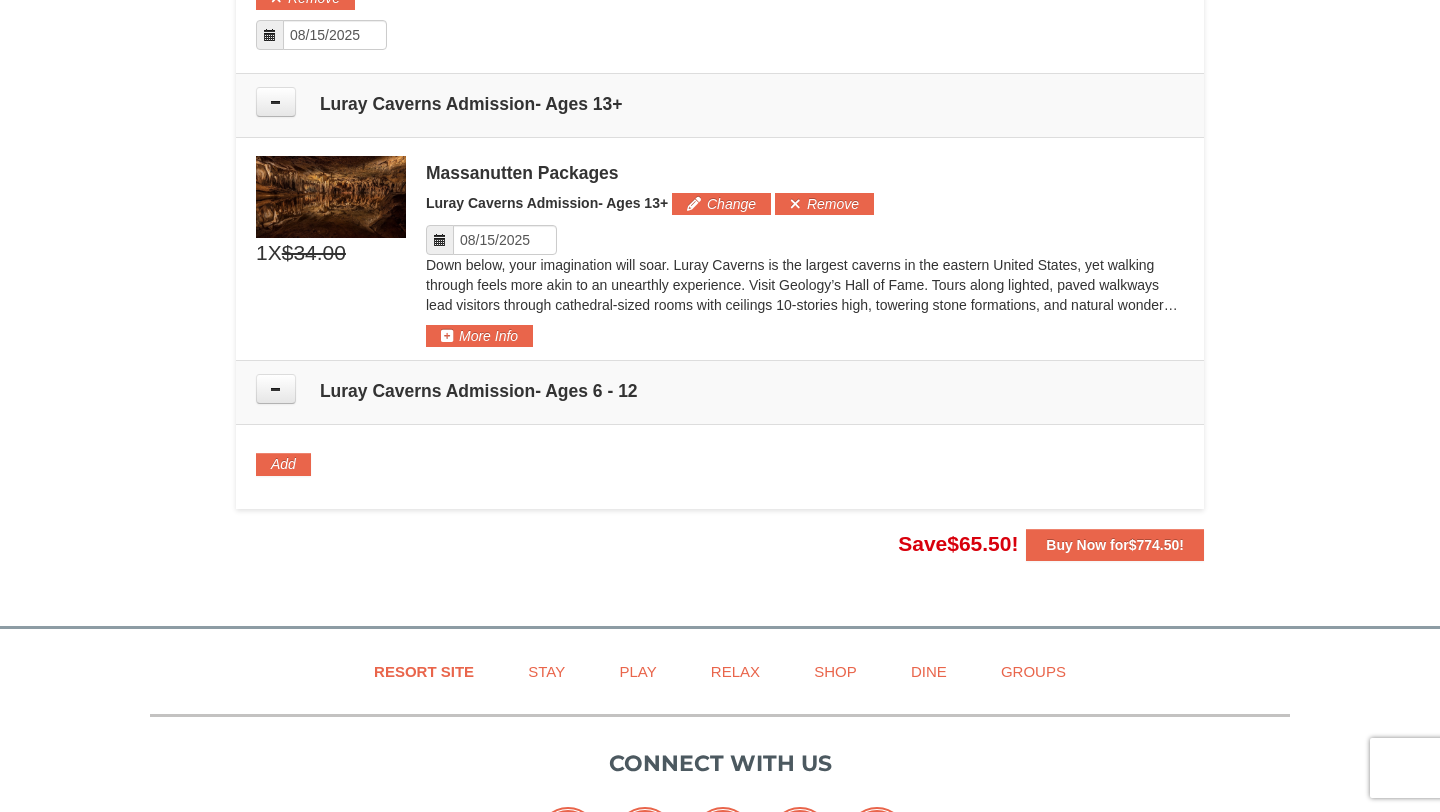 scroll, scrollTop: 2237, scrollLeft: 0, axis: vertical 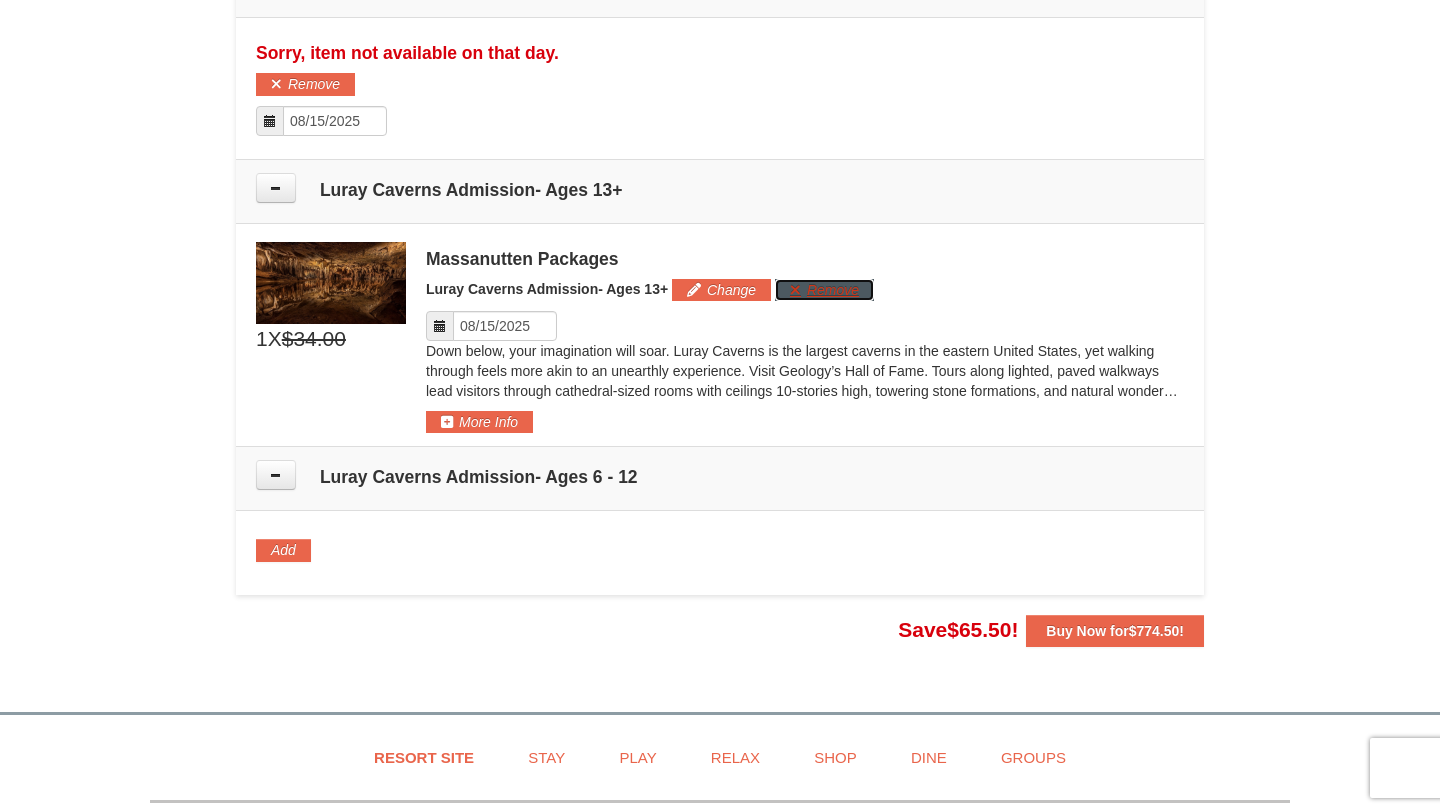 click on "Remove" at bounding box center (824, 290) 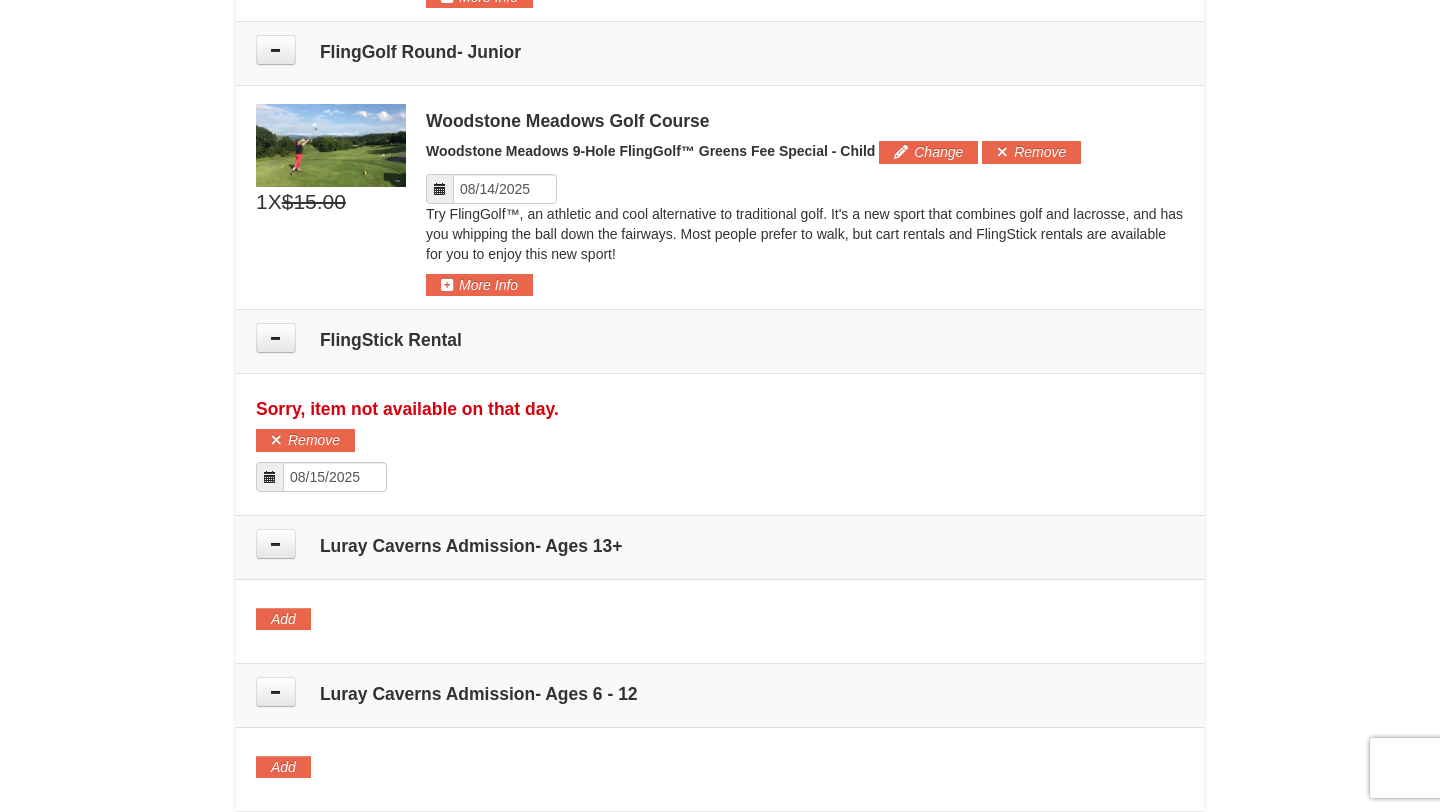 scroll, scrollTop: 1871, scrollLeft: 0, axis: vertical 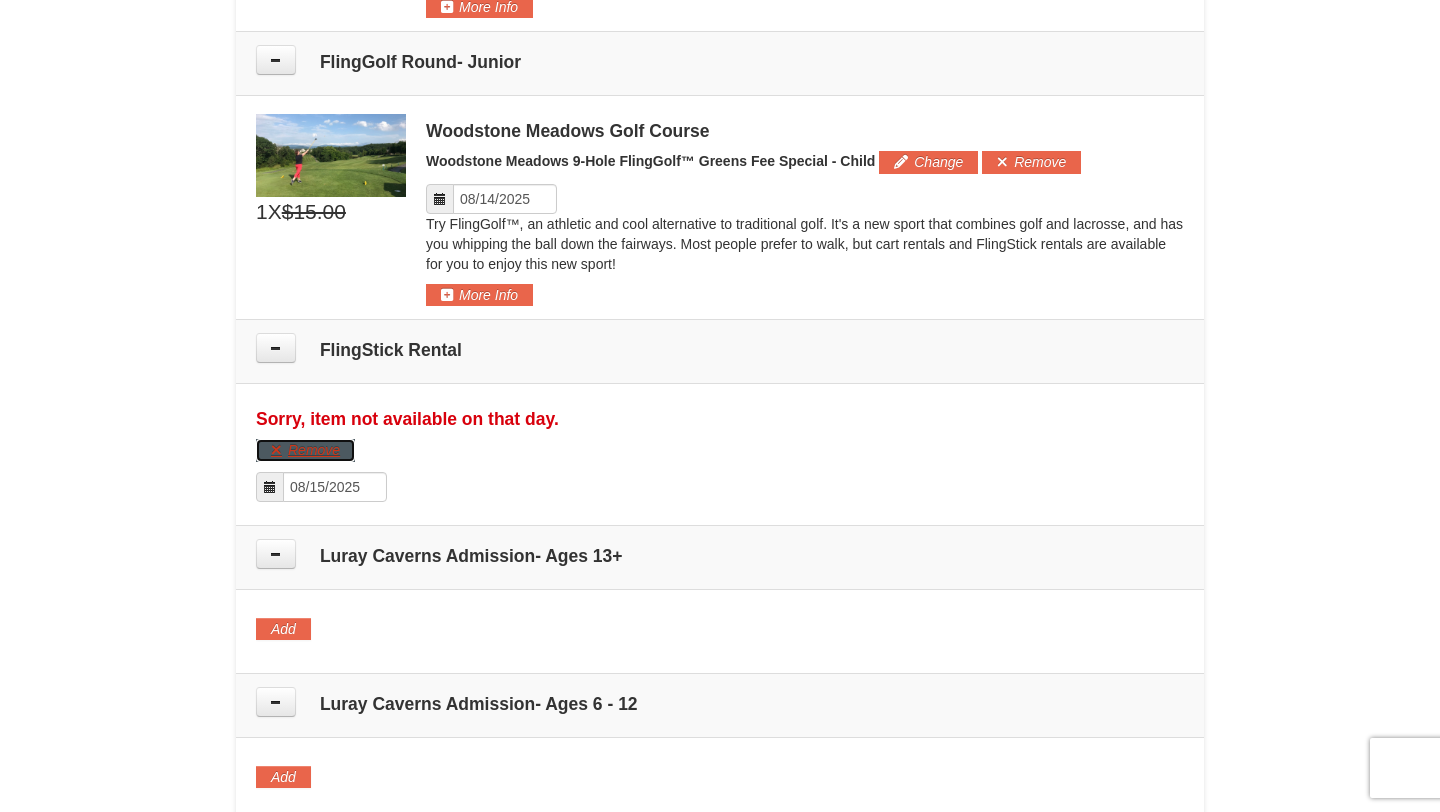 click on "Remove" at bounding box center (305, 450) 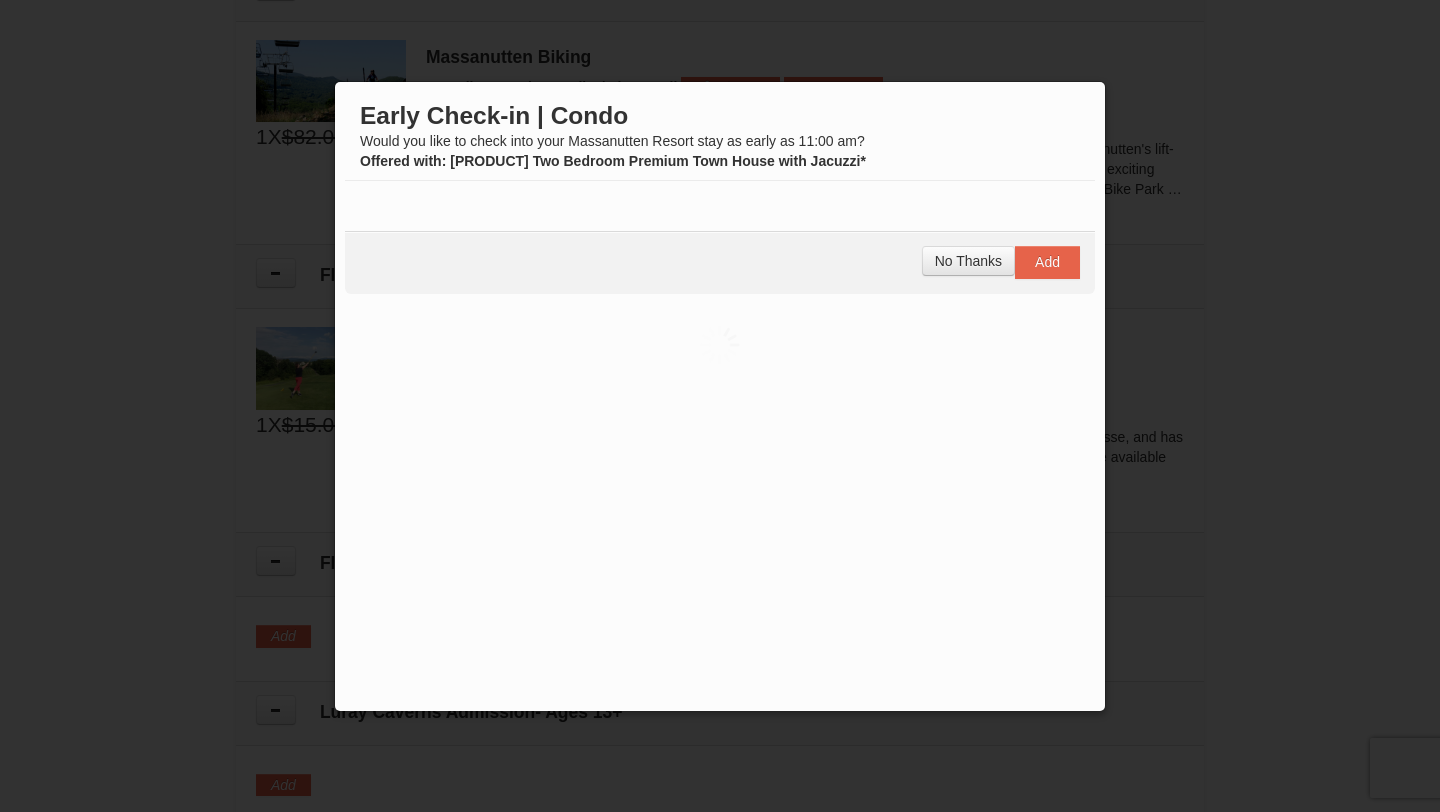 scroll, scrollTop: 1654, scrollLeft: 0, axis: vertical 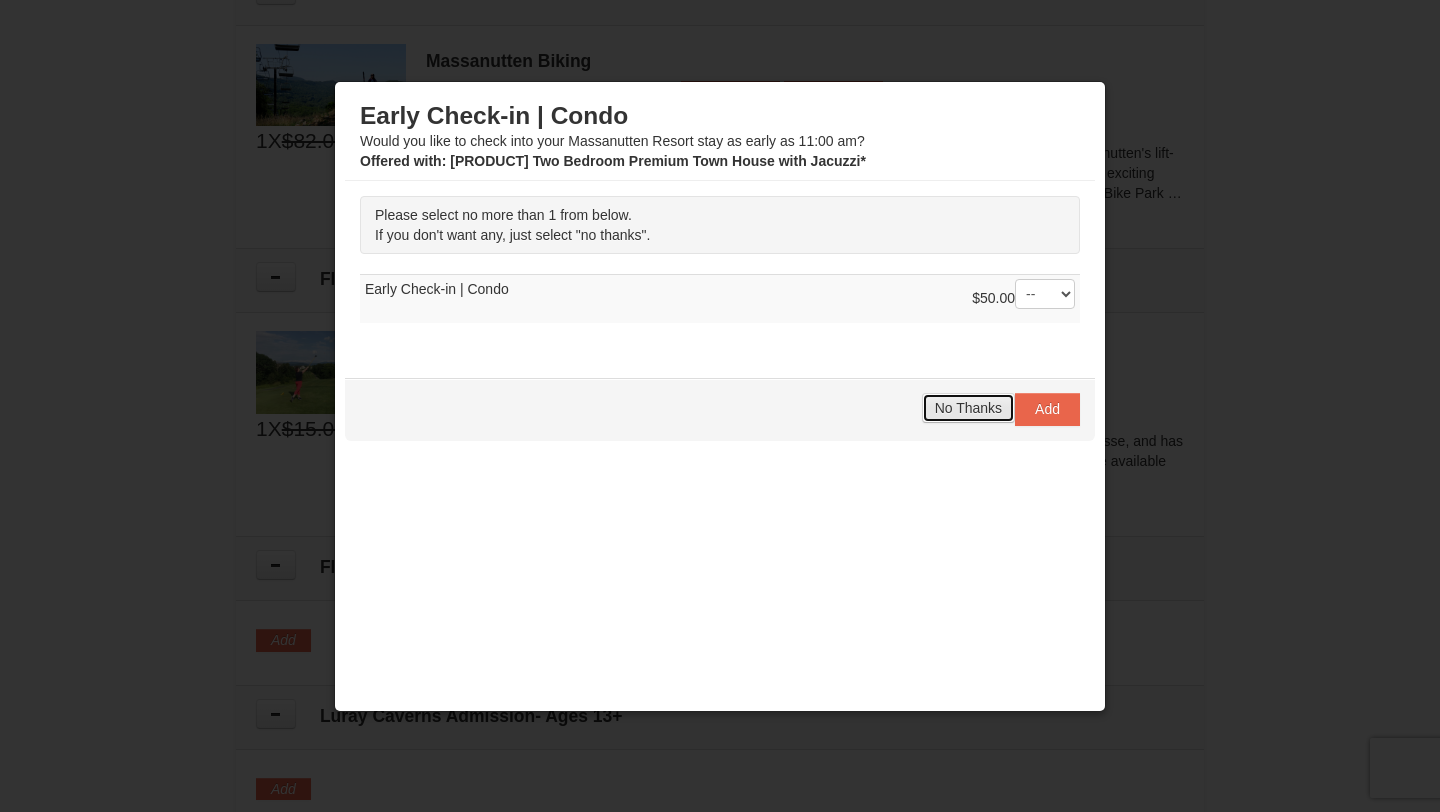 click on "No Thanks" at bounding box center [968, 408] 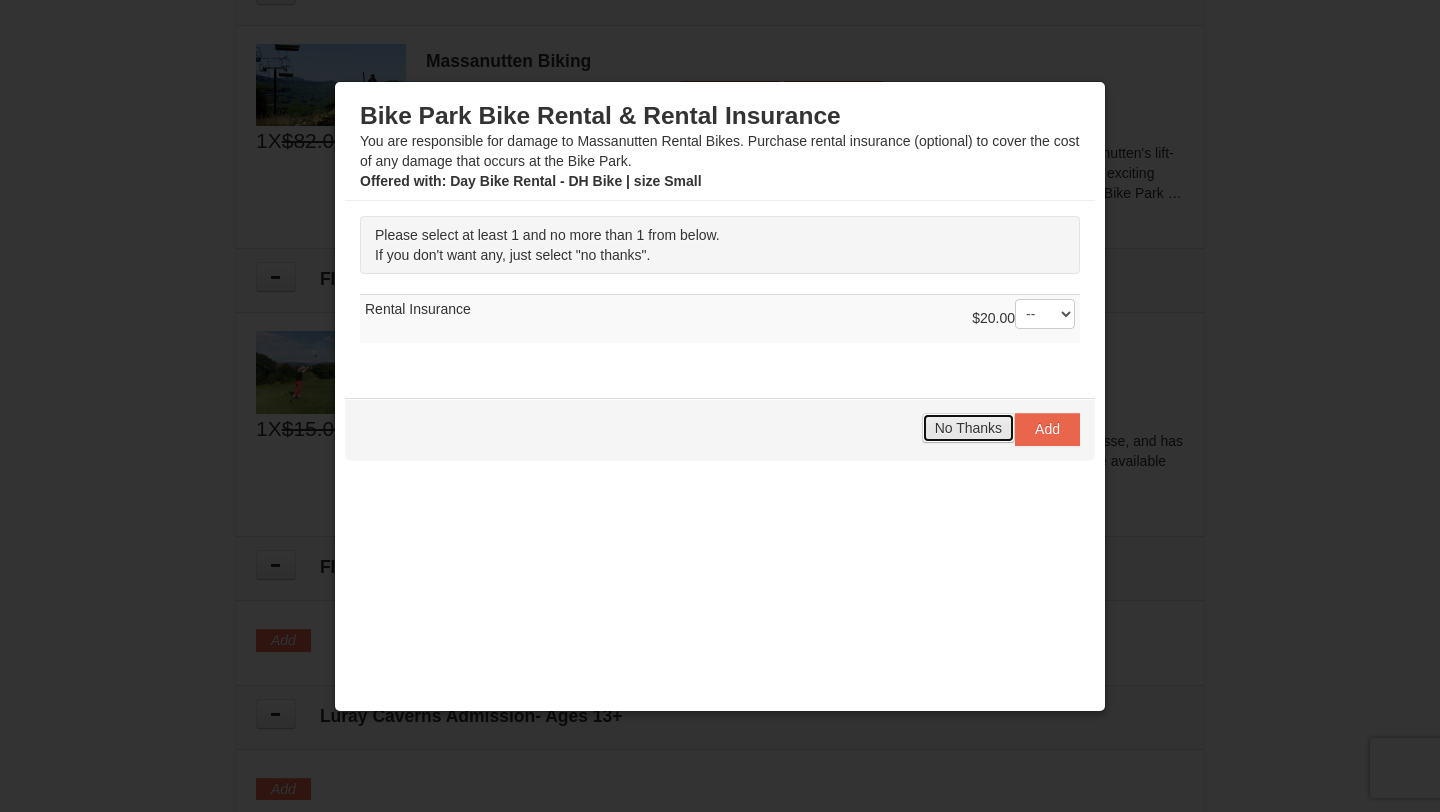 click on "No Thanks" at bounding box center [968, 428] 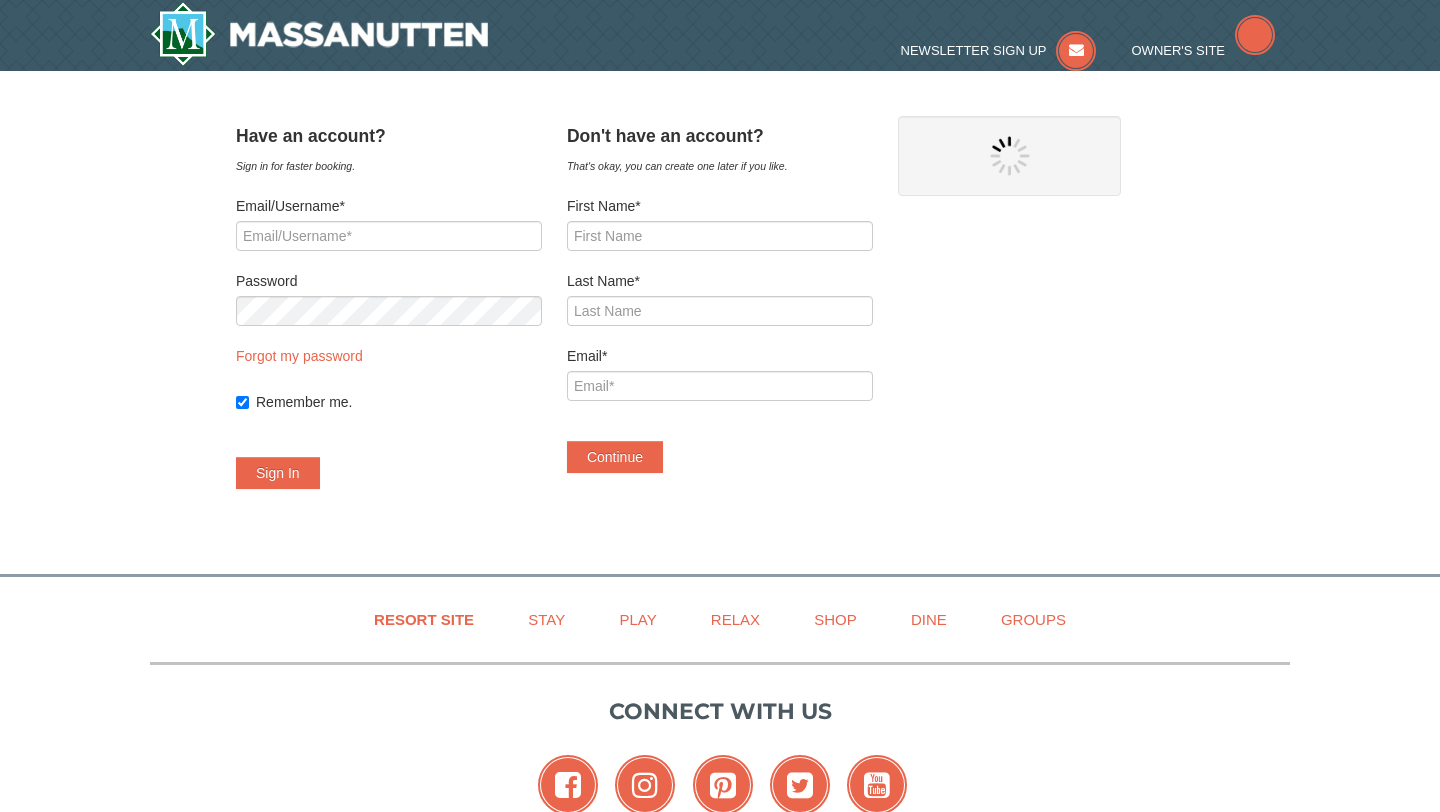 scroll, scrollTop: 0, scrollLeft: 0, axis: both 